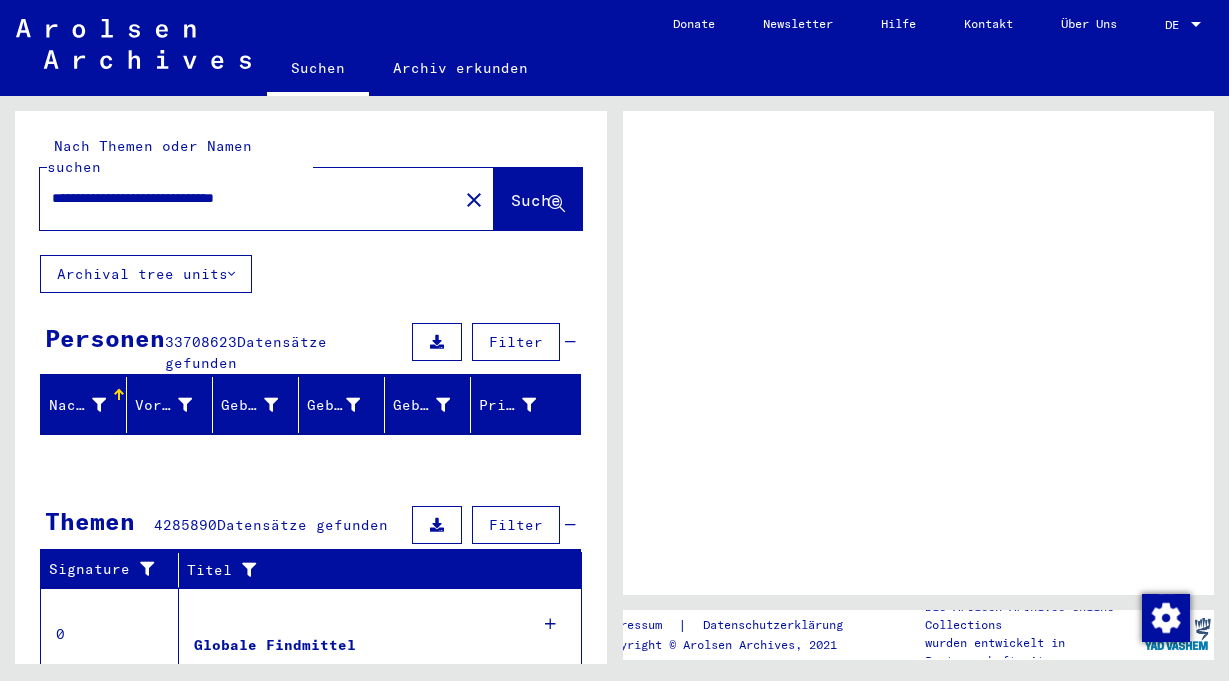 scroll, scrollTop: 0, scrollLeft: 0, axis: both 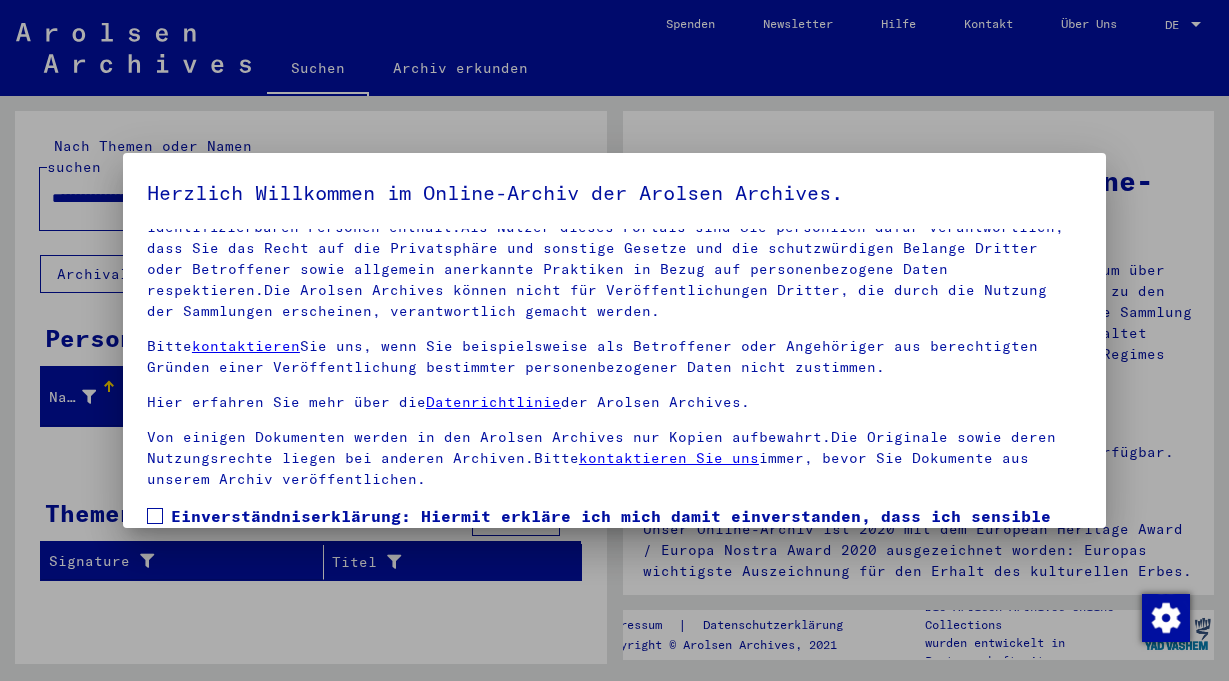 click at bounding box center (155, 516) 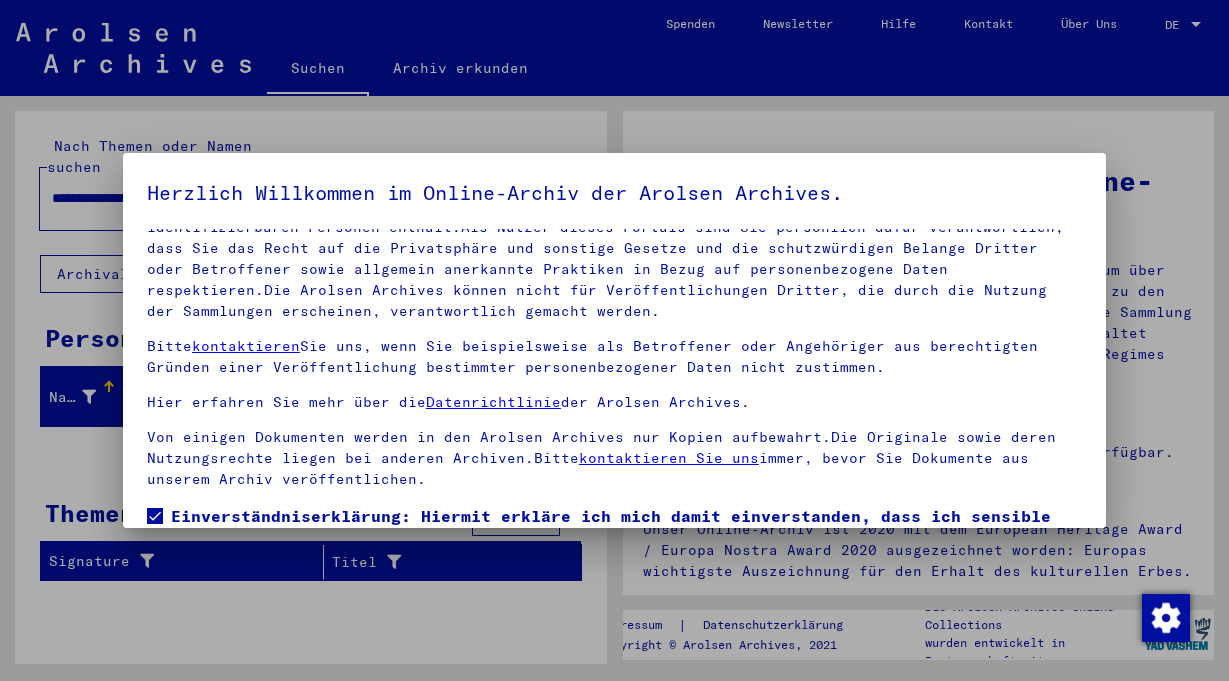 scroll, scrollTop: 168, scrollLeft: 0, axis: vertical 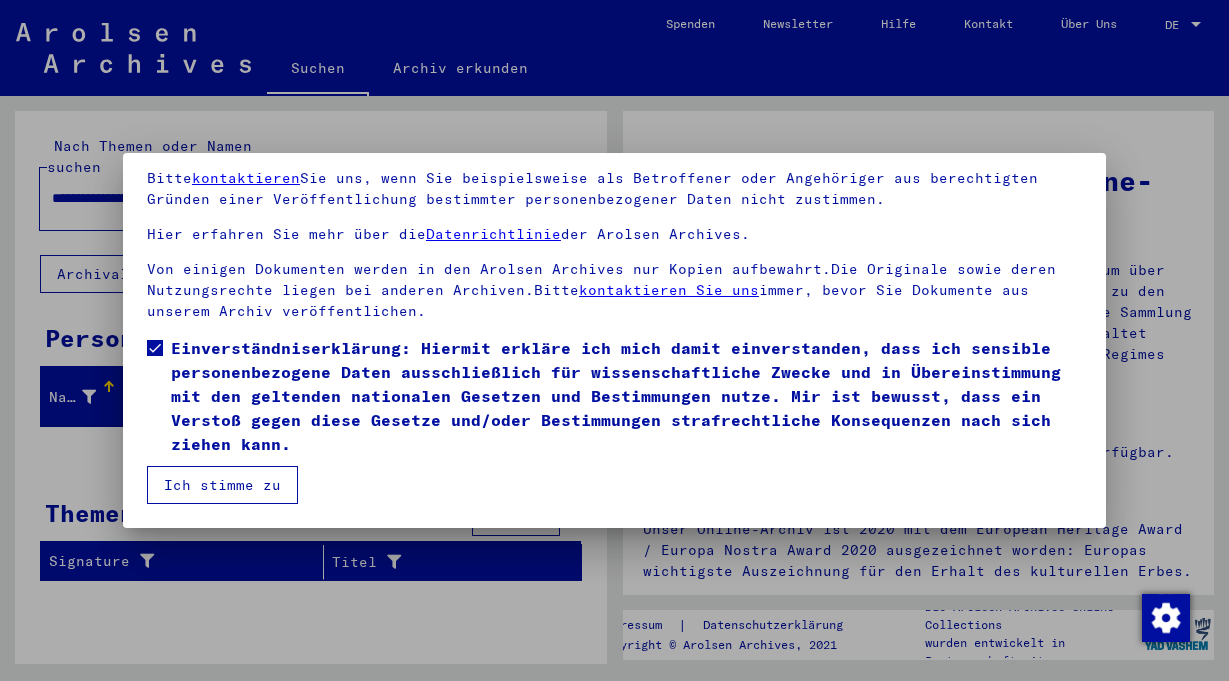 click on "Ich stimme zu" at bounding box center [222, 485] 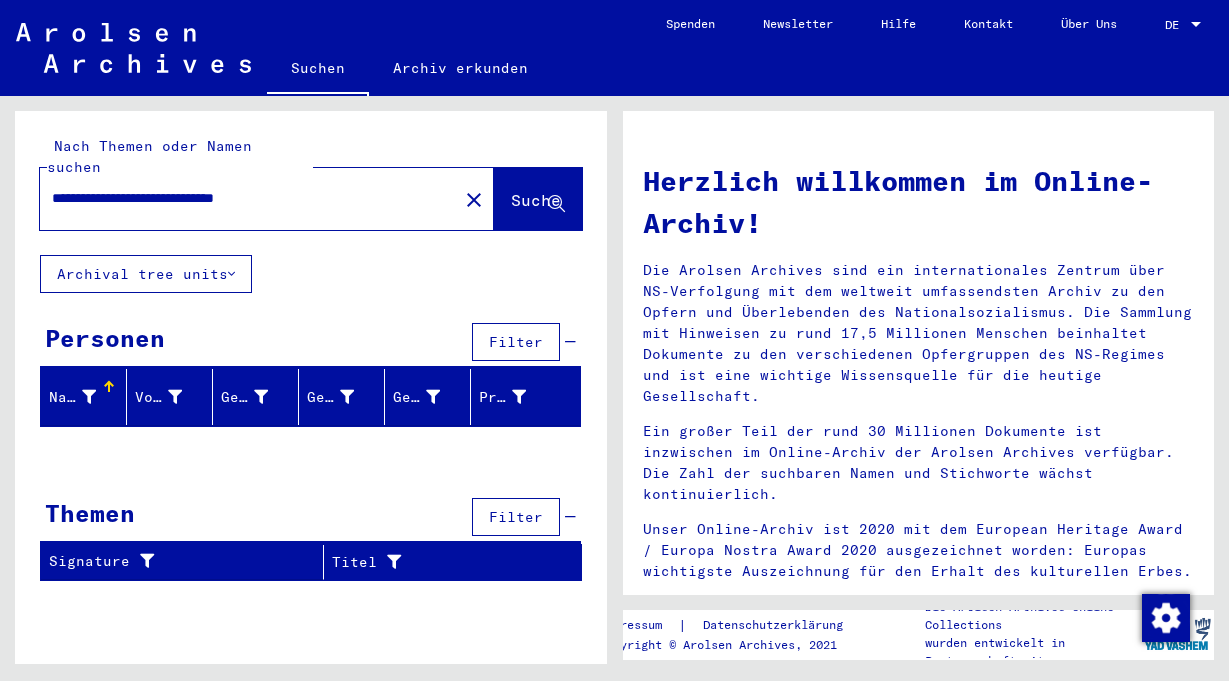 click on "**********" 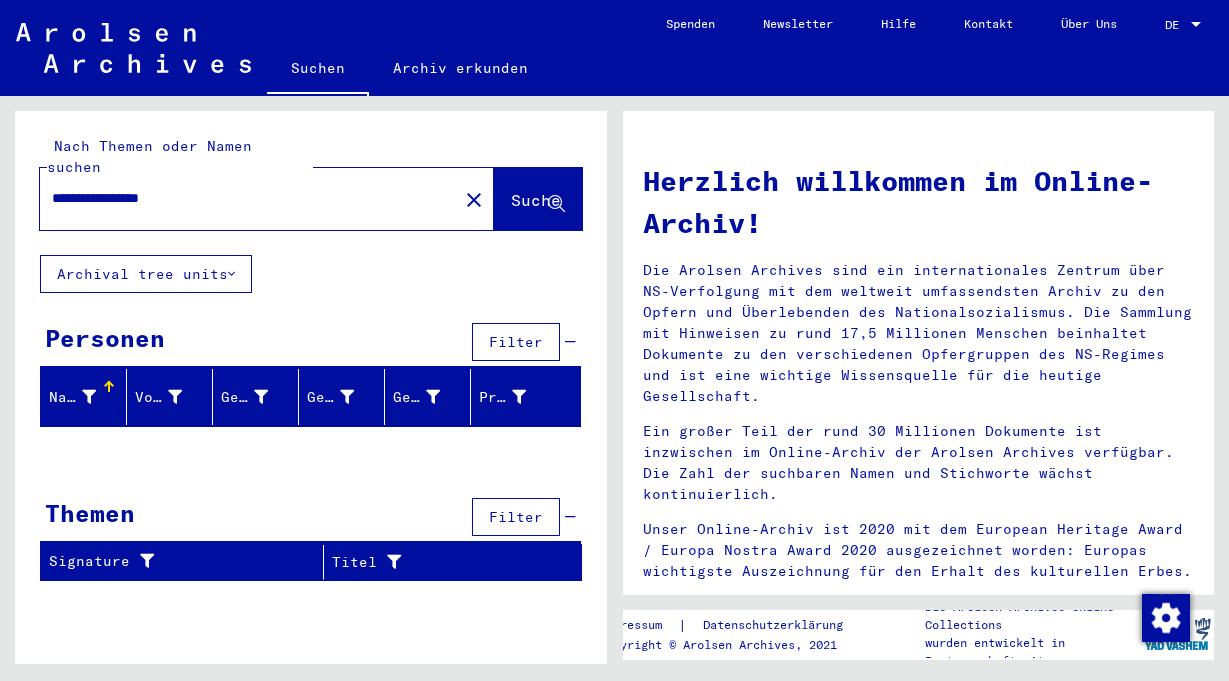 type on "**********" 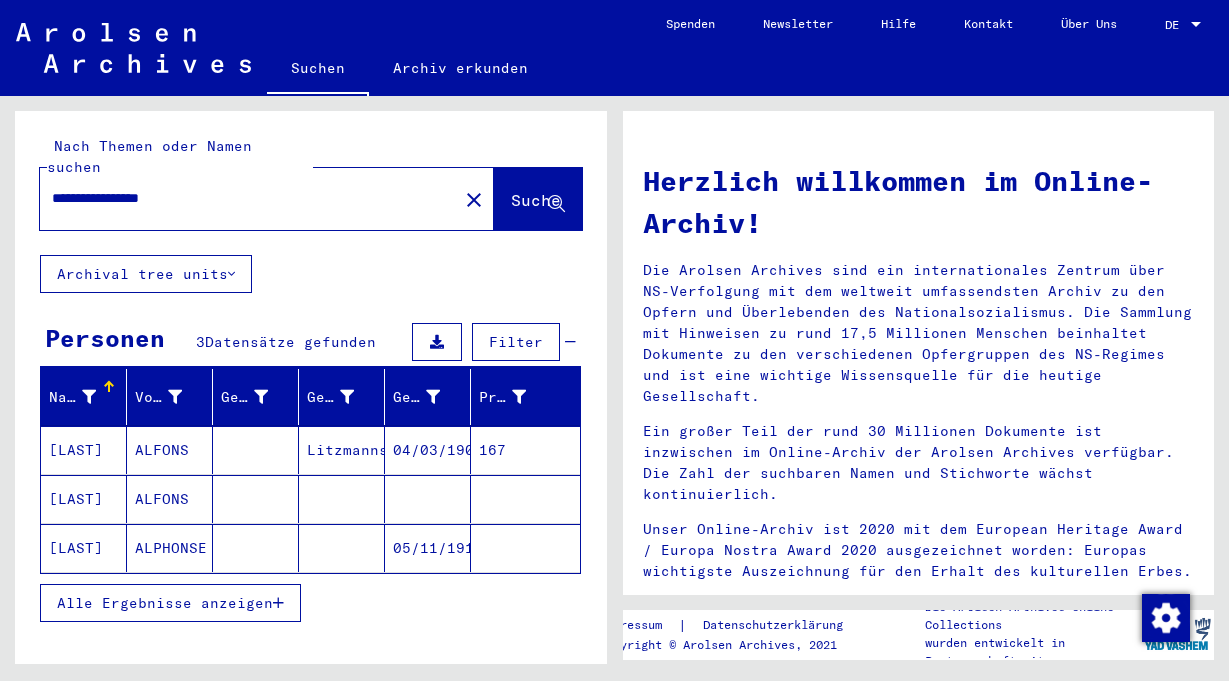 click on "ALFONS" at bounding box center [170, 499] 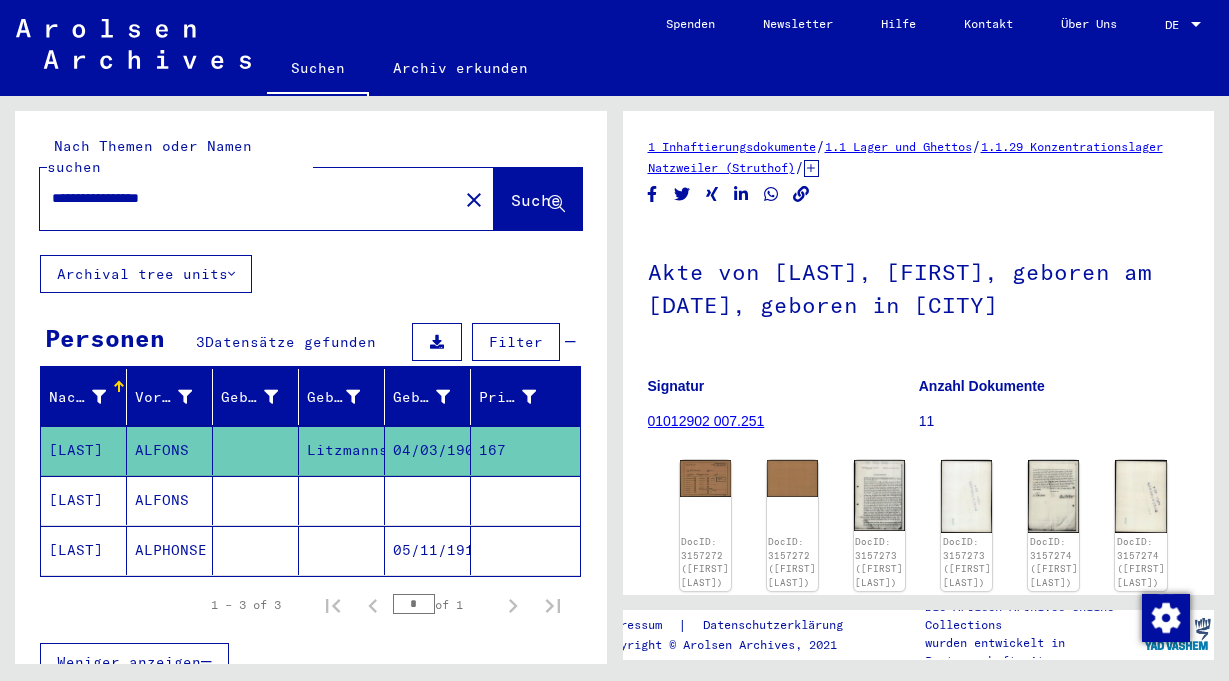 click on "ALFONS" at bounding box center [170, 550] 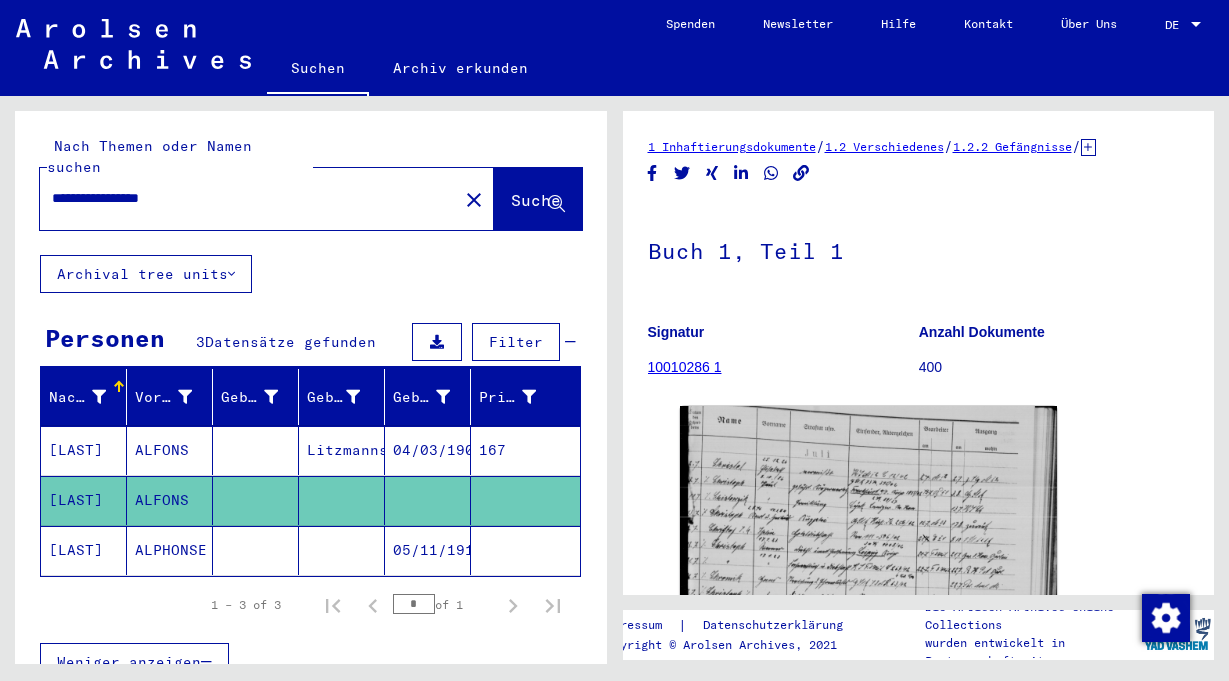 click on "ALPHONSE" 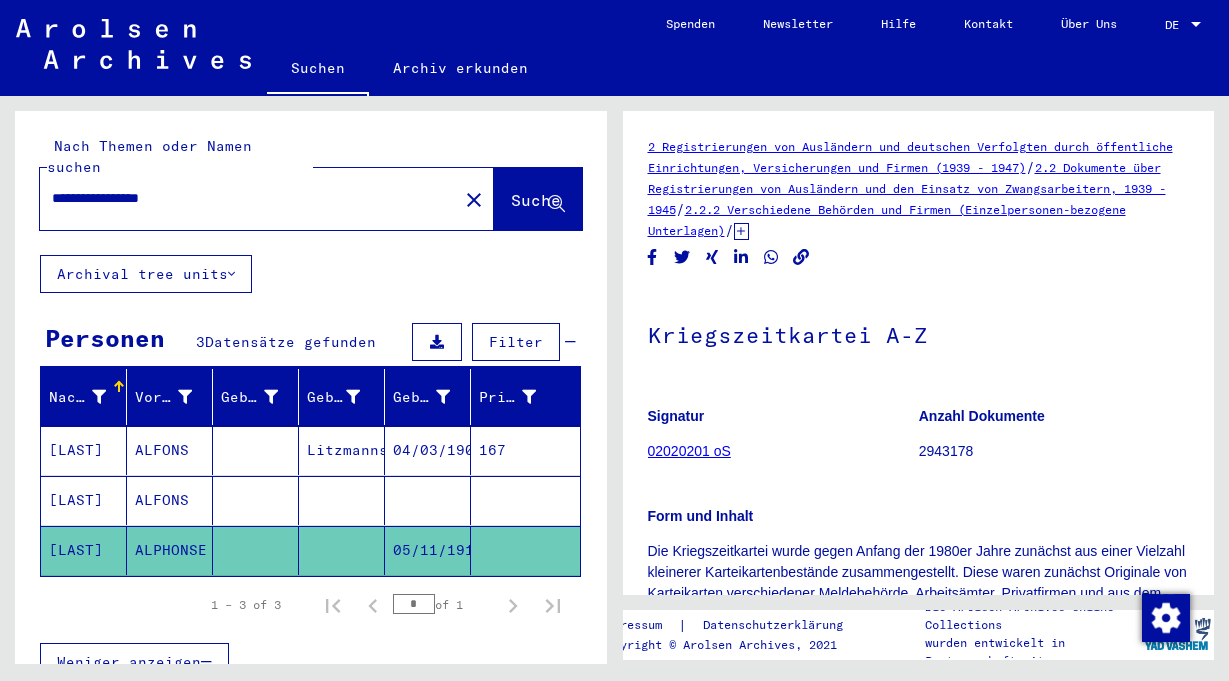 click on "ALFONS" at bounding box center [170, 500] 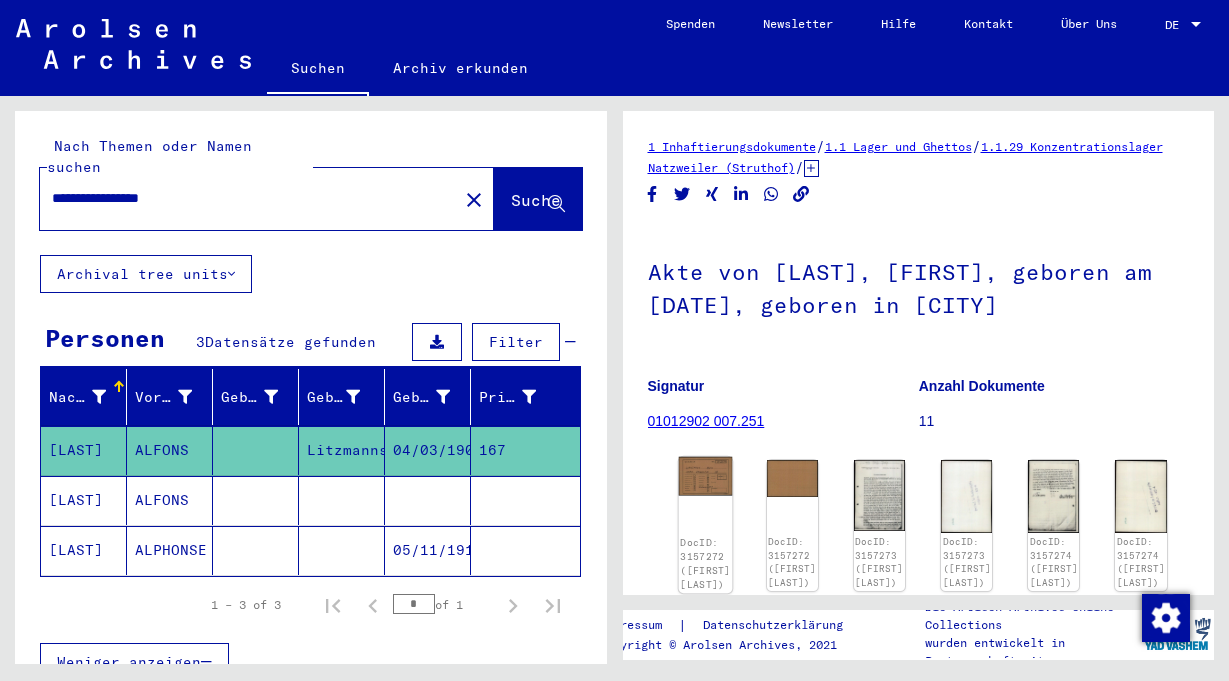 click 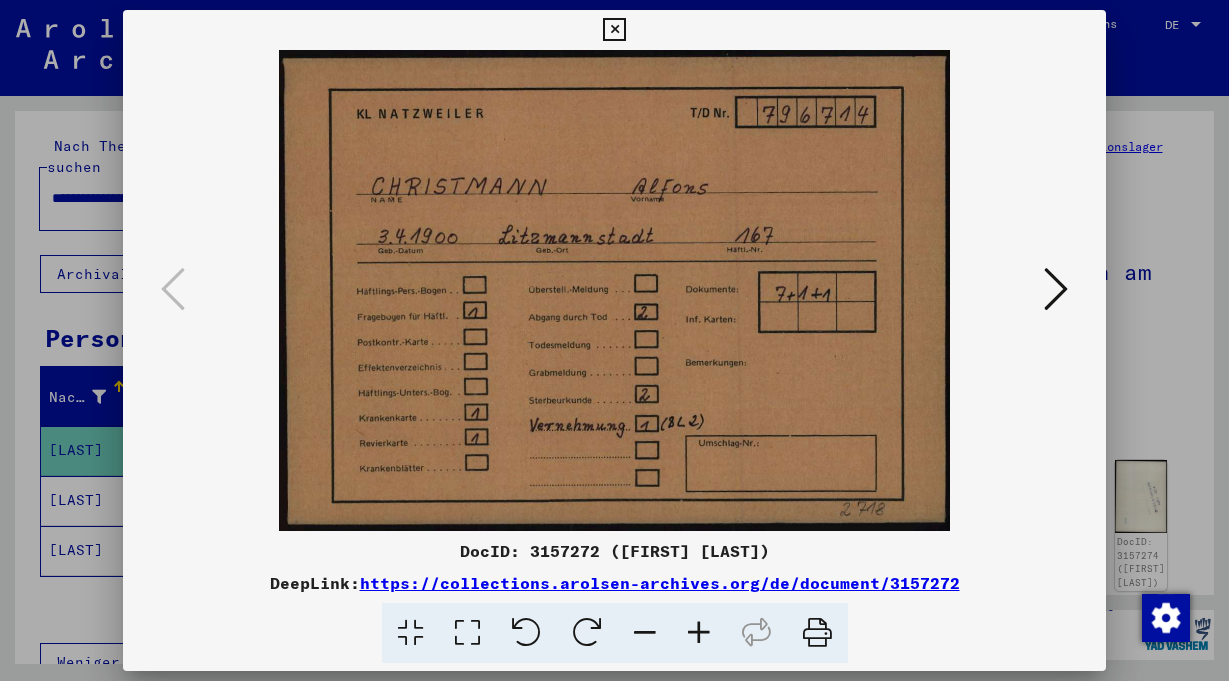 click at bounding box center [1056, 289] 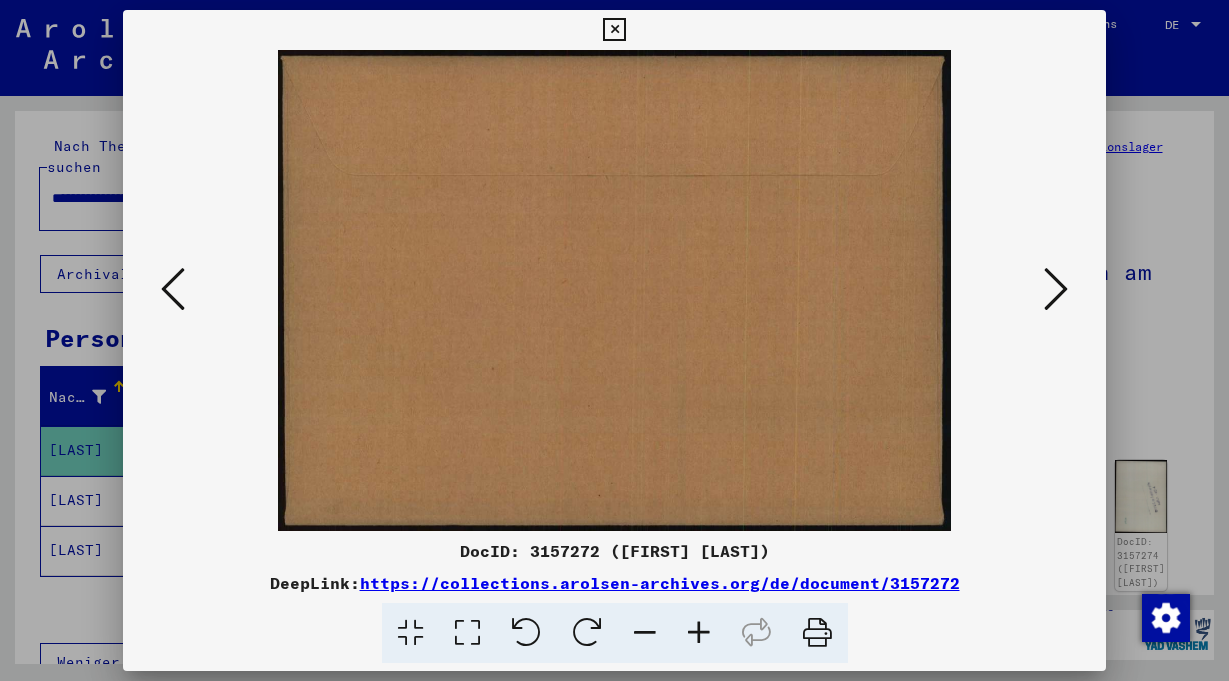 click at bounding box center (1056, 289) 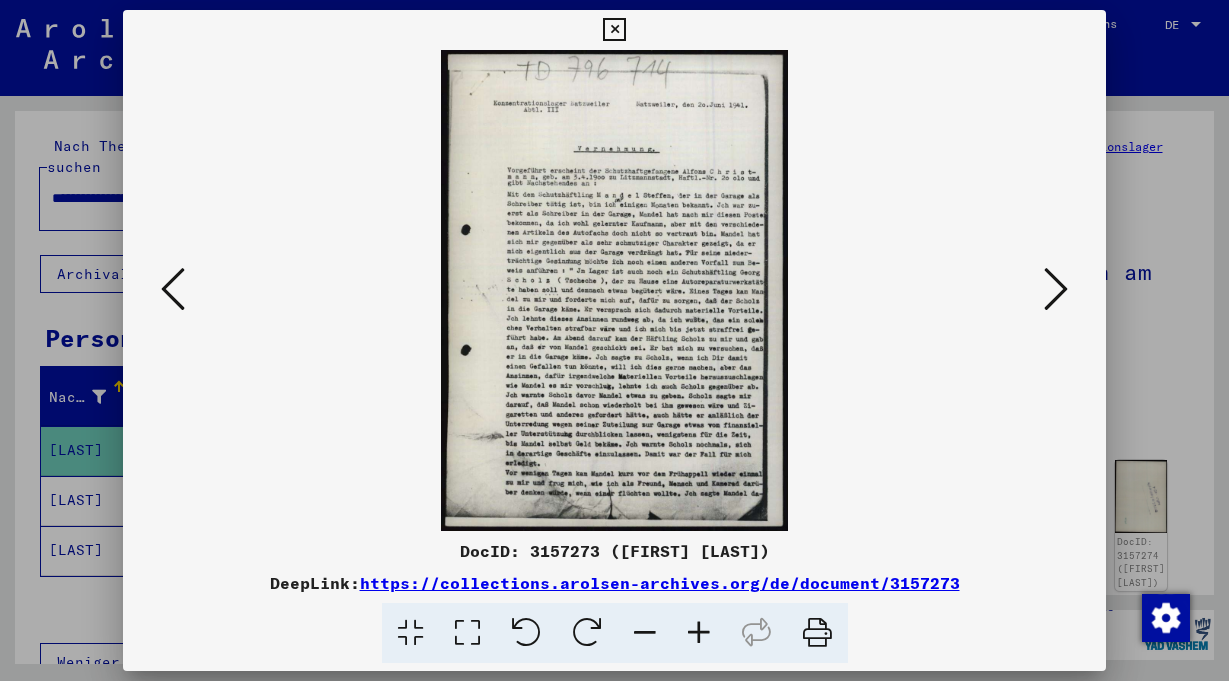 click at bounding box center [614, 290] 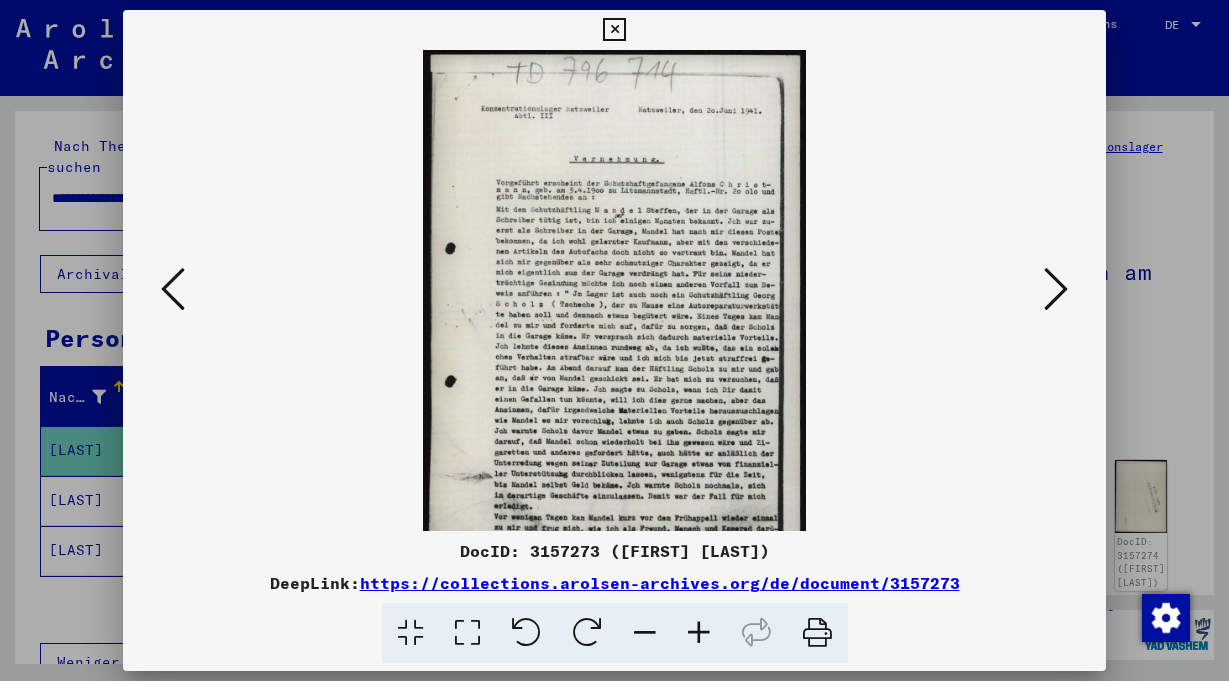 click at bounding box center (699, 633) 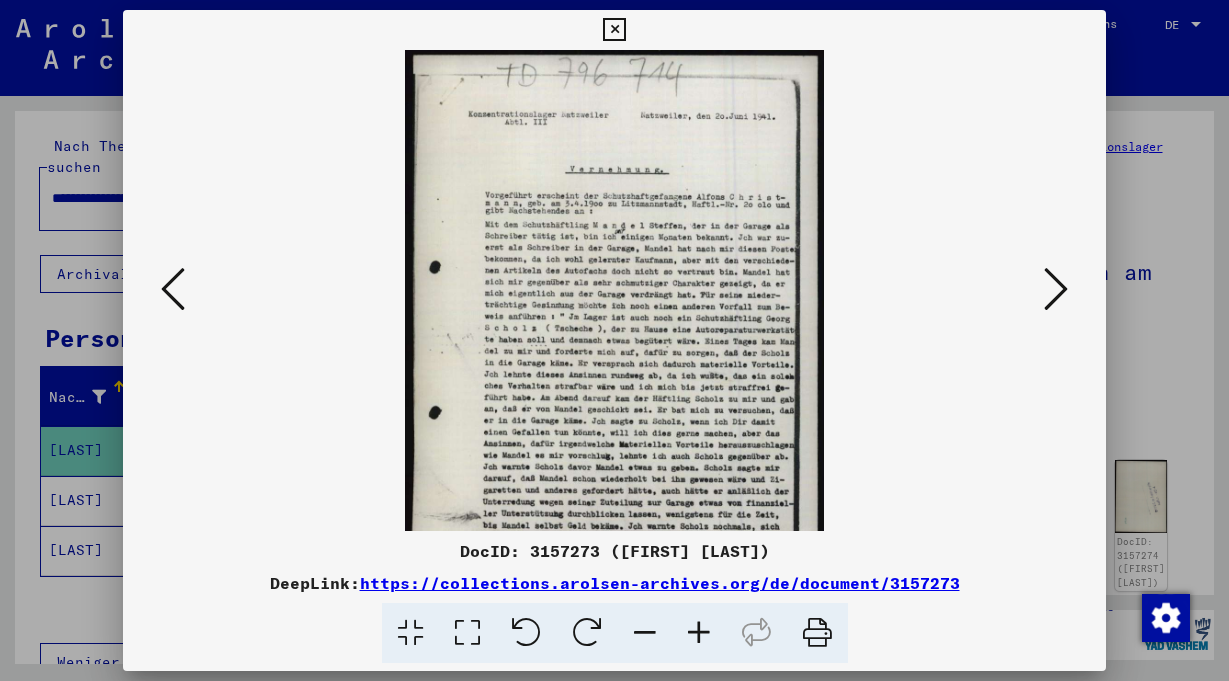 click at bounding box center [699, 633] 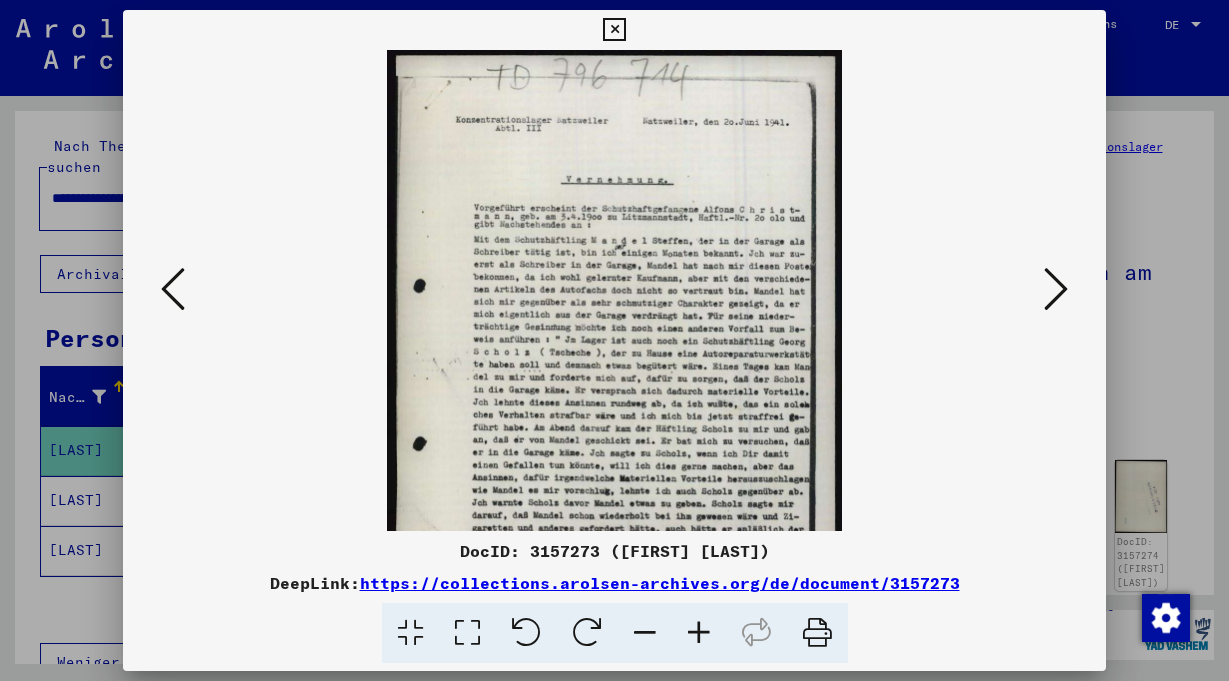 click at bounding box center (699, 633) 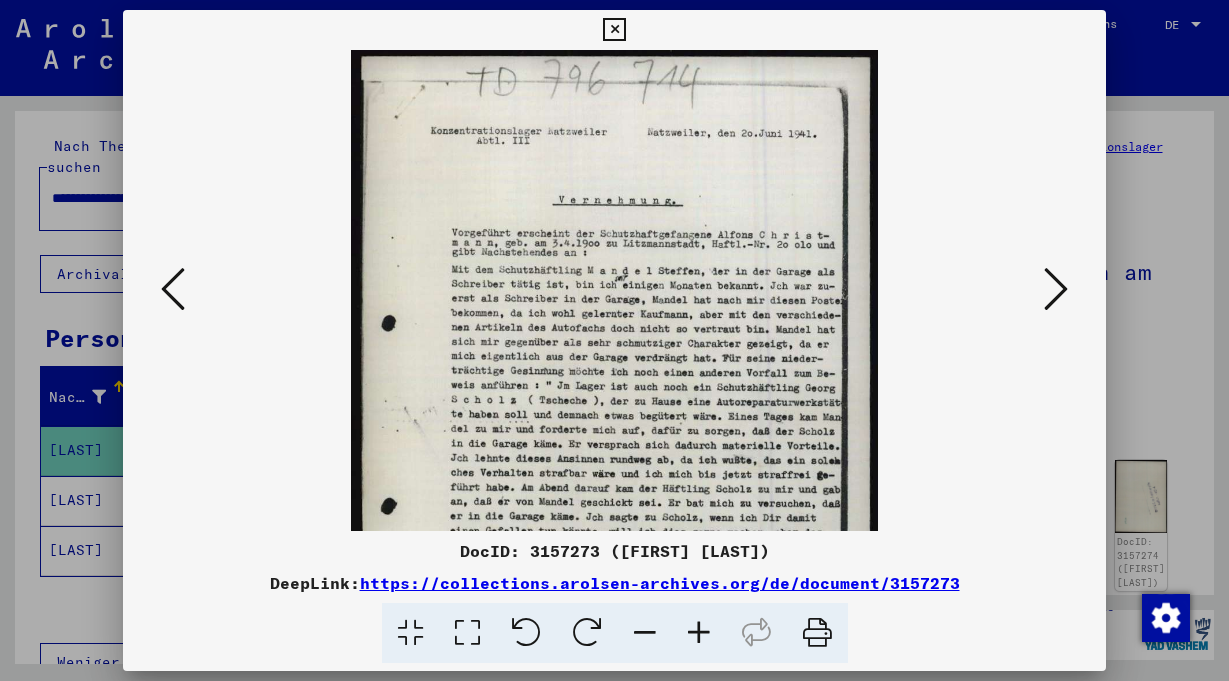 click at bounding box center [699, 633] 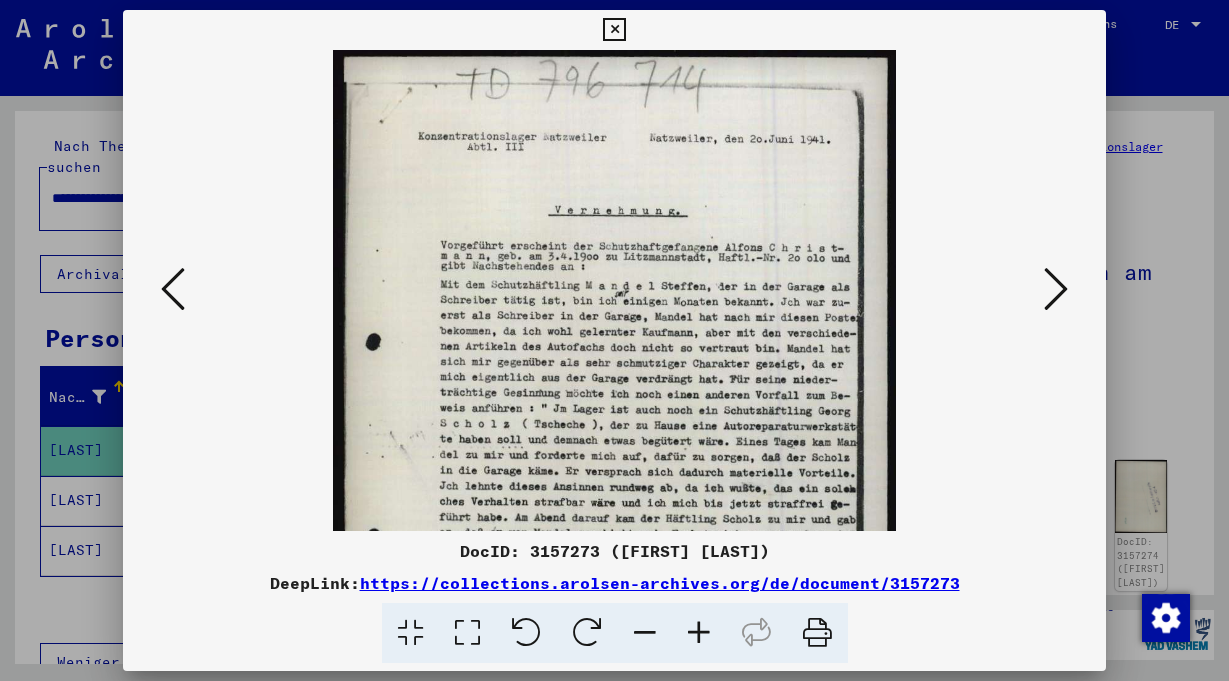 click at bounding box center [699, 633] 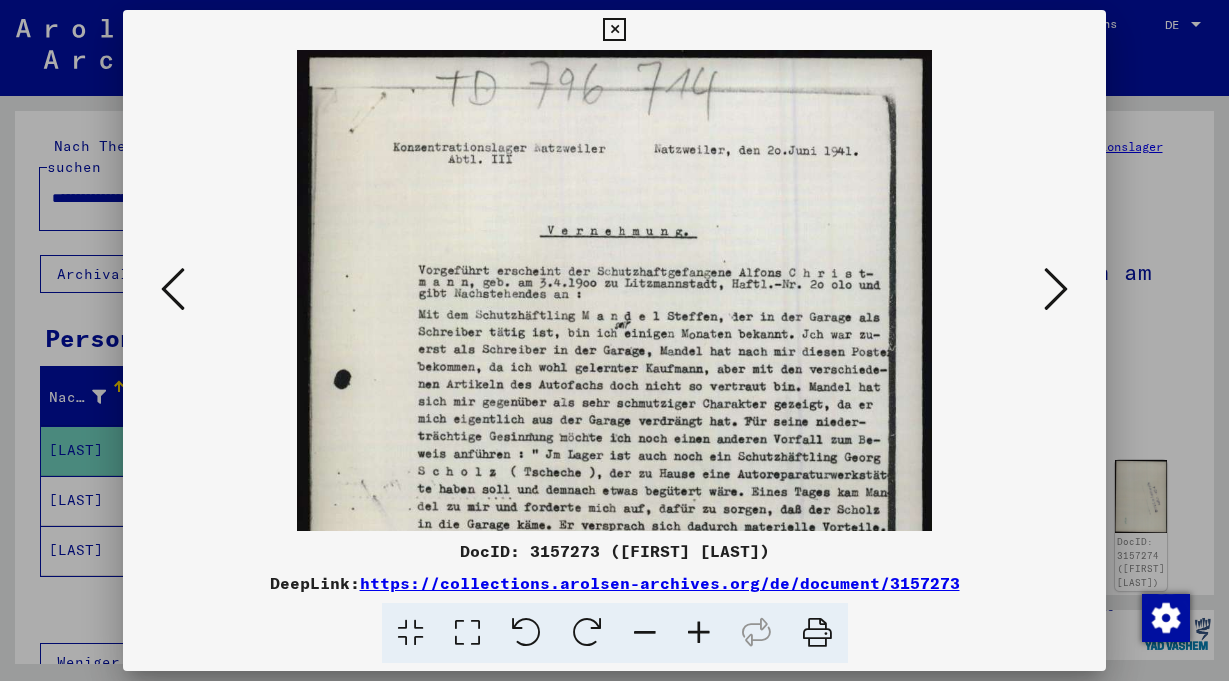 click at bounding box center [699, 633] 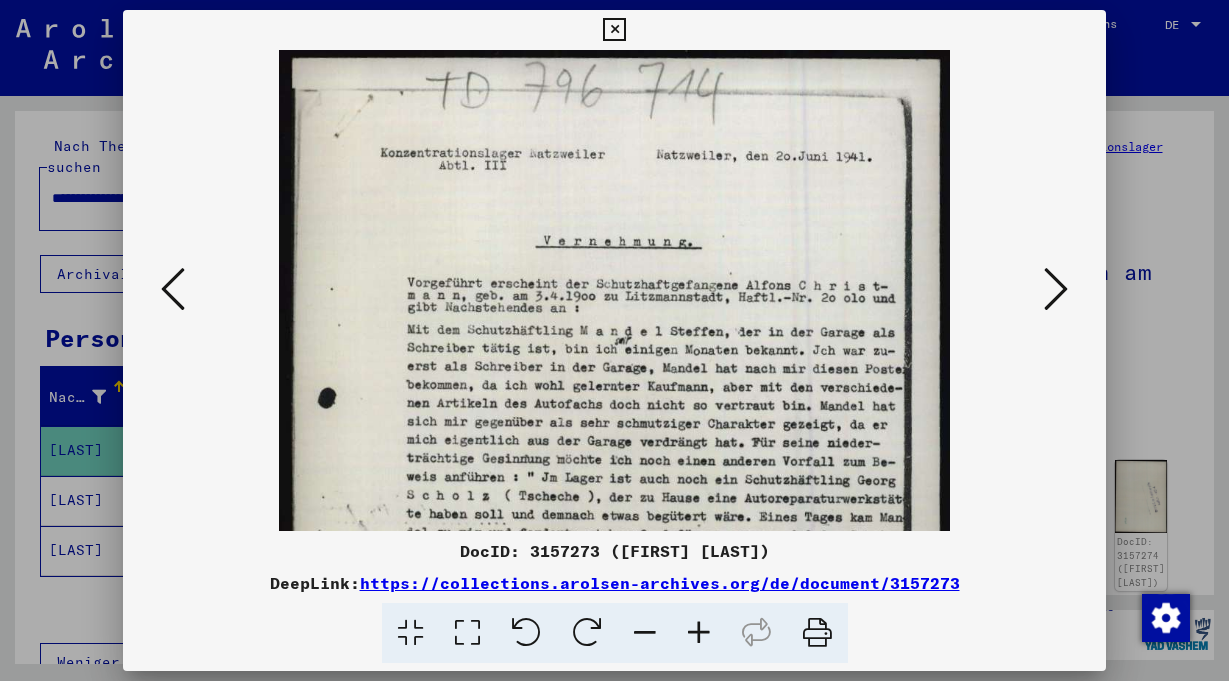 click at bounding box center (699, 633) 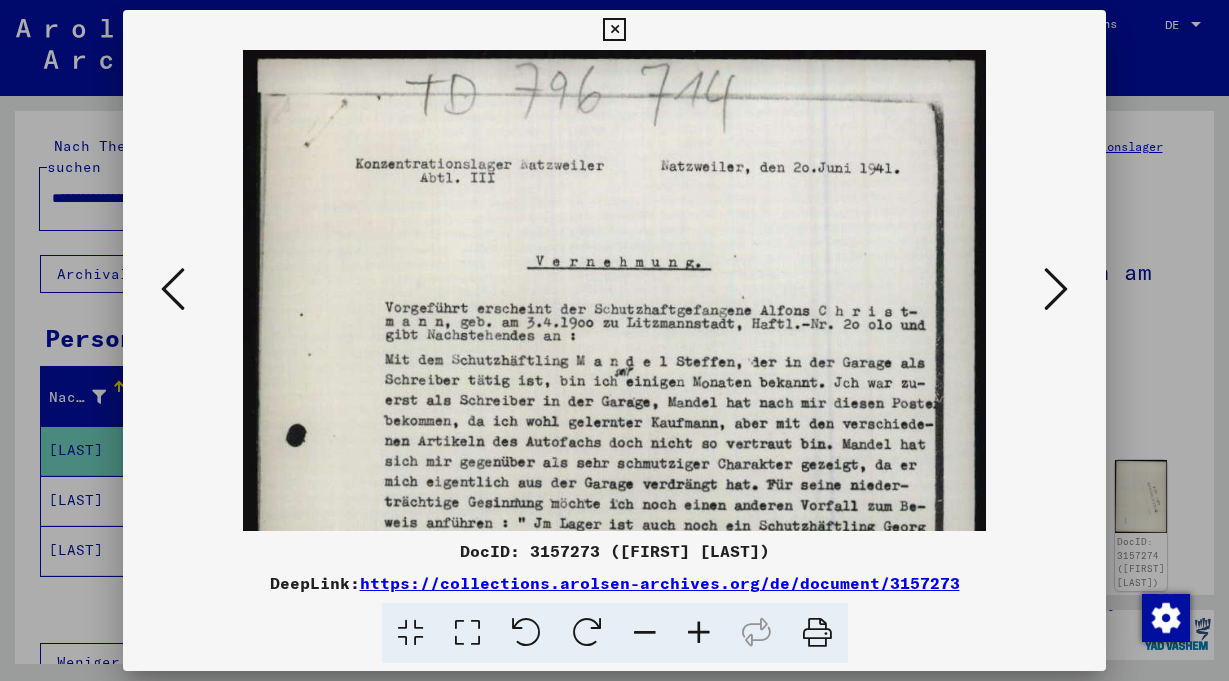 click at bounding box center (699, 633) 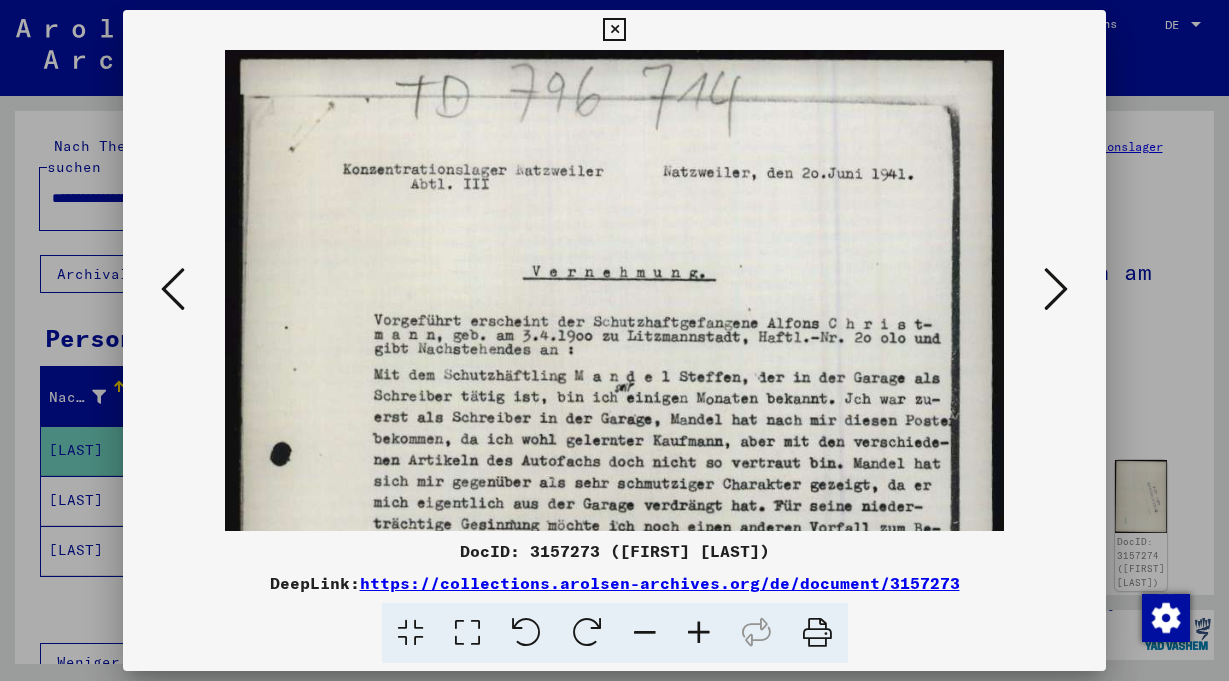 click at bounding box center [699, 633] 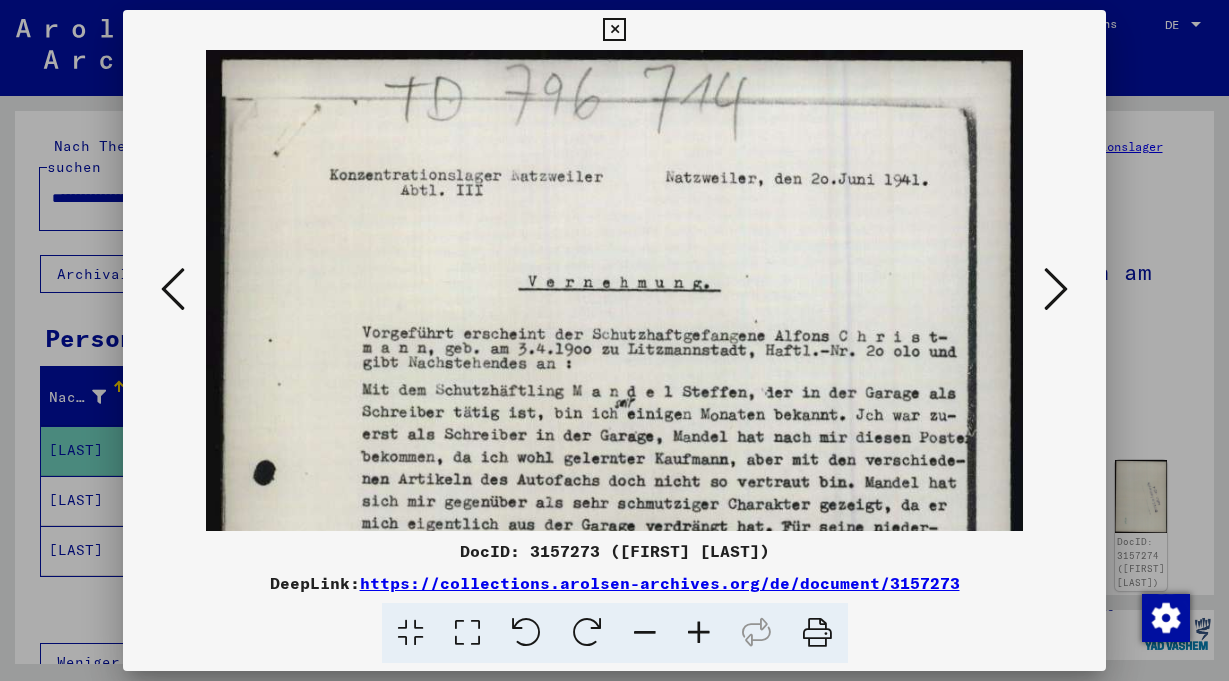 click at bounding box center (699, 633) 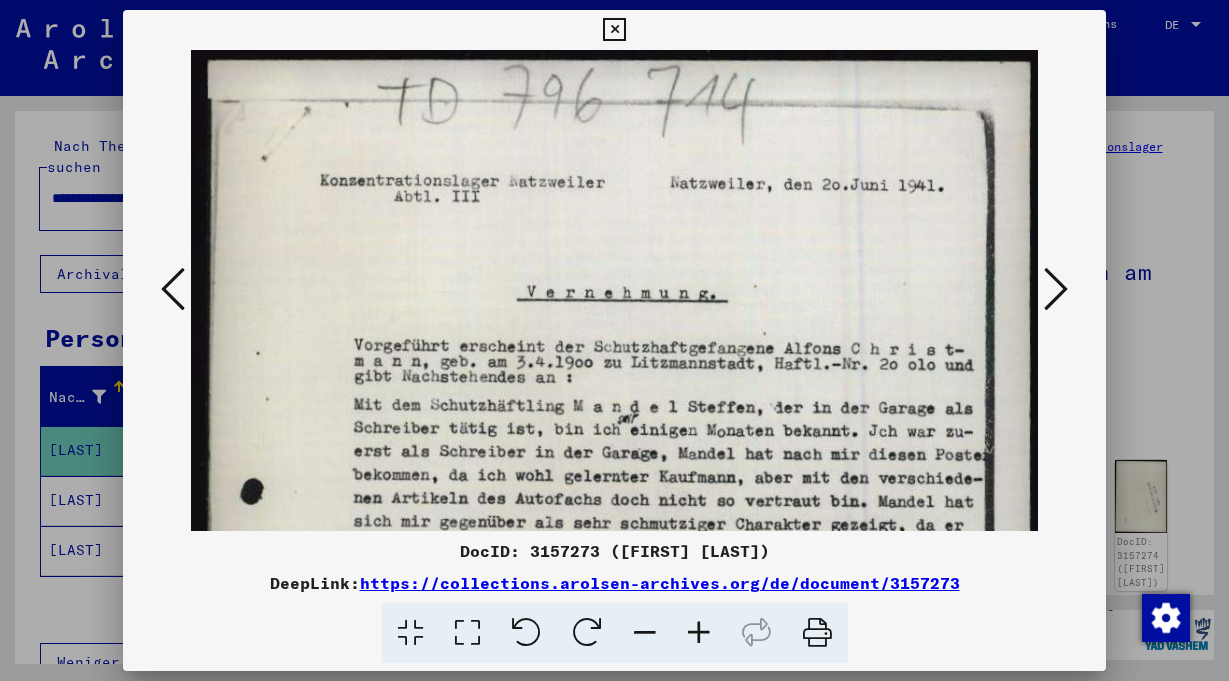 click at bounding box center (699, 633) 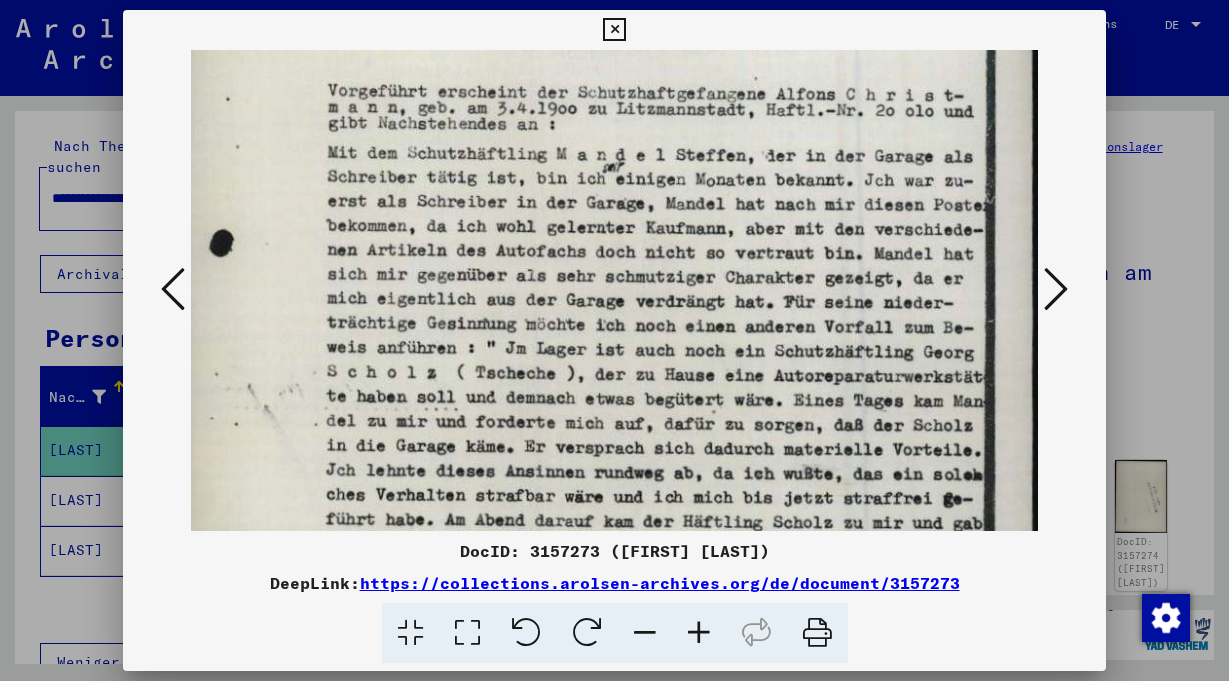 scroll, scrollTop: 265, scrollLeft: 33, axis: both 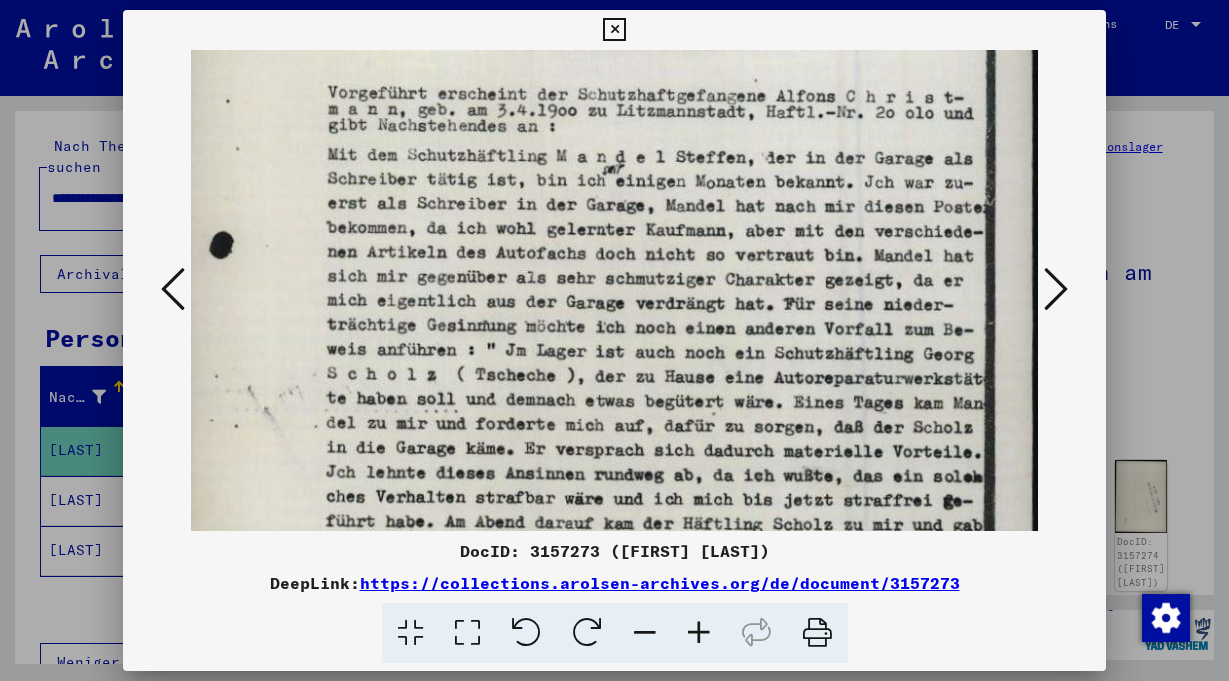 drag, startPoint x: 713, startPoint y: 363, endPoint x: 525, endPoint y: 98, distance: 324.91385 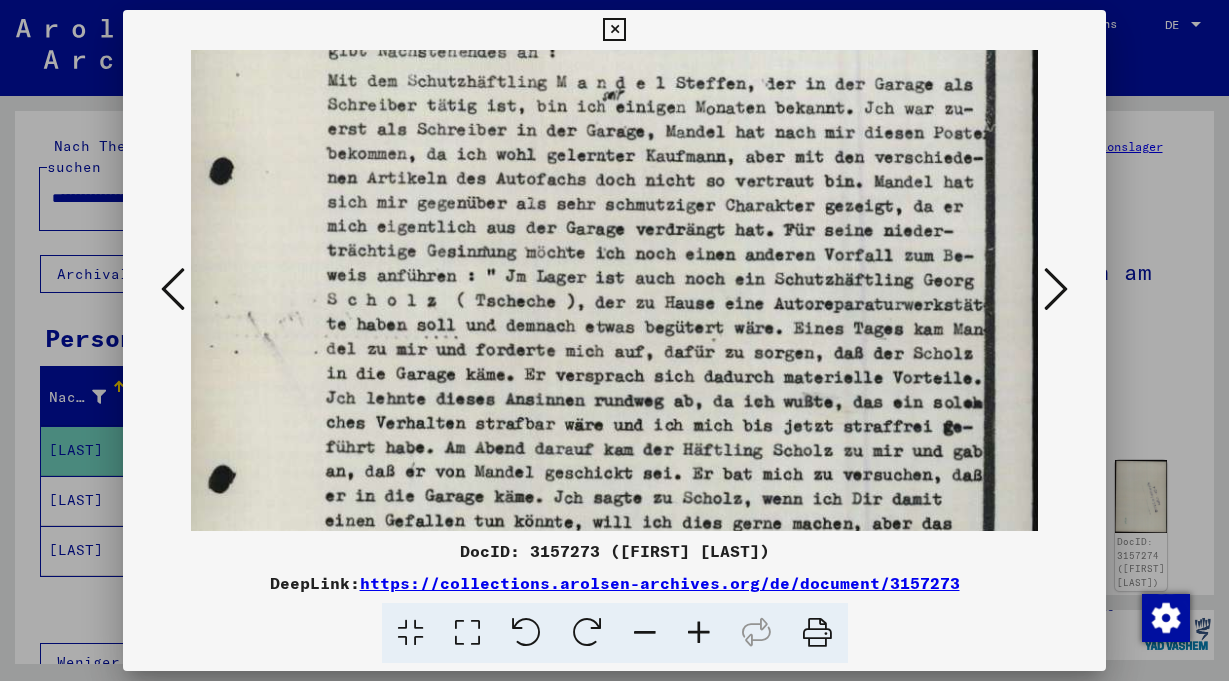 scroll, scrollTop: 345, scrollLeft: 33, axis: both 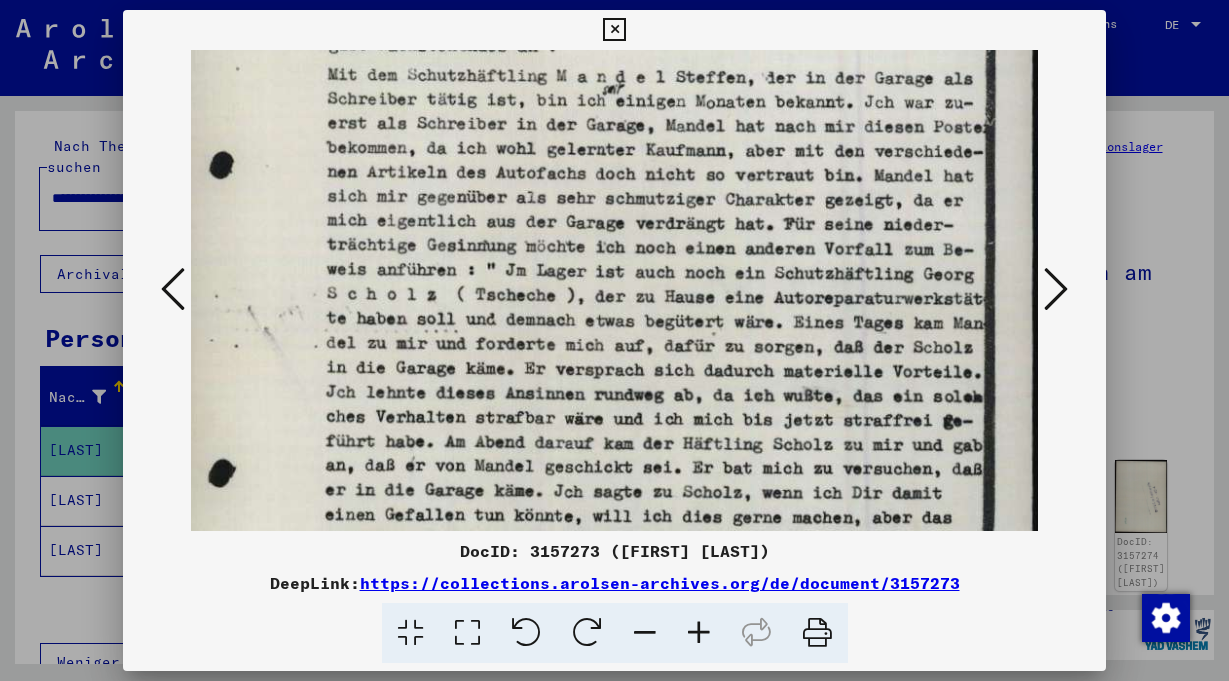 drag, startPoint x: 508, startPoint y: 360, endPoint x: 483, endPoint y: 280, distance: 83.81527 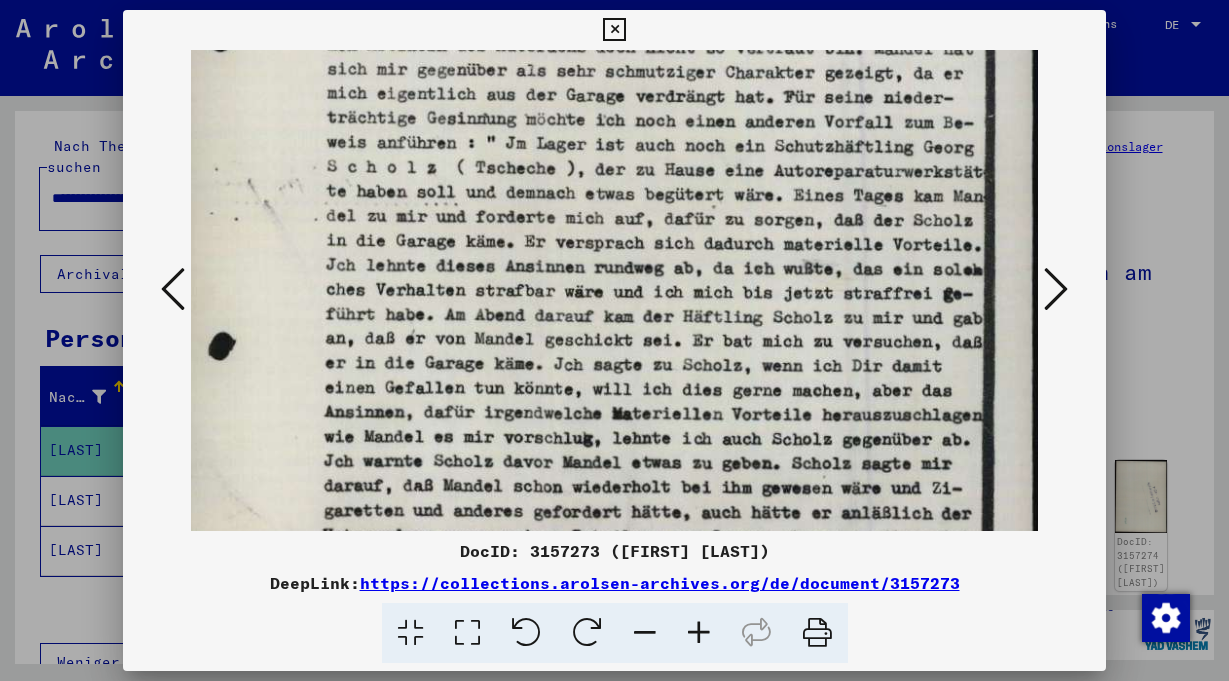 drag, startPoint x: 683, startPoint y: 297, endPoint x: 647, endPoint y: 175, distance: 127.20063 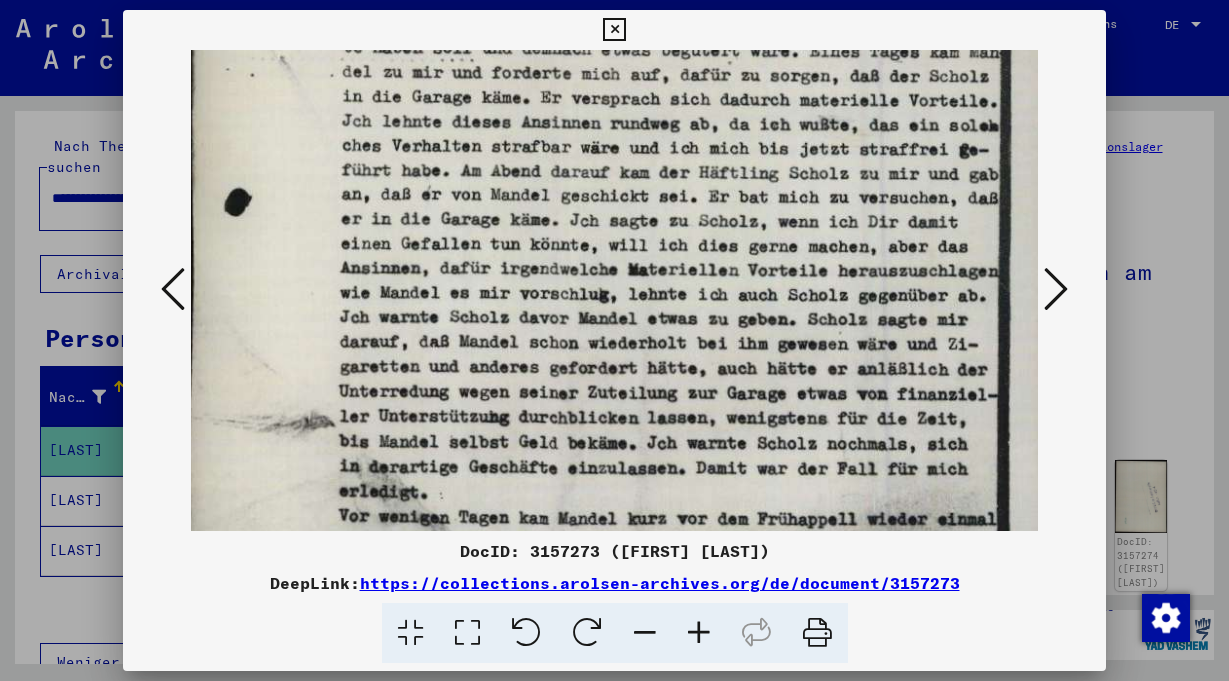 drag, startPoint x: 651, startPoint y: 294, endPoint x: 660, endPoint y: 147, distance: 147.27525 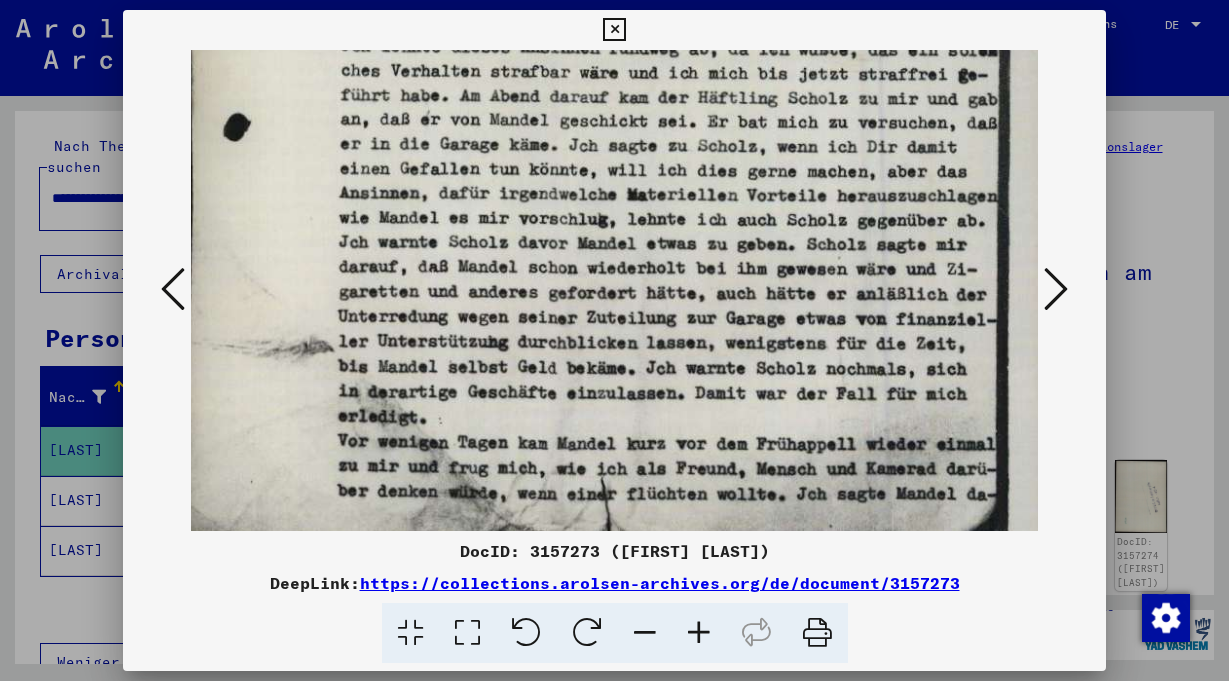 drag, startPoint x: 660, startPoint y: 344, endPoint x: 658, endPoint y: 229, distance: 115.01739 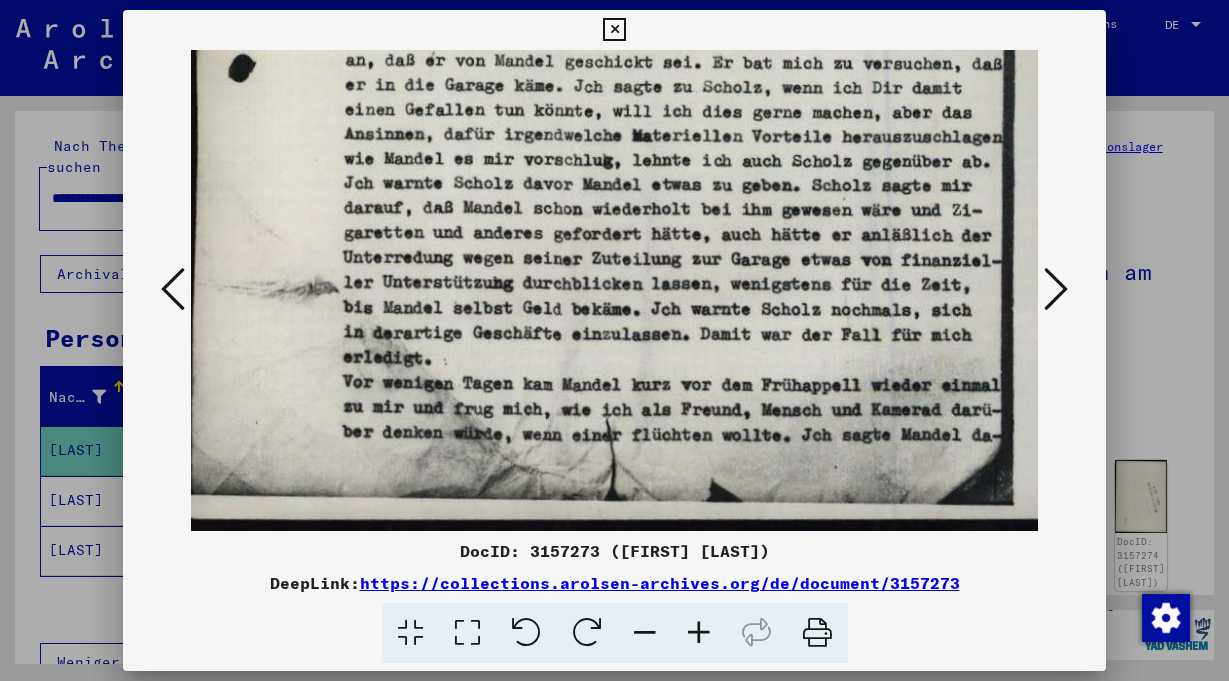 drag, startPoint x: 631, startPoint y: 345, endPoint x: 646, endPoint y: 274, distance: 72.56721 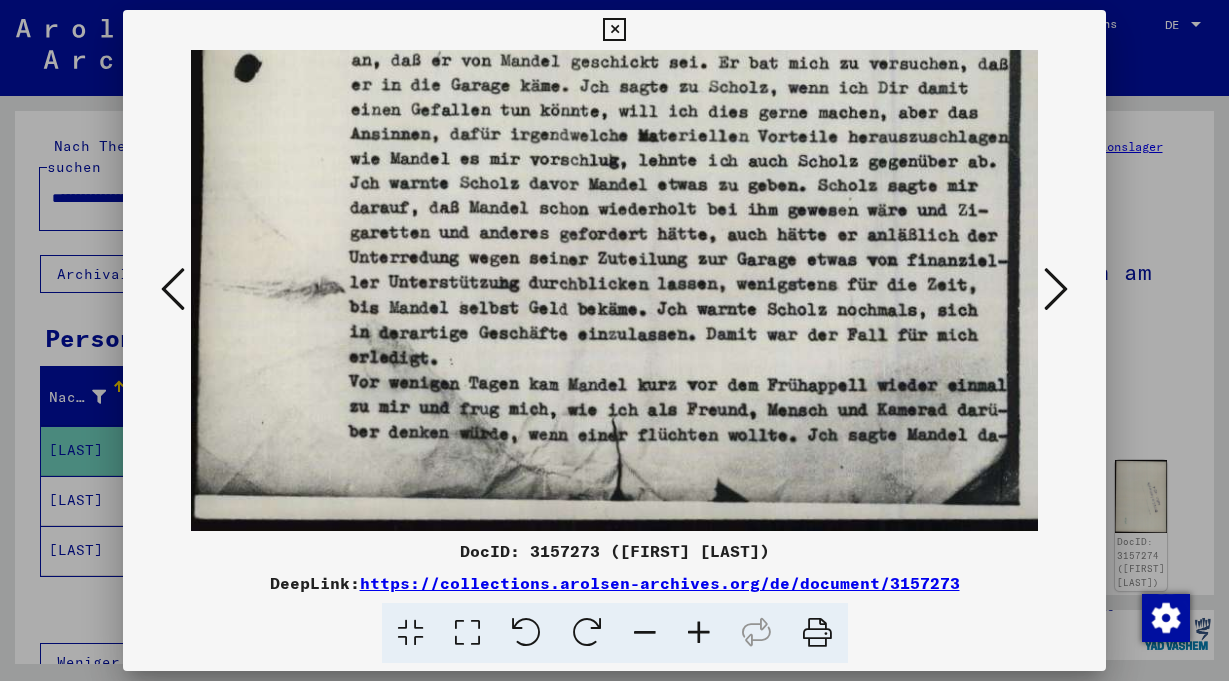 click at bounding box center [1056, 289] 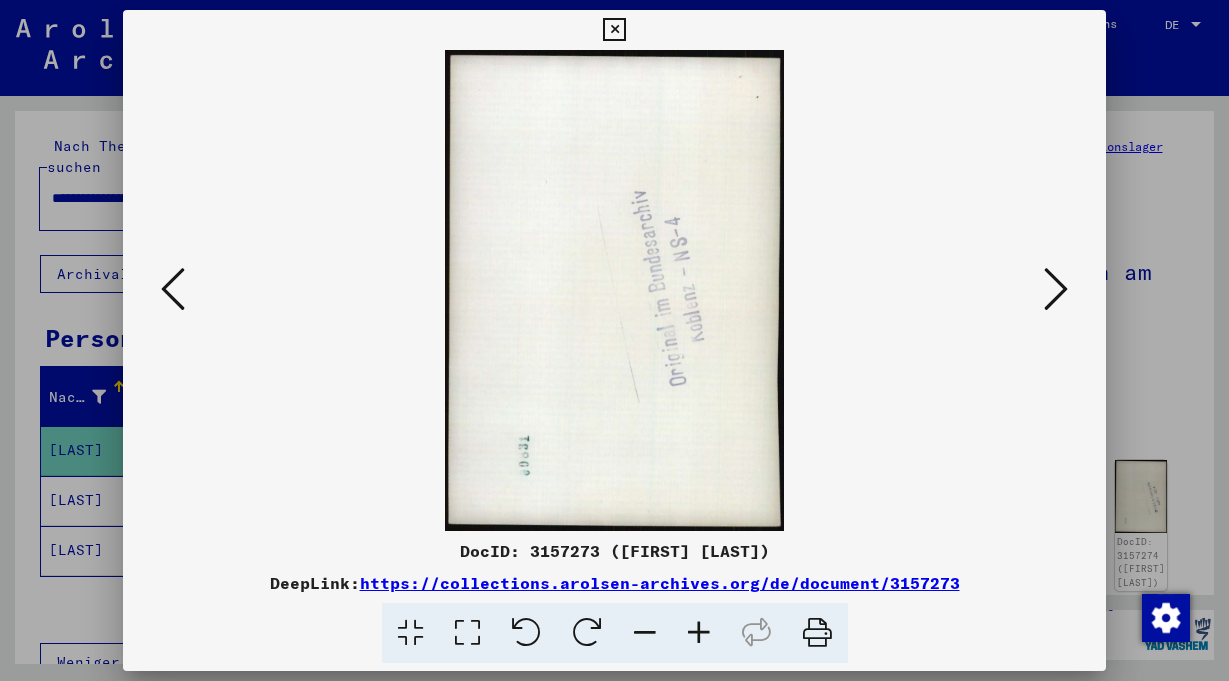 click at bounding box center [1056, 289] 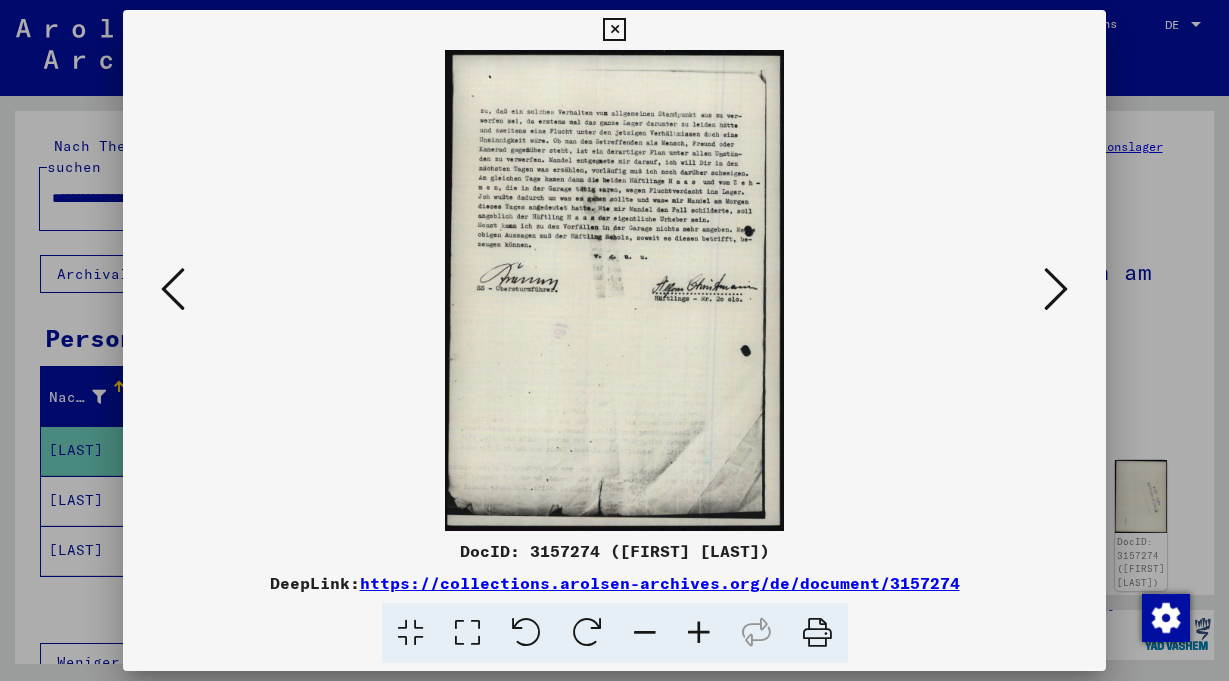 click at bounding box center (699, 633) 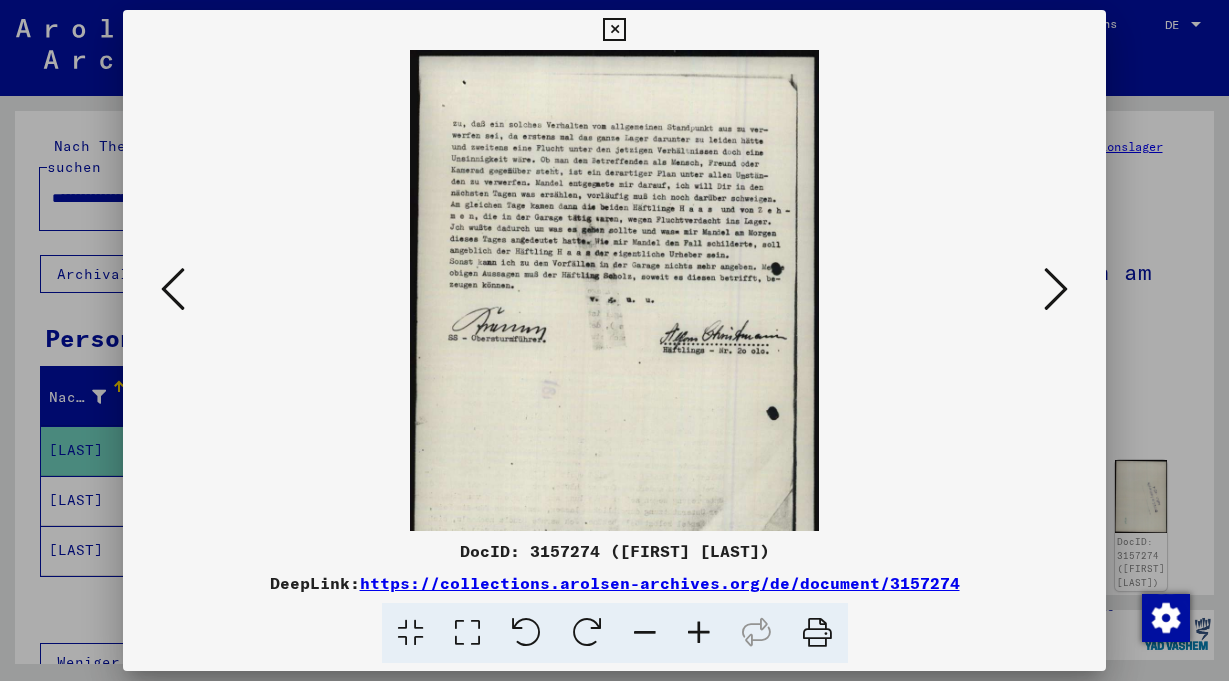 click at bounding box center [699, 633] 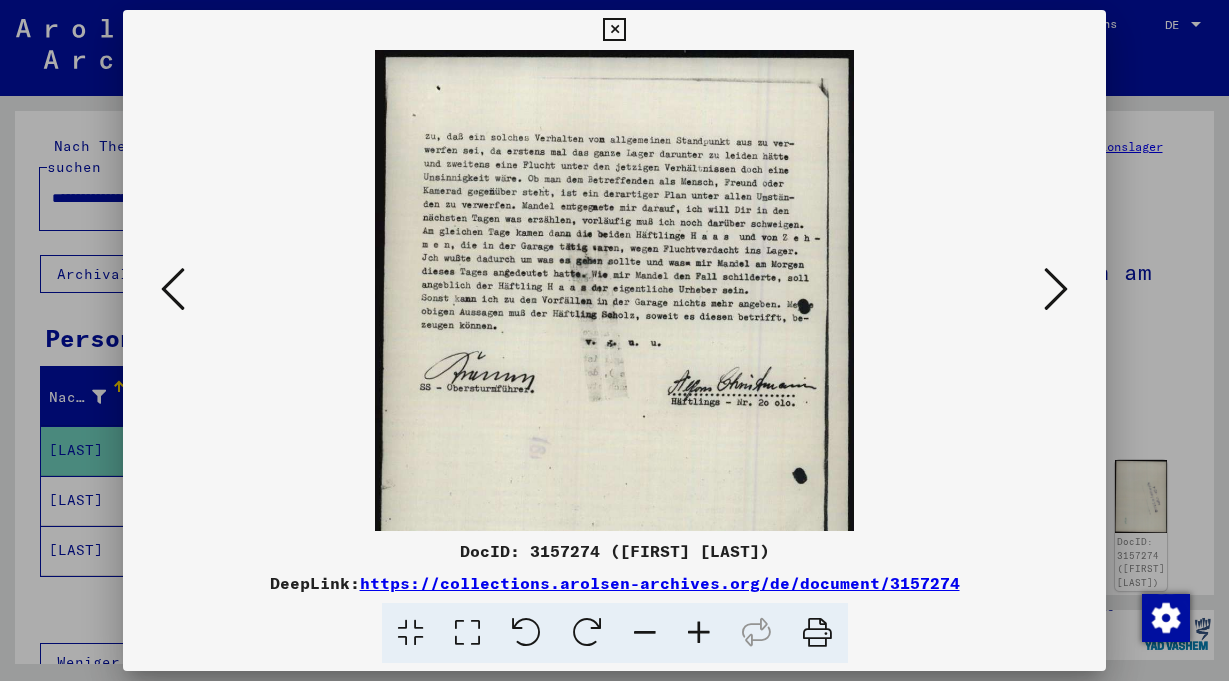 click at bounding box center (699, 633) 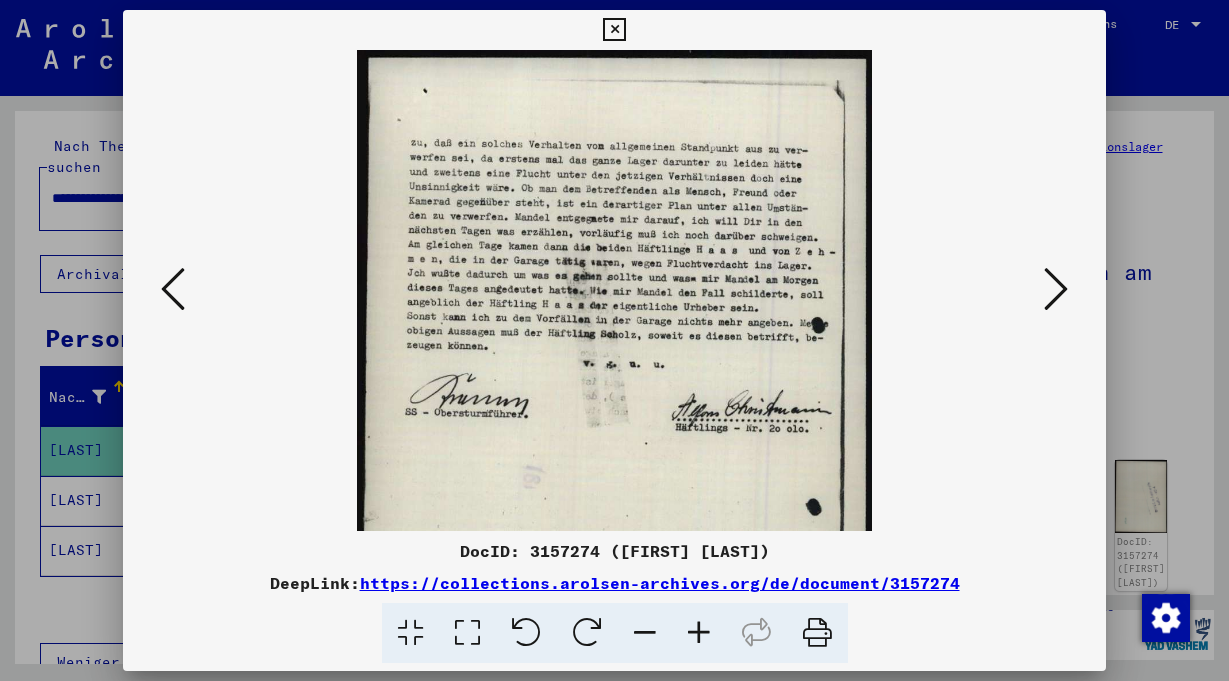 click at bounding box center [699, 633] 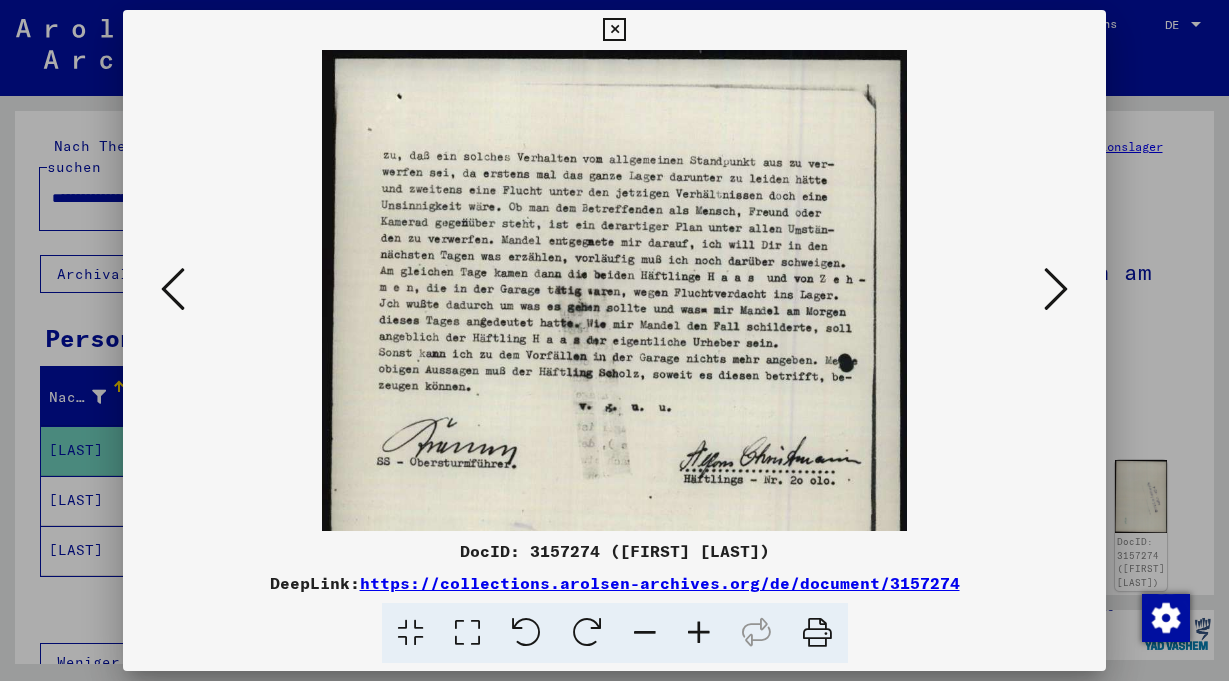 click at bounding box center (699, 633) 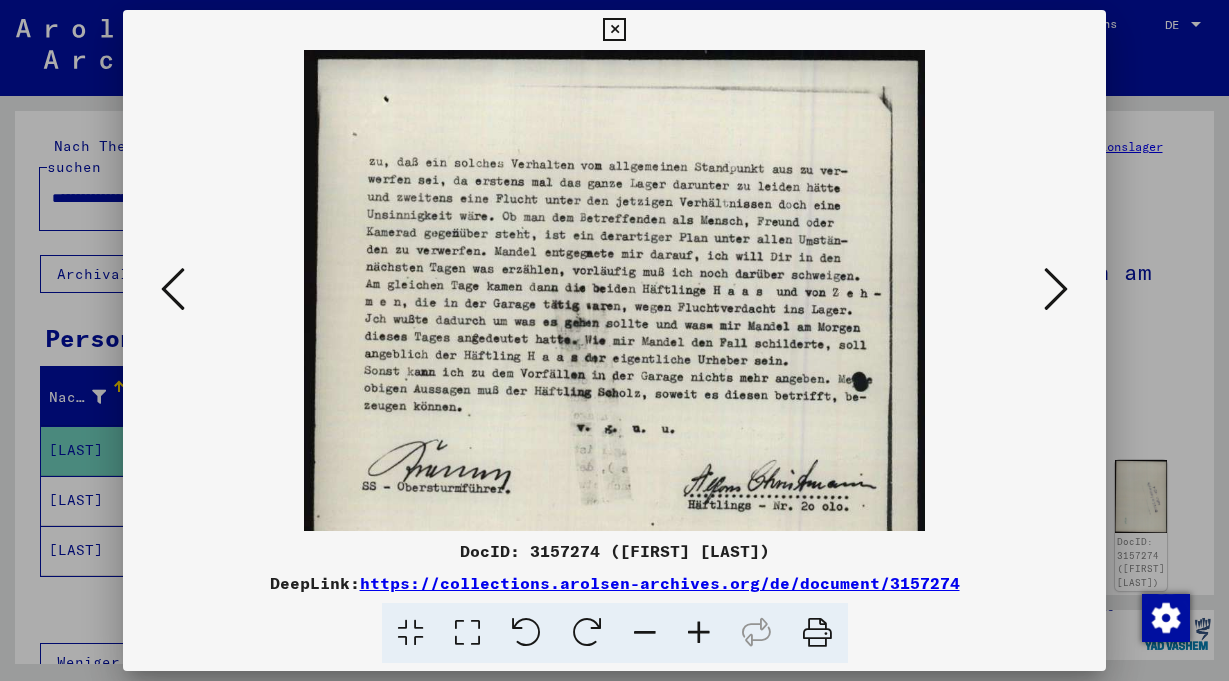 click at bounding box center (699, 633) 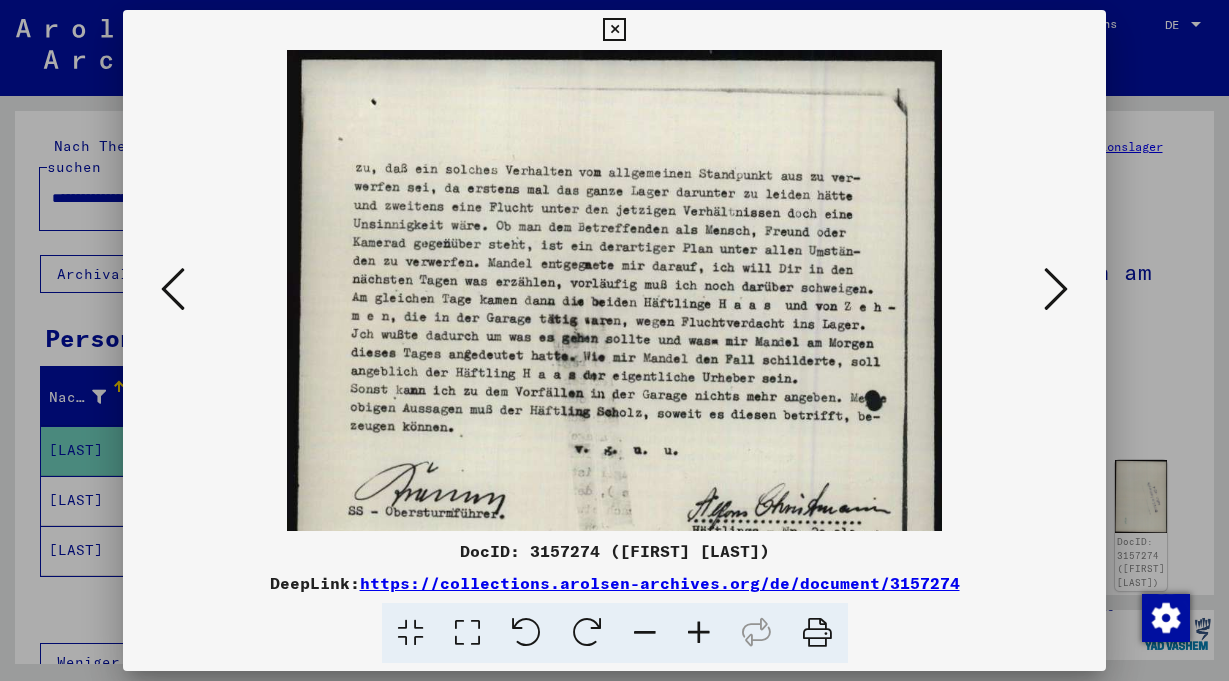 click at bounding box center (699, 633) 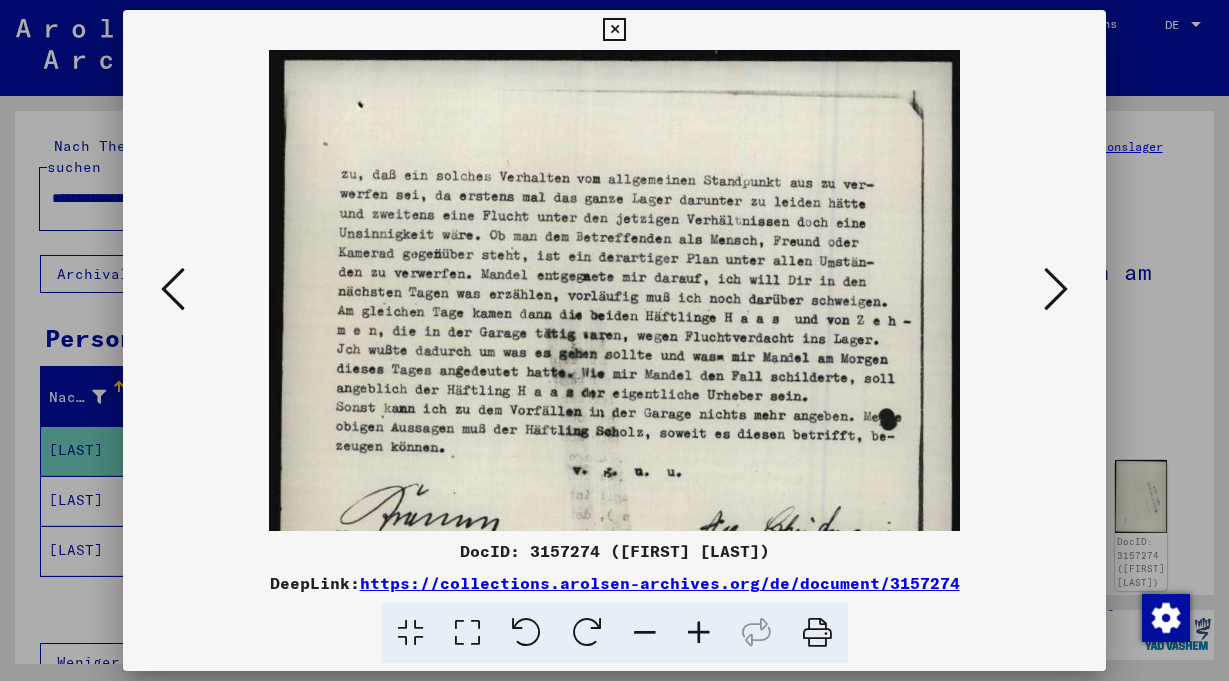 click at bounding box center [699, 633] 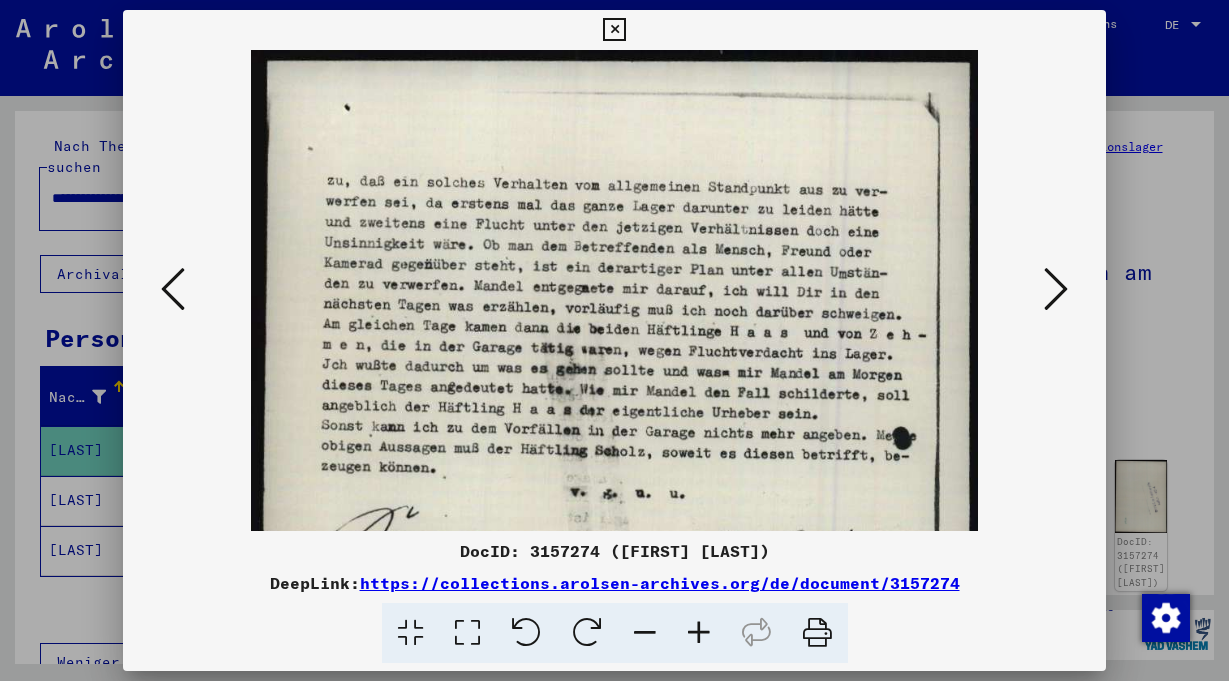 click at bounding box center (699, 633) 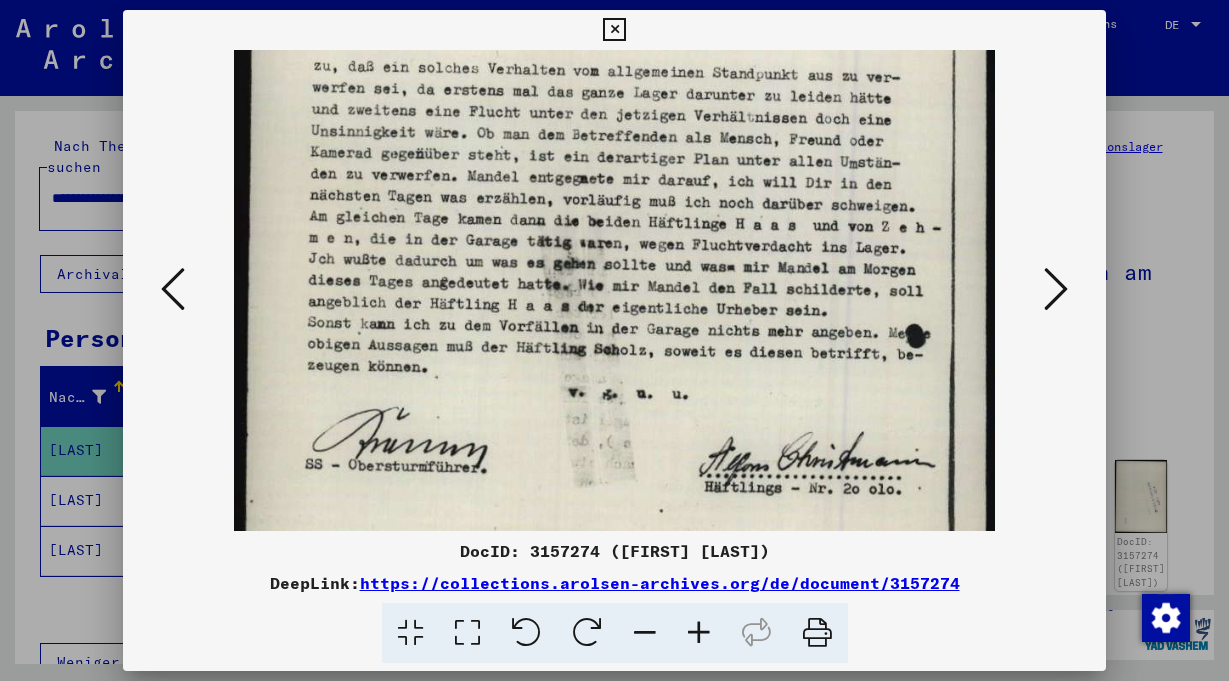 scroll, scrollTop: 122, scrollLeft: 0, axis: vertical 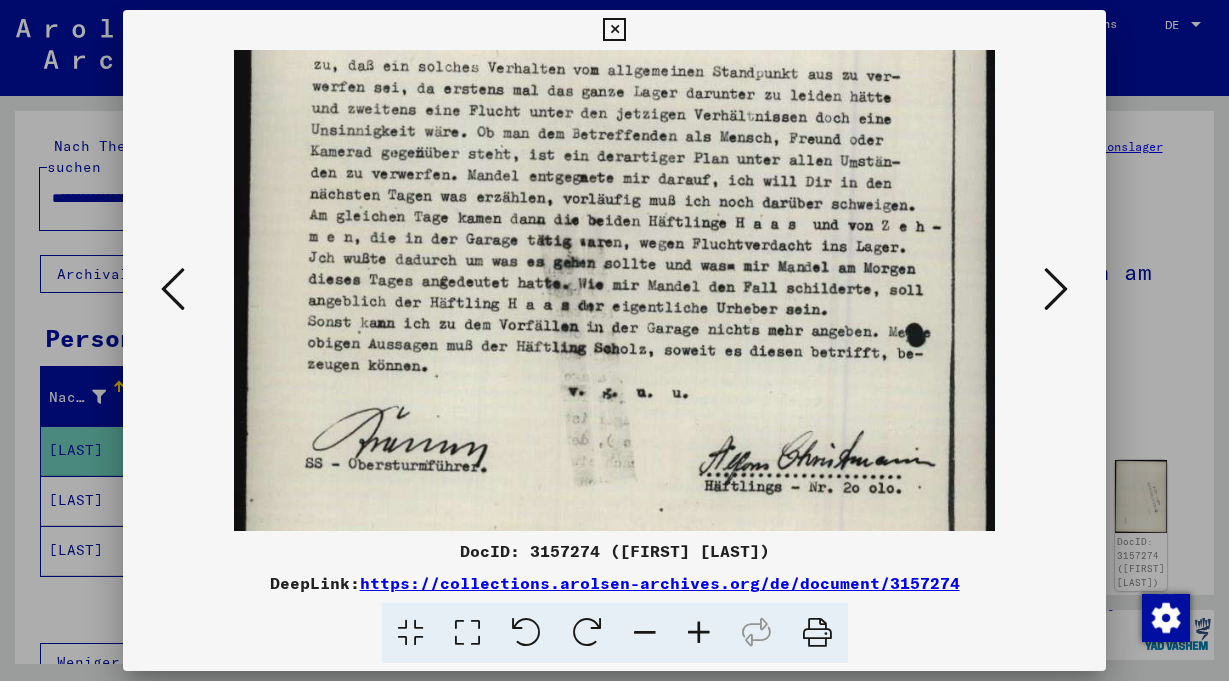 drag, startPoint x: 640, startPoint y: 327, endPoint x: 634, endPoint y: 206, distance: 121.14867 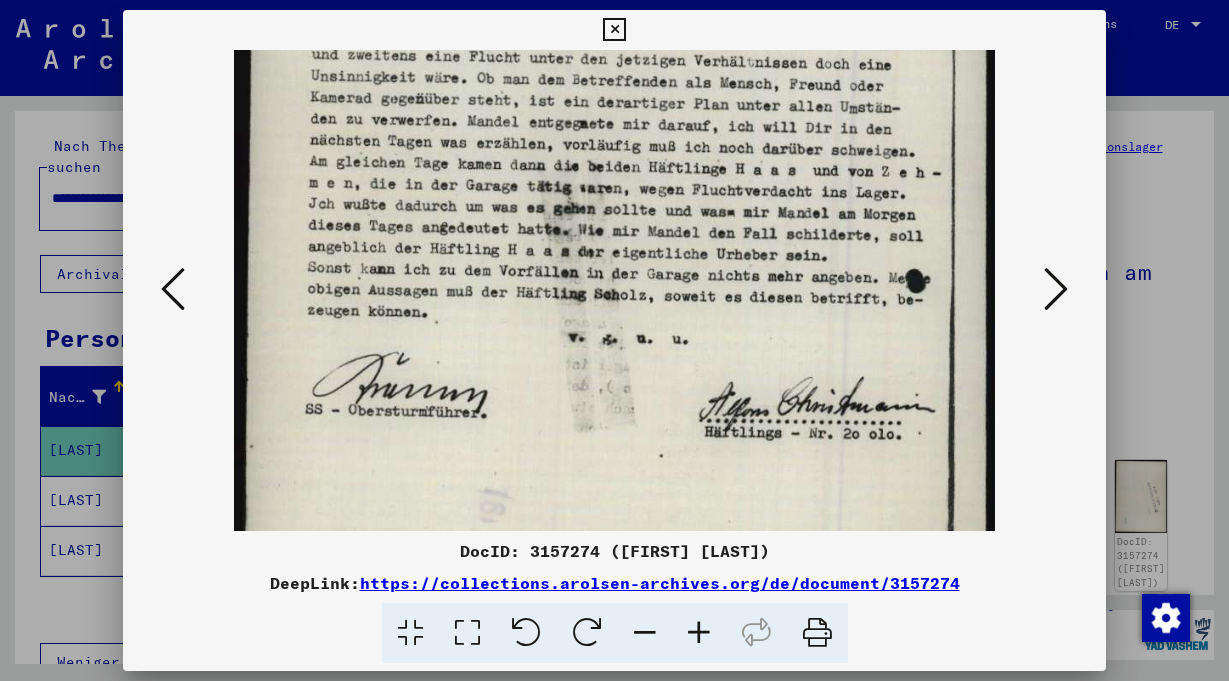 scroll, scrollTop: 185, scrollLeft: 0, axis: vertical 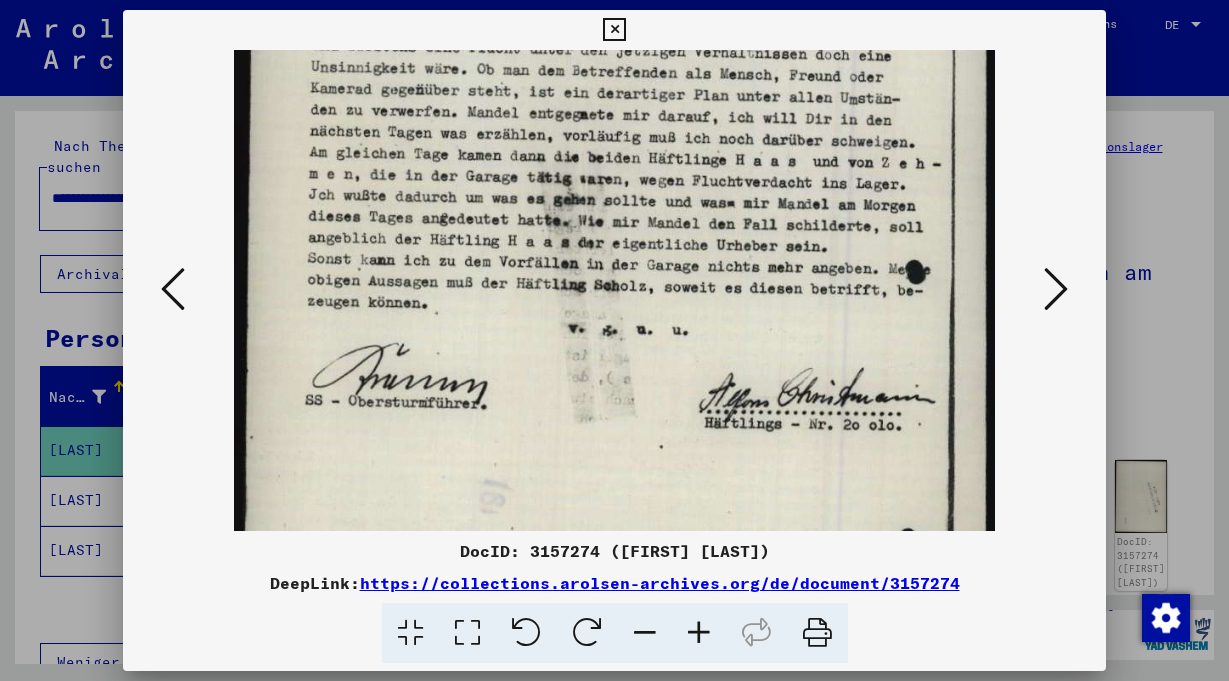 drag, startPoint x: 525, startPoint y: 303, endPoint x: 523, endPoint y: 240, distance: 63.03174 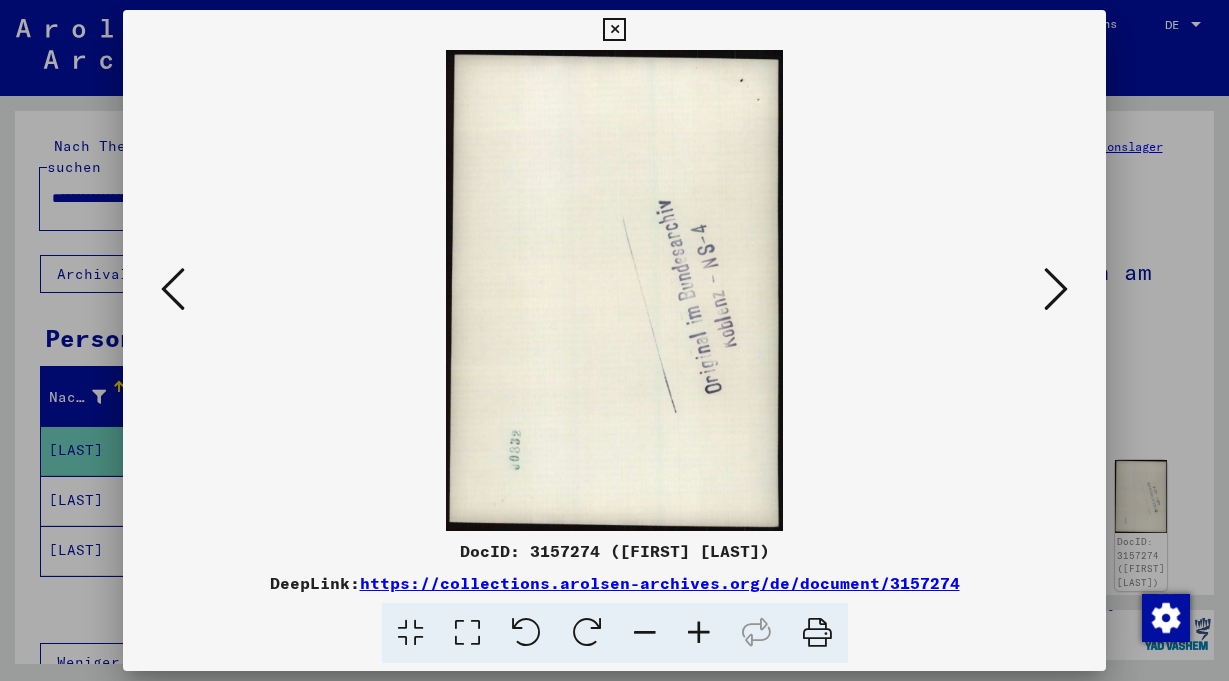 scroll, scrollTop: 0, scrollLeft: 0, axis: both 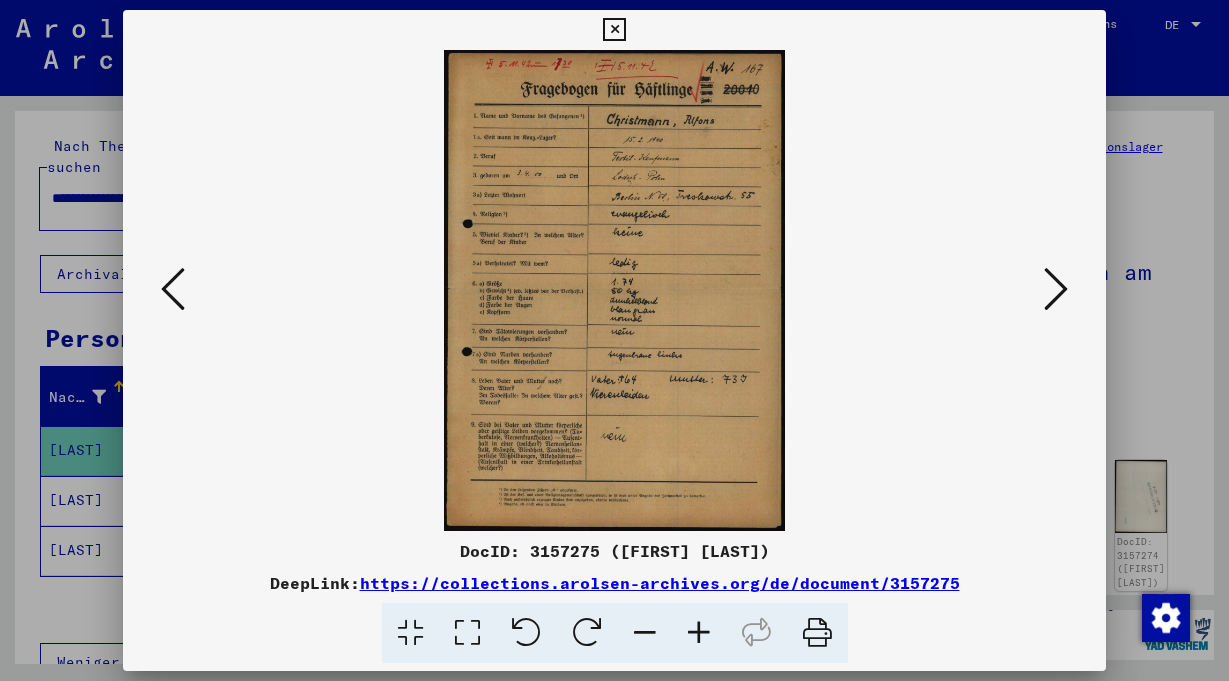 click at bounding box center (699, 633) 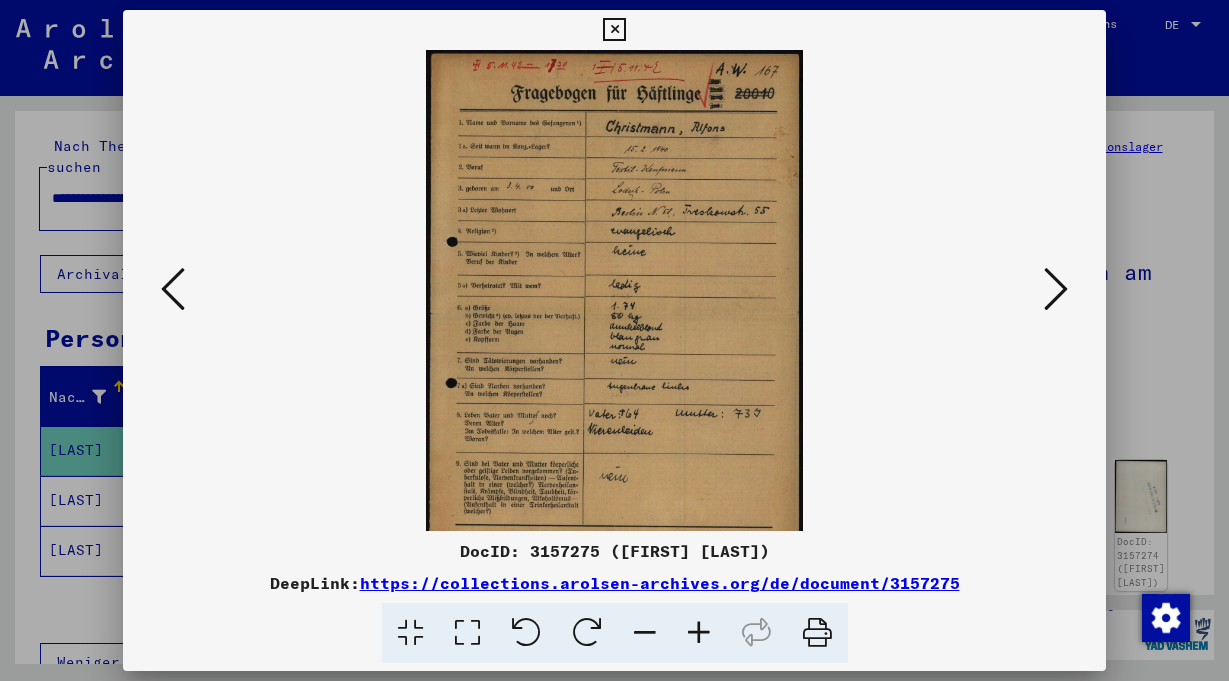 click at bounding box center [699, 633] 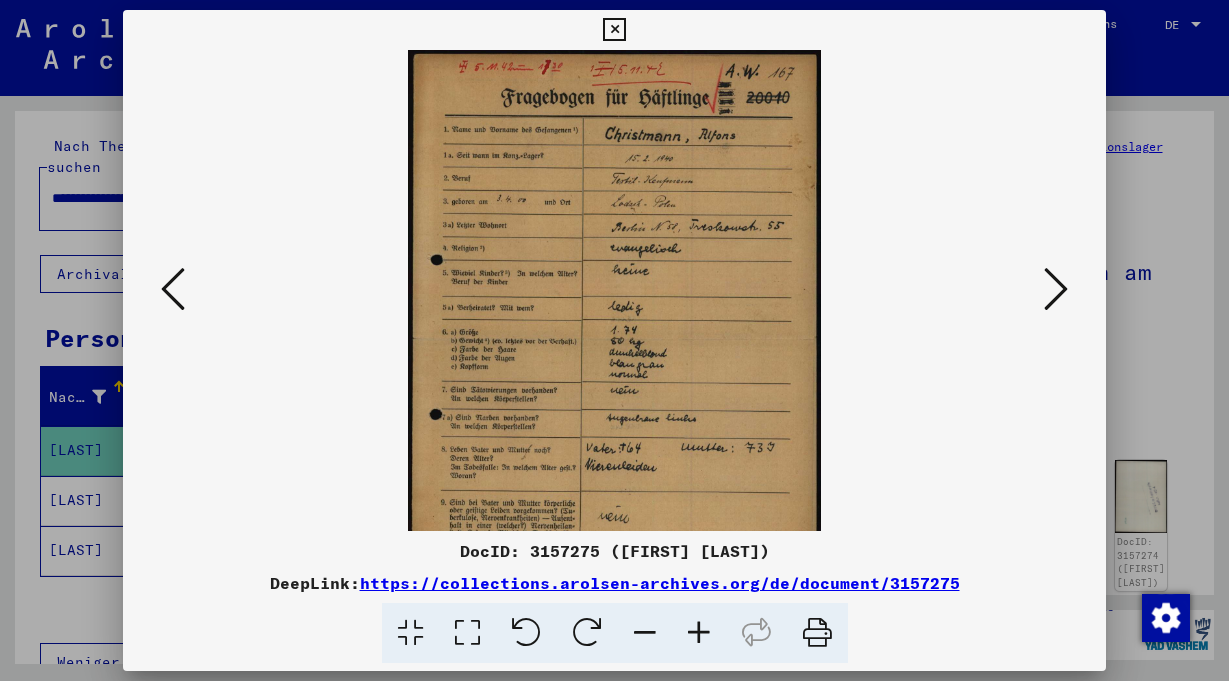 click at bounding box center [699, 633] 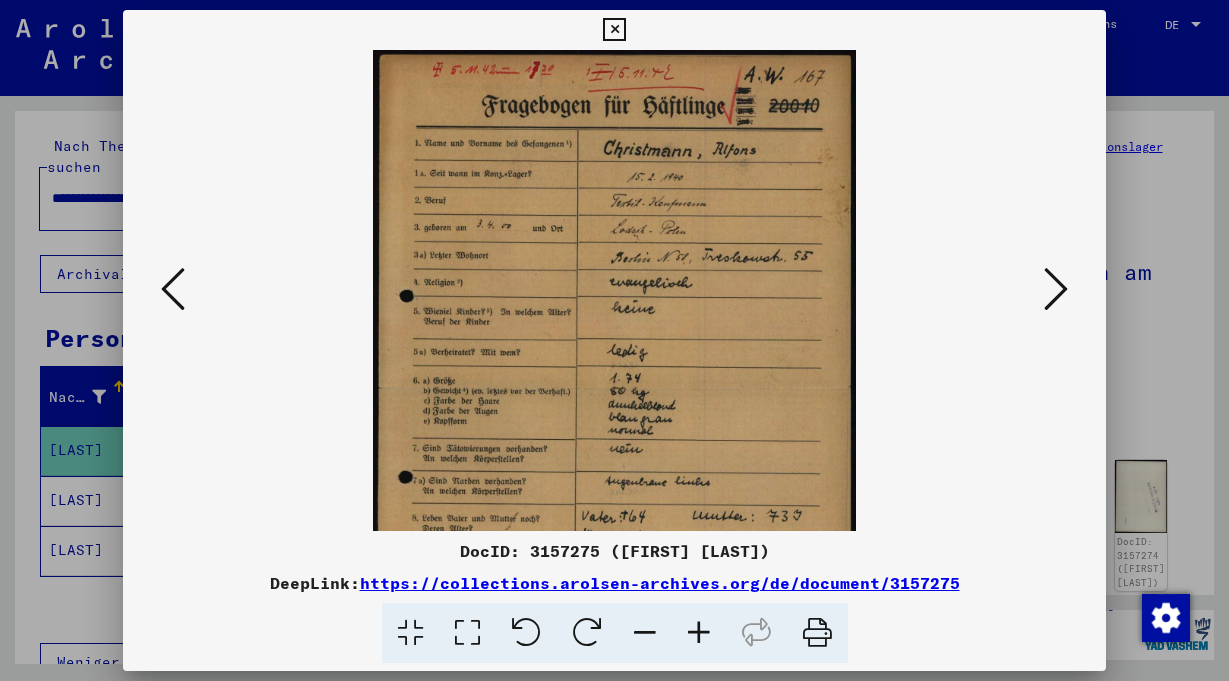 click at bounding box center (699, 633) 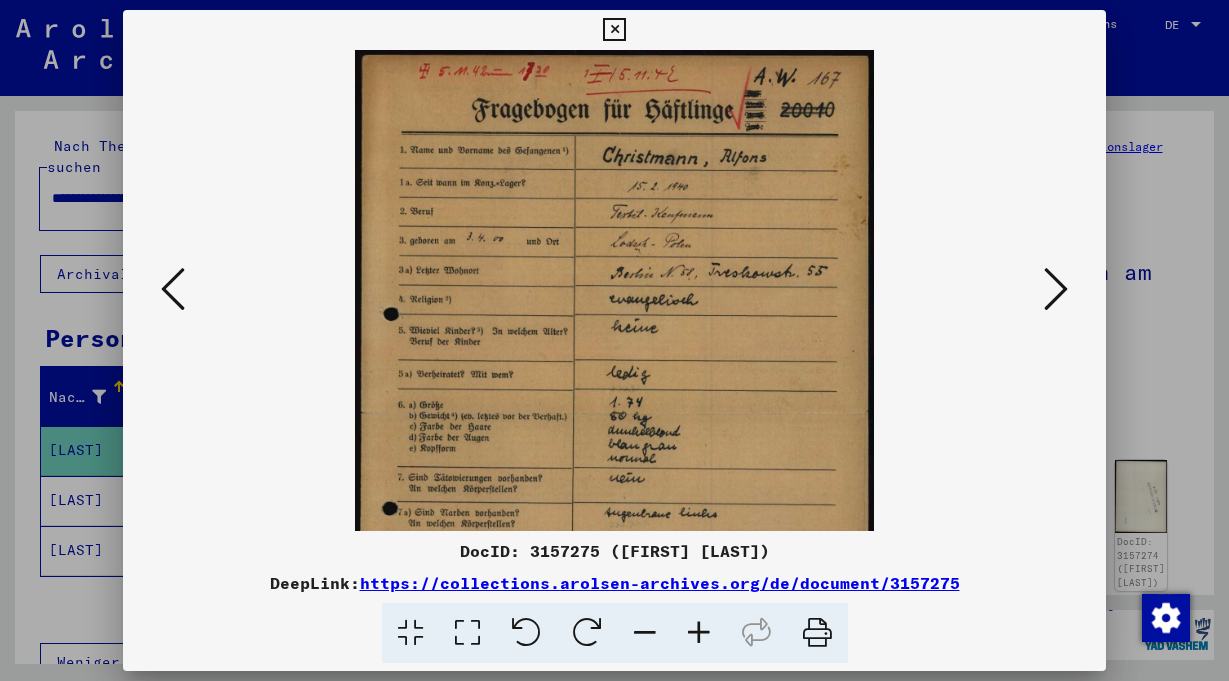 click at bounding box center (699, 633) 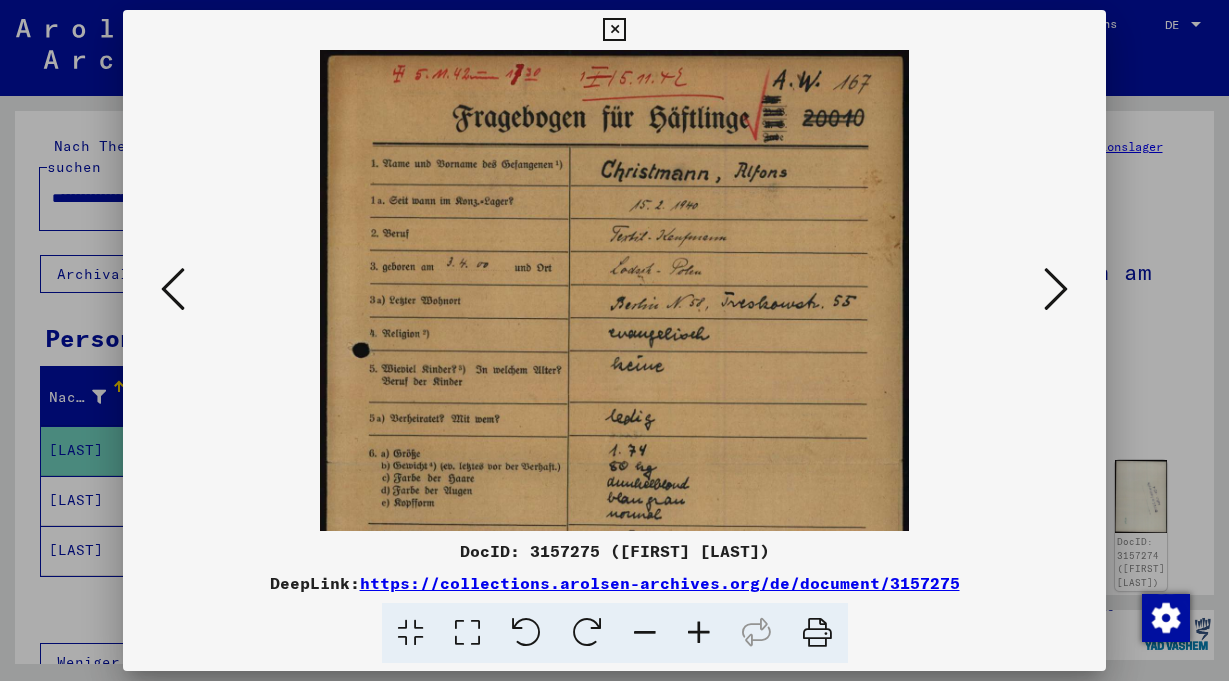 click at bounding box center [699, 633] 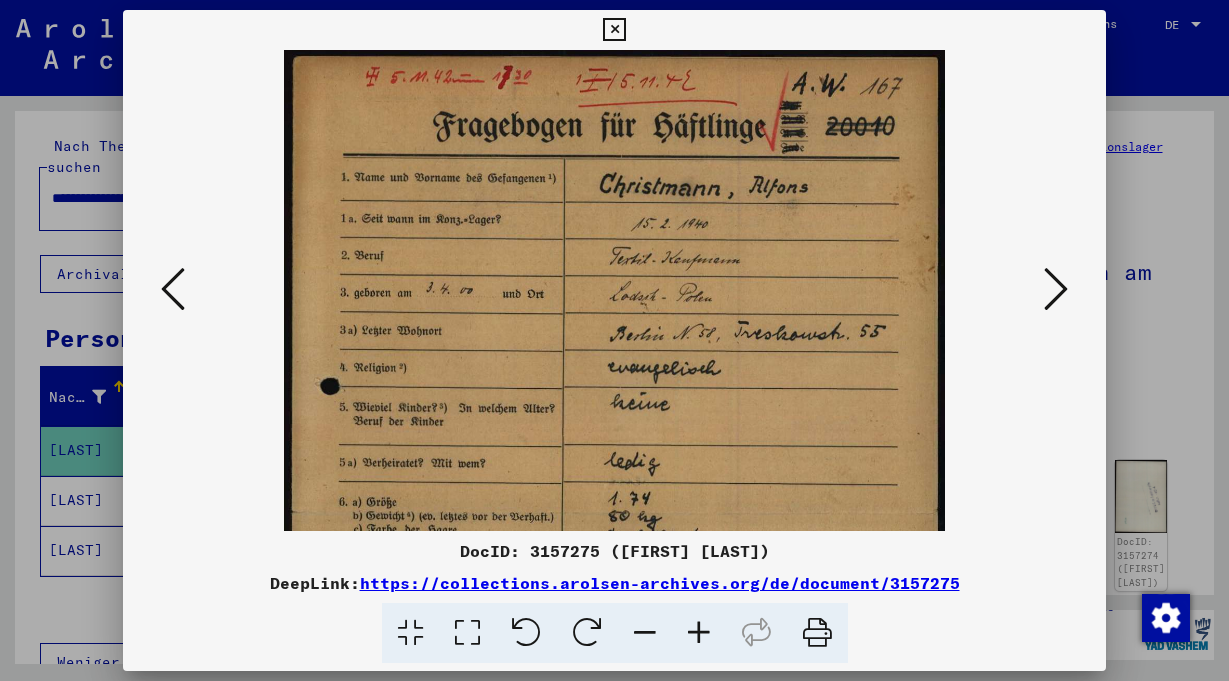 click at bounding box center (699, 633) 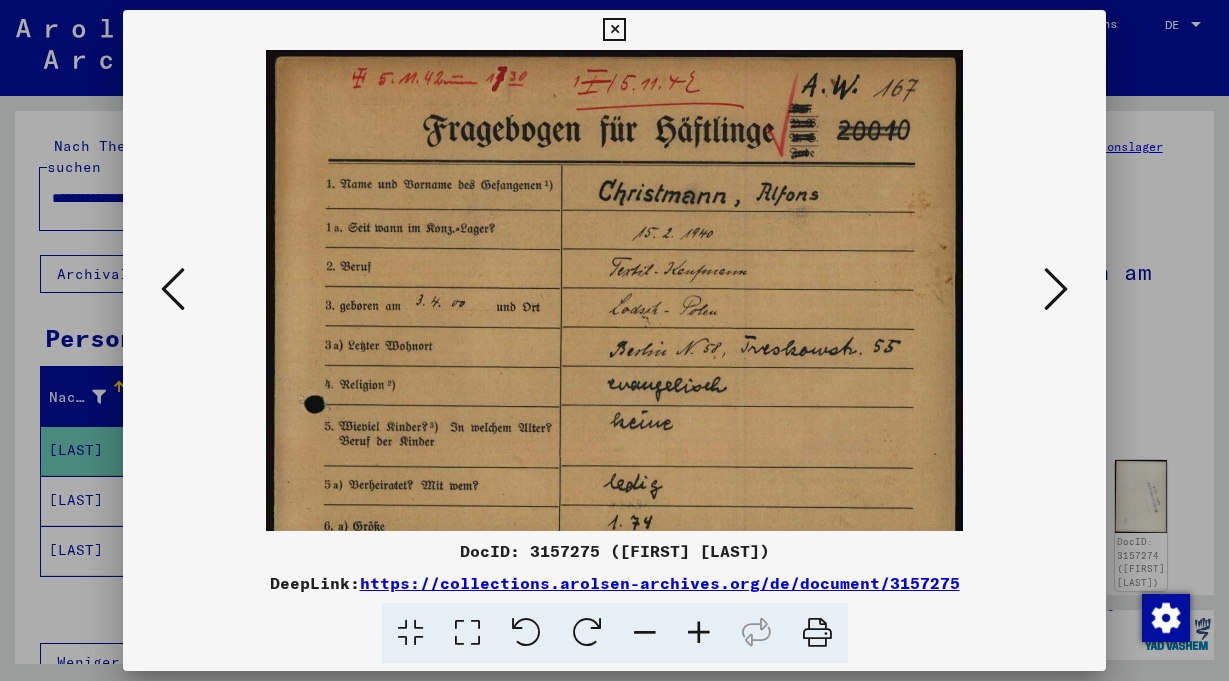 click at bounding box center (699, 633) 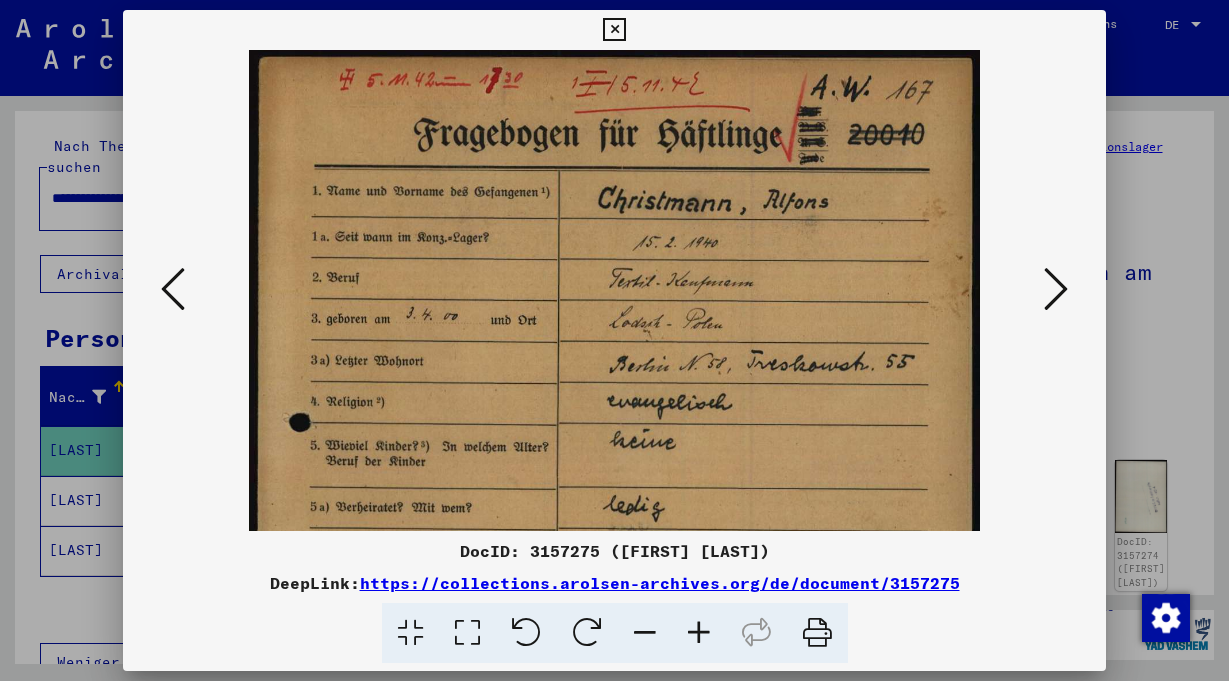 click at bounding box center (699, 633) 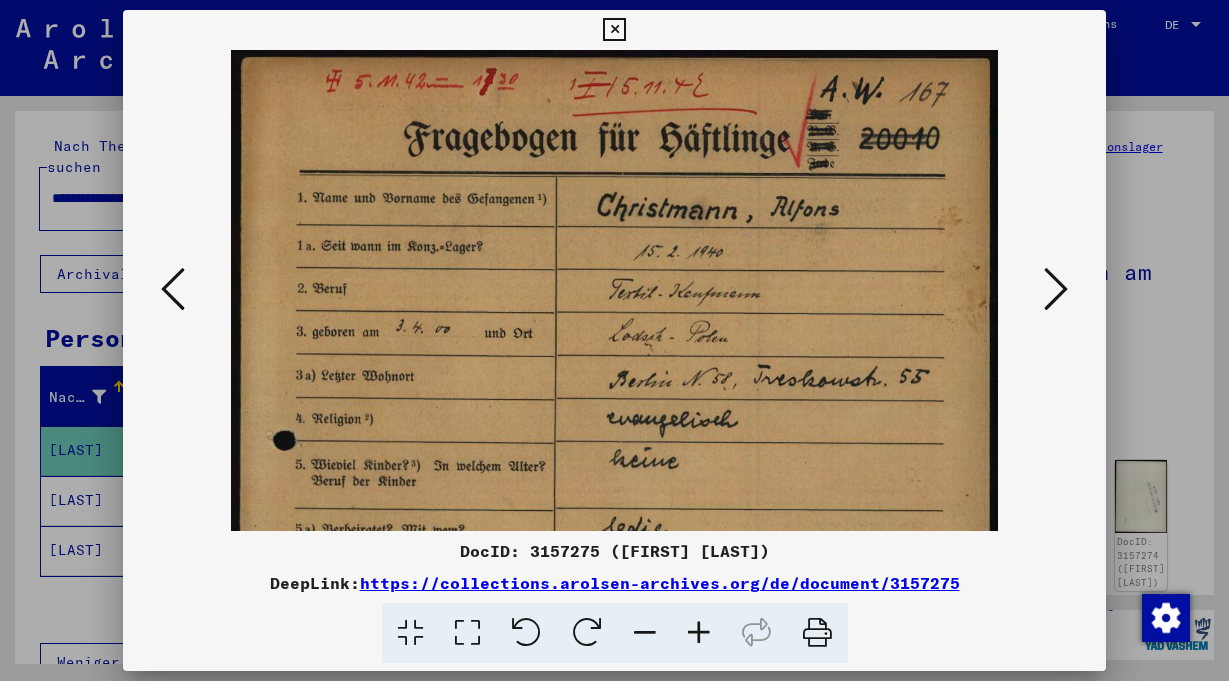 scroll, scrollTop: 2, scrollLeft: 0, axis: vertical 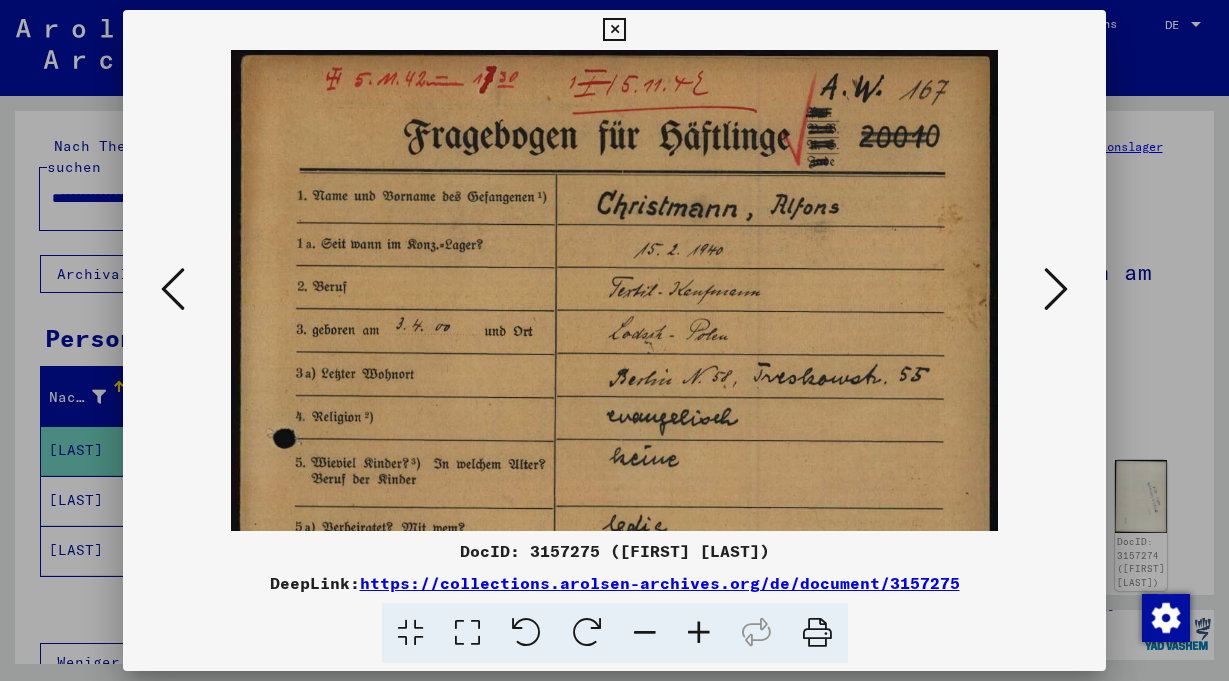 drag, startPoint x: 777, startPoint y: 274, endPoint x: 676, endPoint y: 273, distance: 101.00495 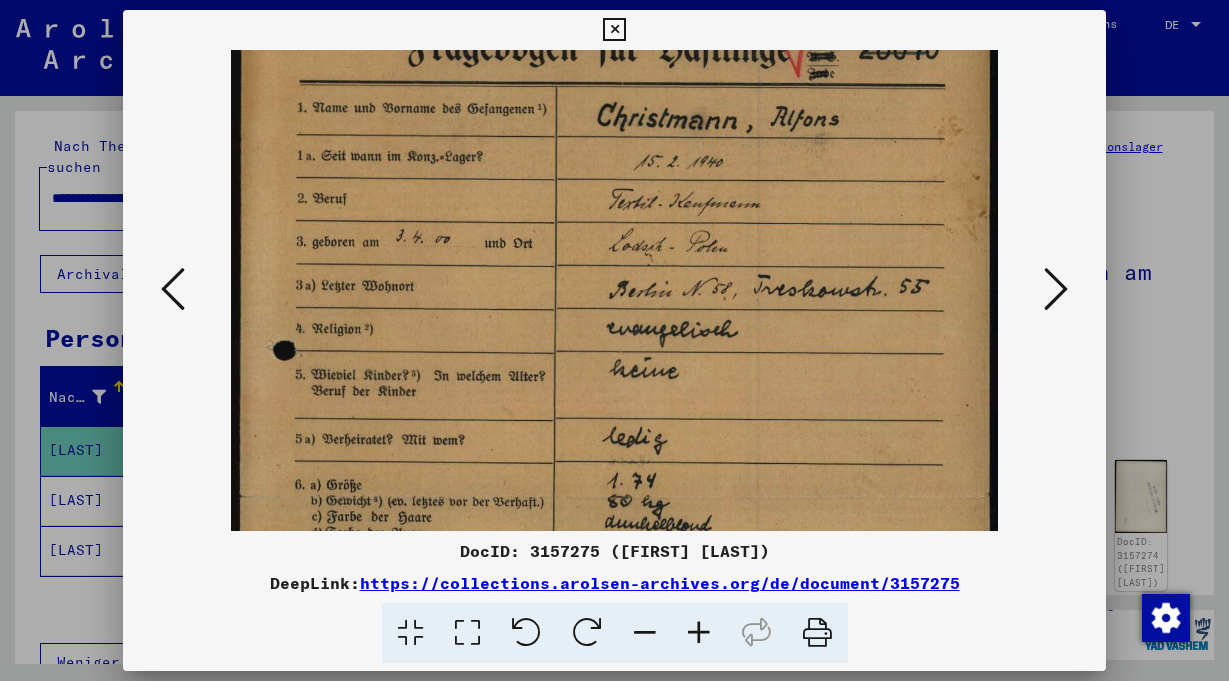 scroll, scrollTop: 91, scrollLeft: 0, axis: vertical 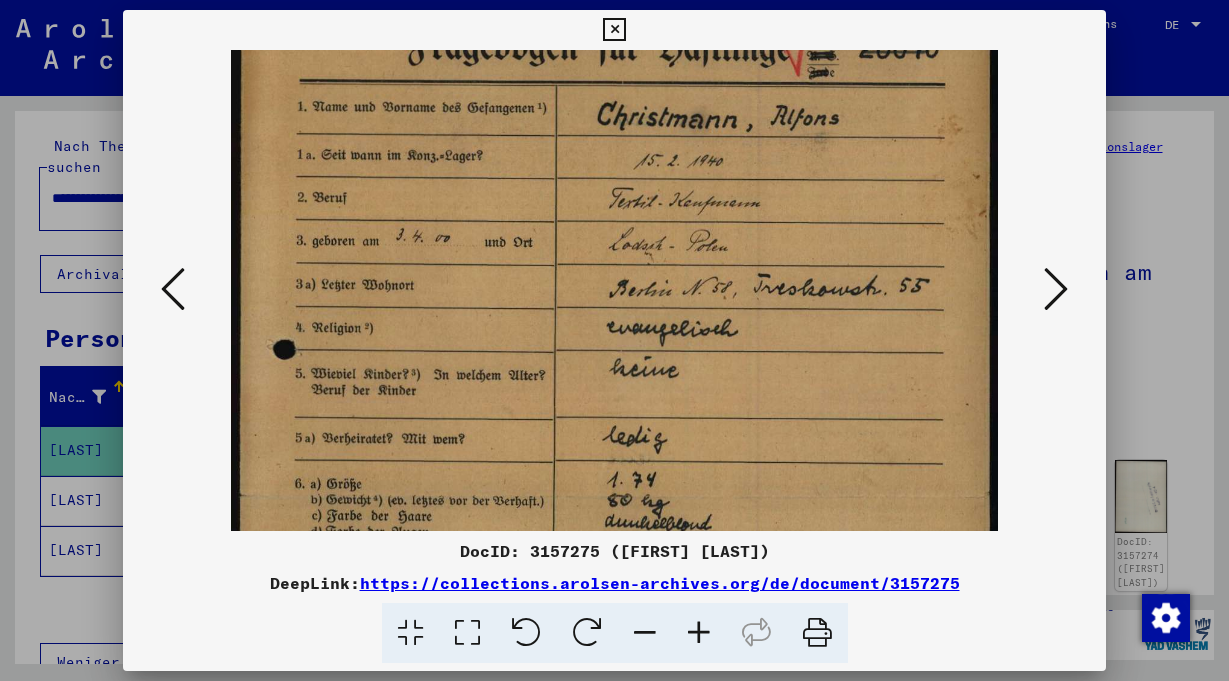 drag, startPoint x: 681, startPoint y: 345, endPoint x: 664, endPoint y: 256, distance: 90.60905 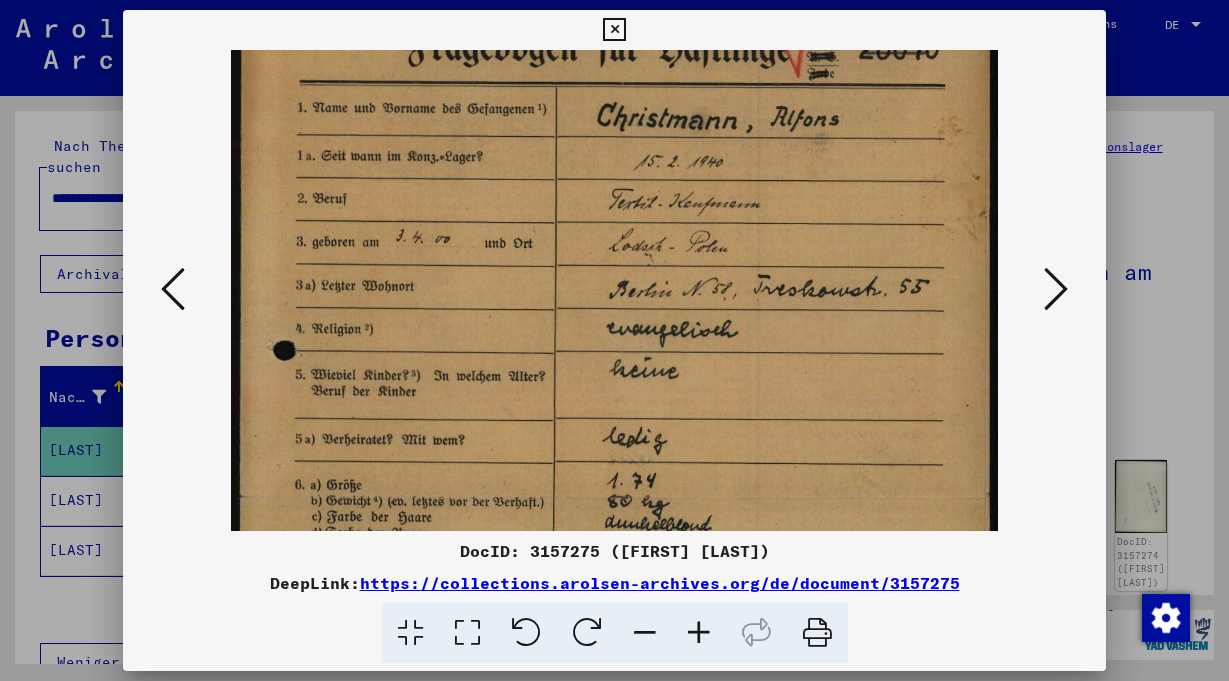 scroll, scrollTop: 91, scrollLeft: 0, axis: vertical 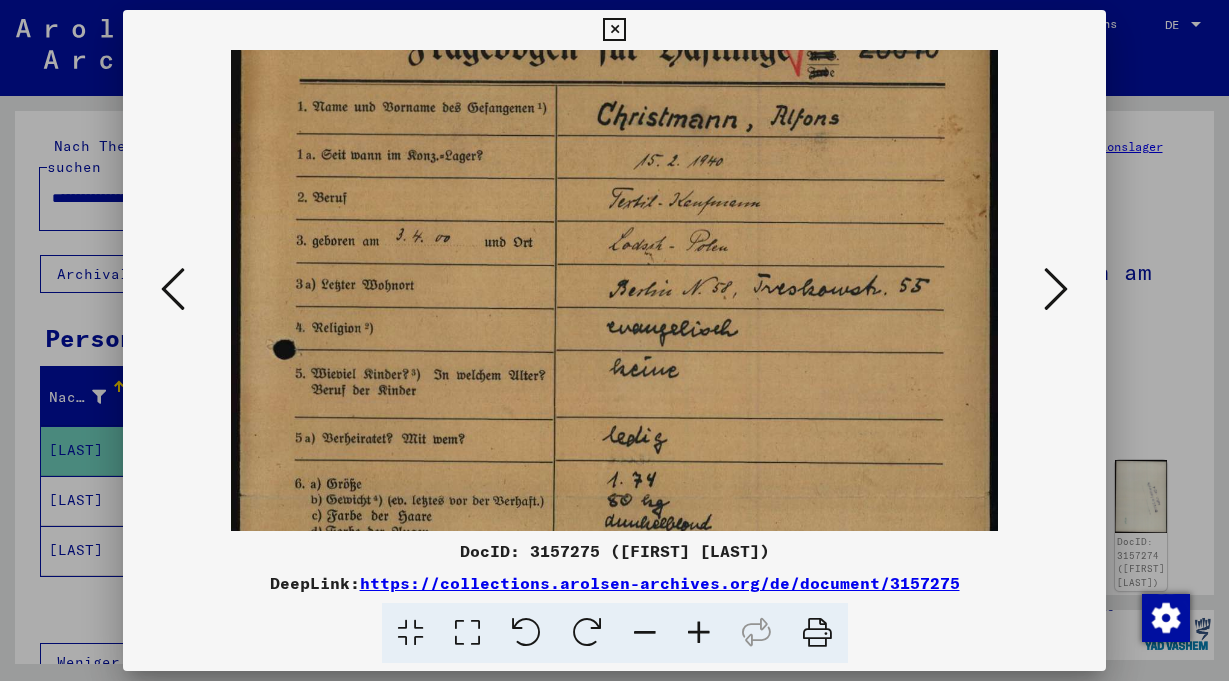click at bounding box center [614, 499] 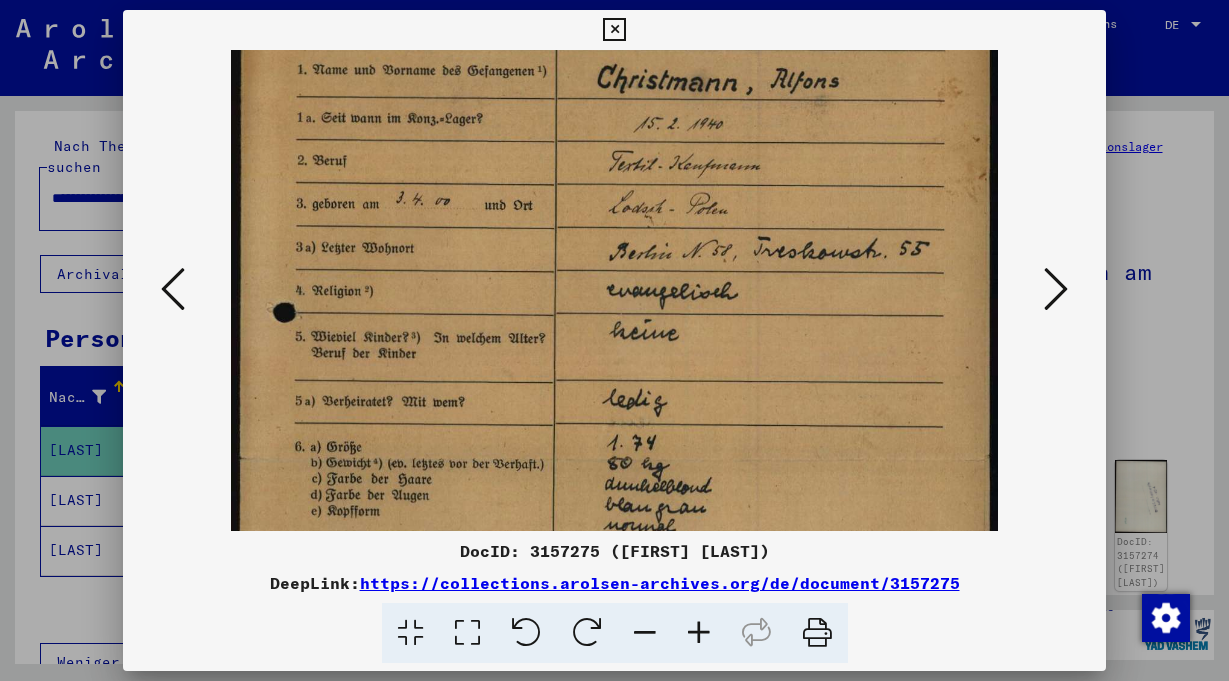 scroll, scrollTop: 134, scrollLeft: 0, axis: vertical 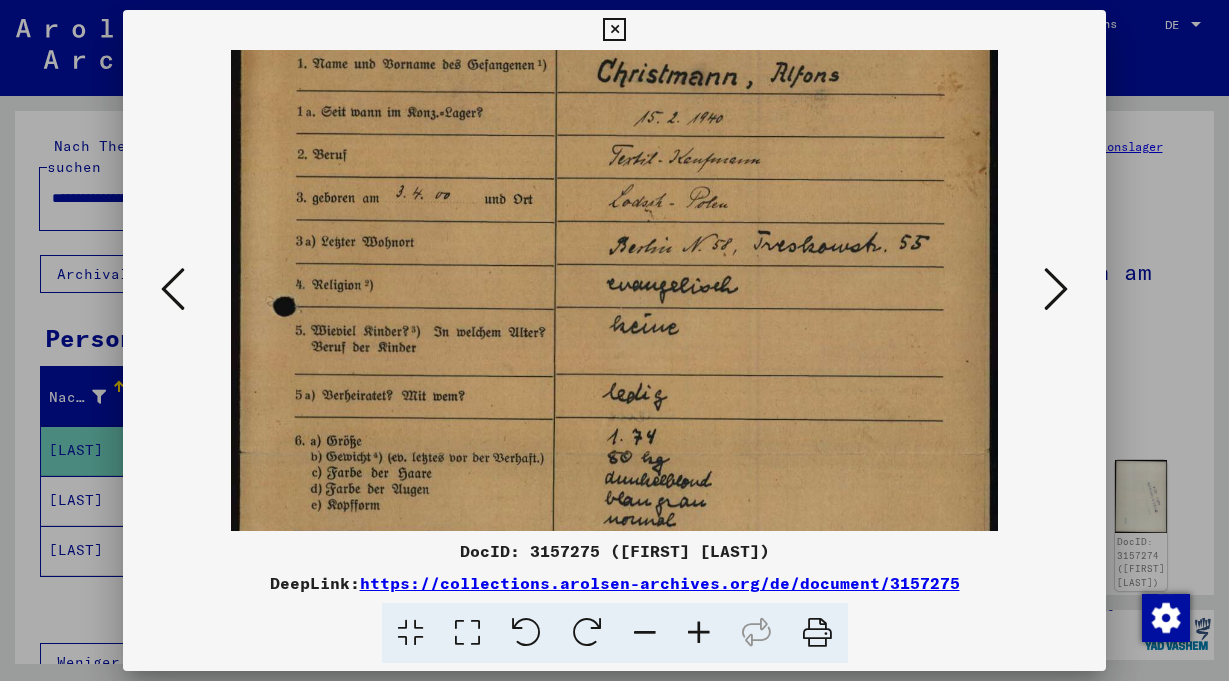 drag, startPoint x: 649, startPoint y: 290, endPoint x: 642, endPoint y: 247, distance: 43.56604 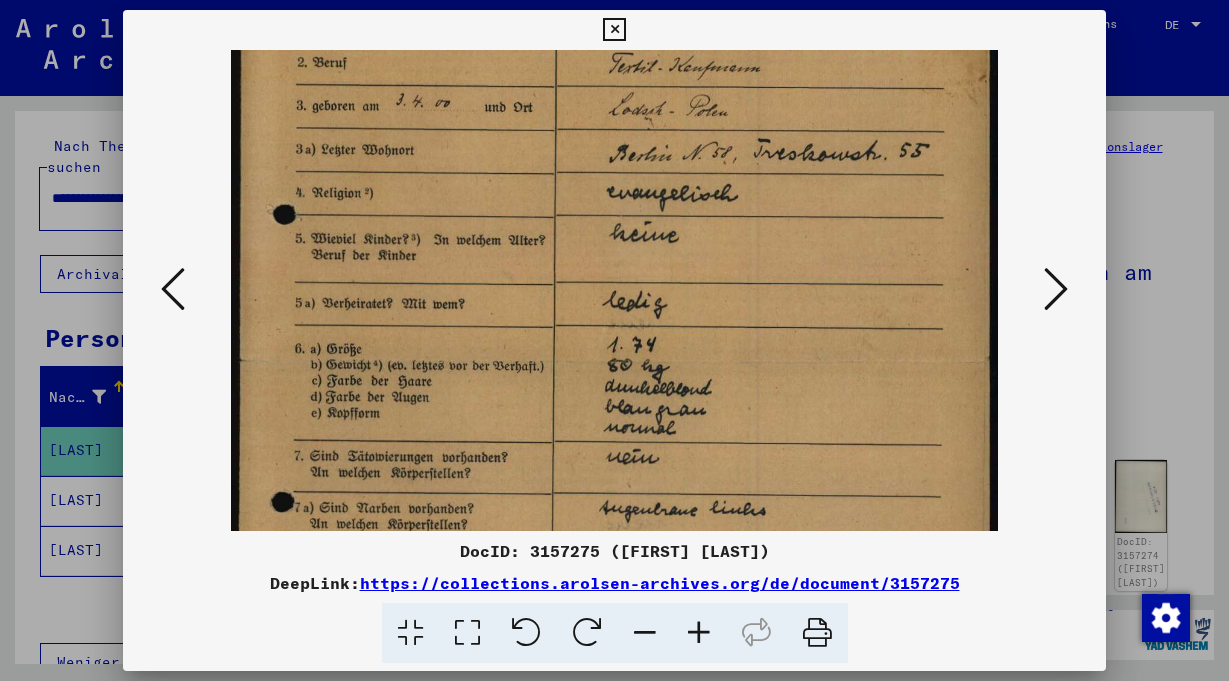 scroll, scrollTop: 259, scrollLeft: 0, axis: vertical 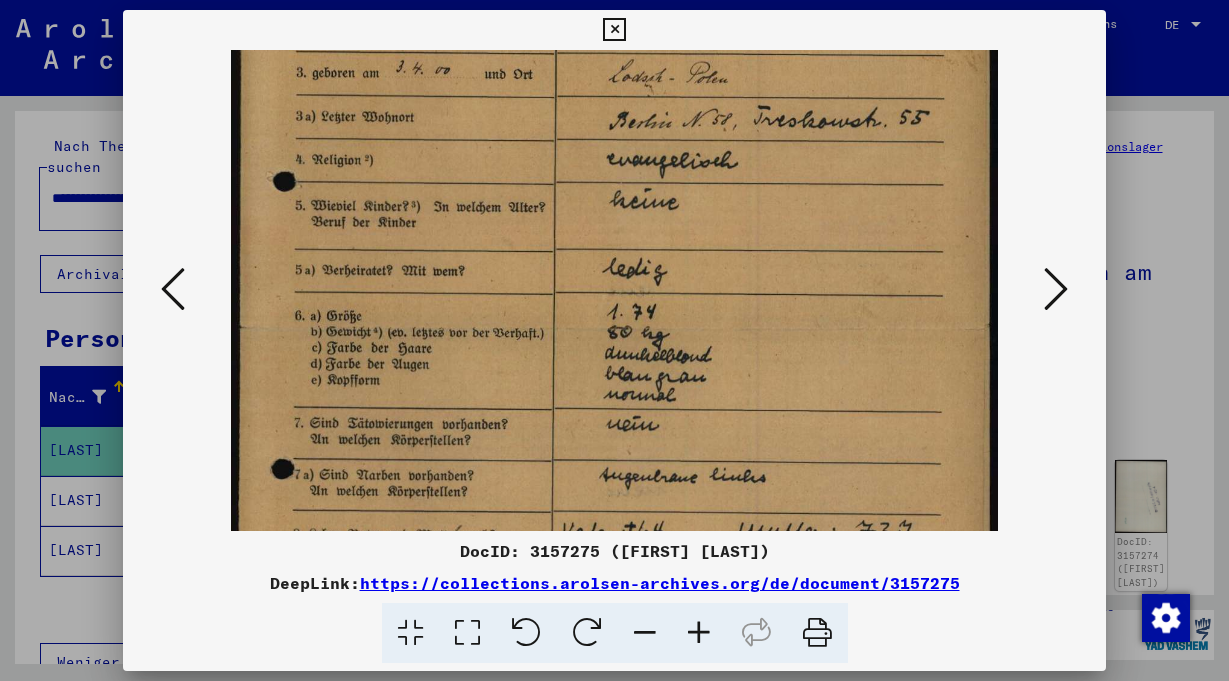 drag, startPoint x: 641, startPoint y: 348, endPoint x: 639, endPoint y: 223, distance: 125.016 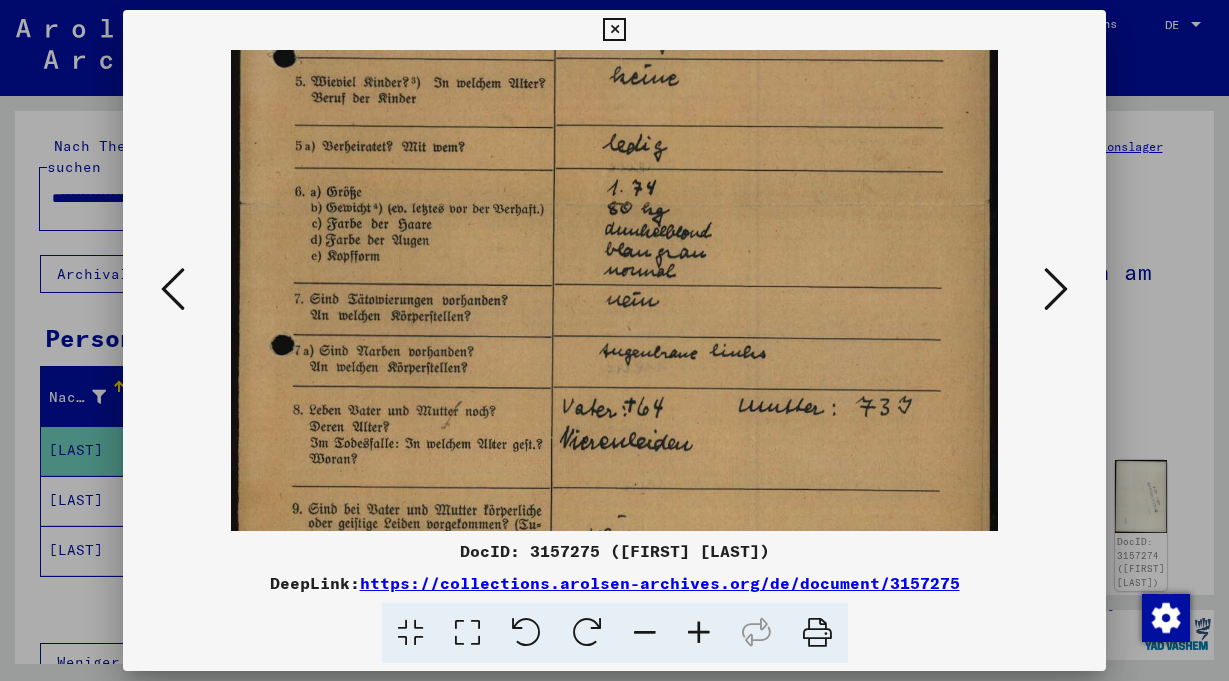 drag, startPoint x: 657, startPoint y: 321, endPoint x: 656, endPoint y: 198, distance: 123.00407 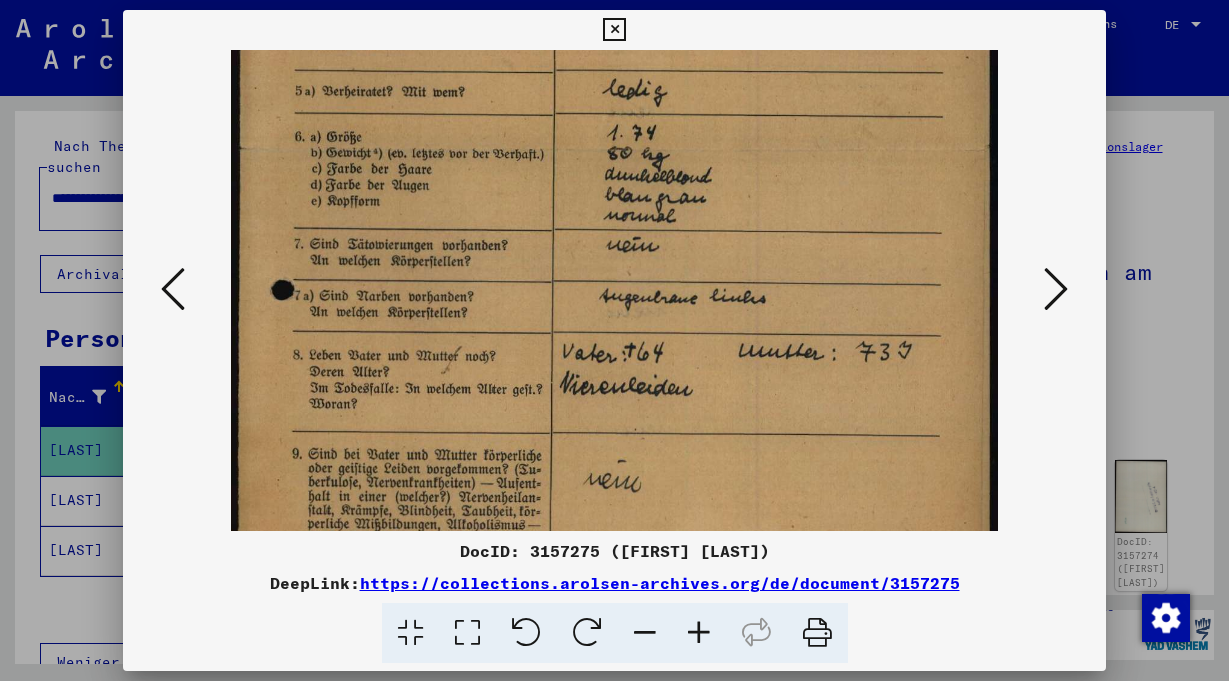 drag, startPoint x: 665, startPoint y: 279, endPoint x: 665, endPoint y: 225, distance: 54 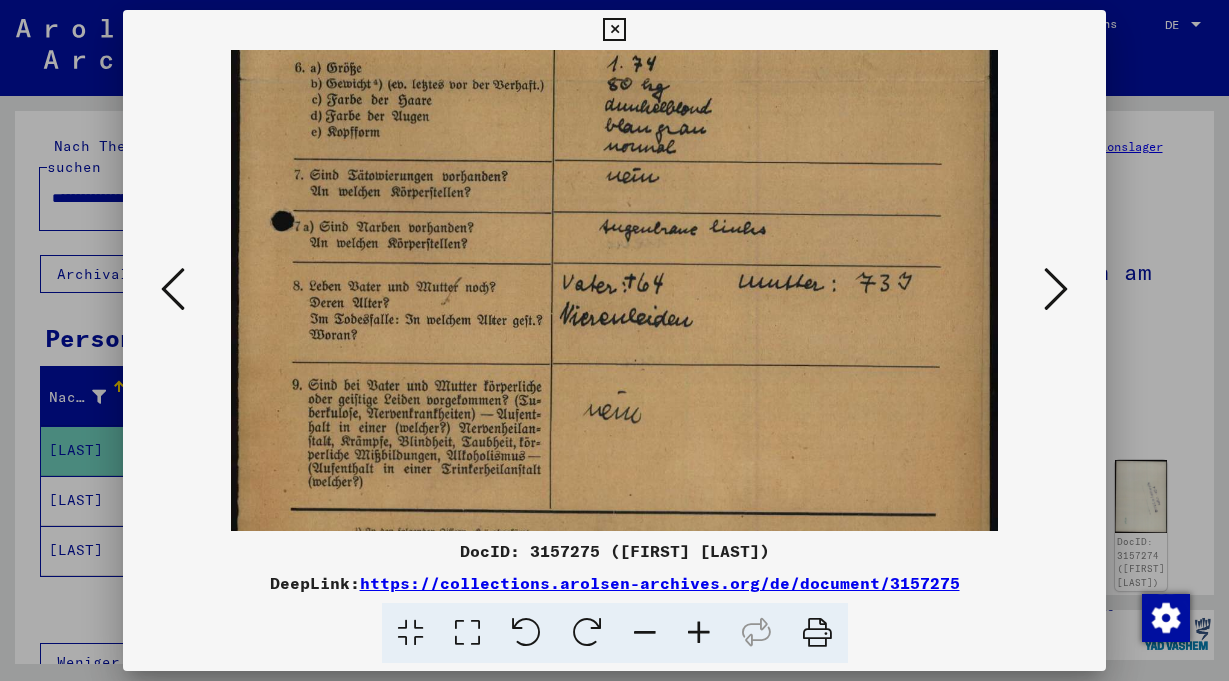 drag, startPoint x: 673, startPoint y: 303, endPoint x: 655, endPoint y: 256, distance: 50.32892 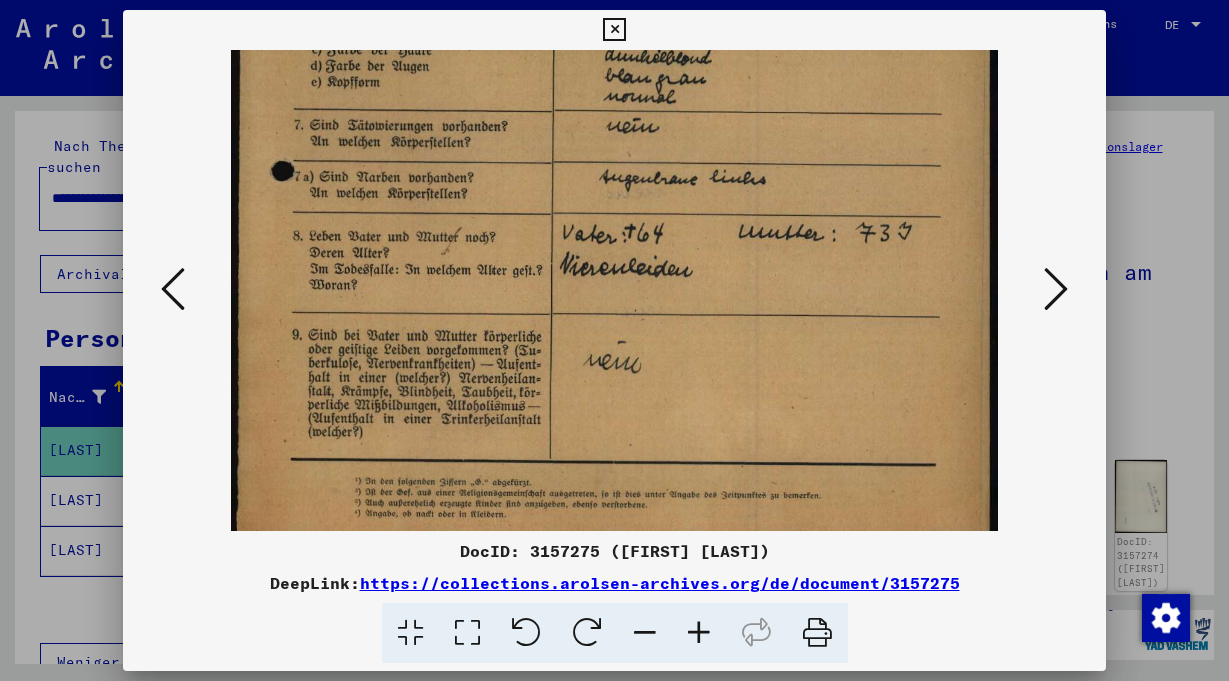 drag, startPoint x: 653, startPoint y: 311, endPoint x: 651, endPoint y: 230, distance: 81.02469 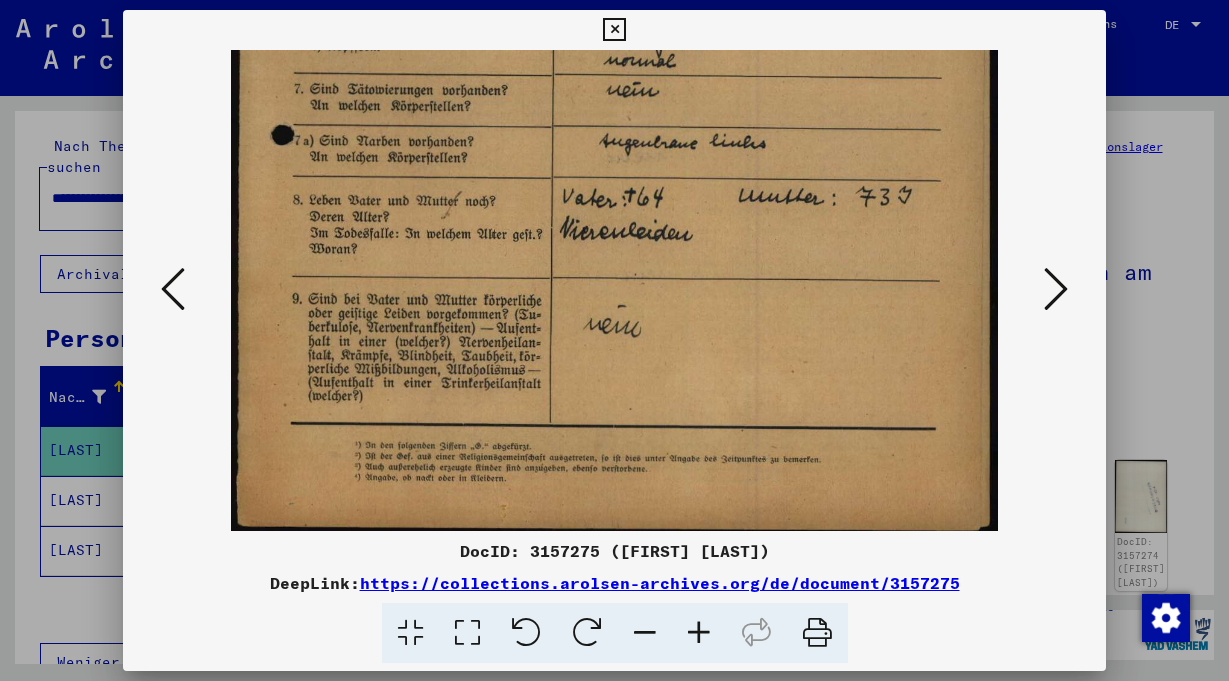 scroll, scrollTop: 600, scrollLeft: 0, axis: vertical 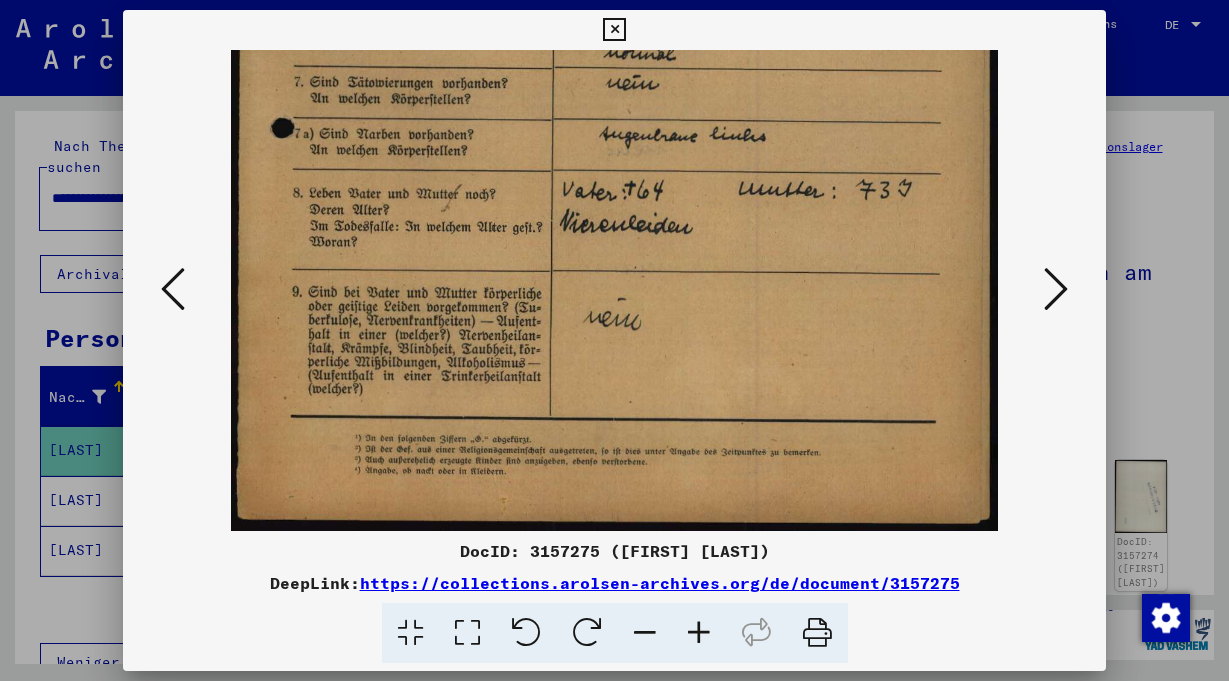 drag, startPoint x: 649, startPoint y: 320, endPoint x: 656, endPoint y: 239, distance: 81.3019 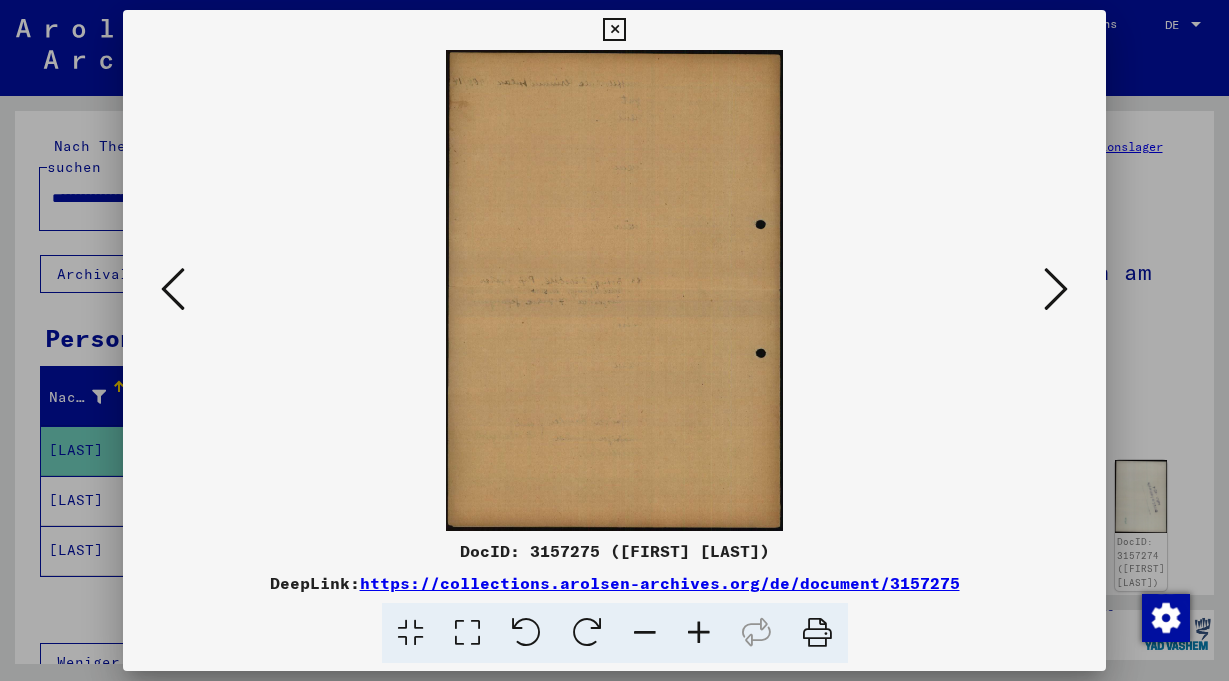 click at bounding box center (1056, 289) 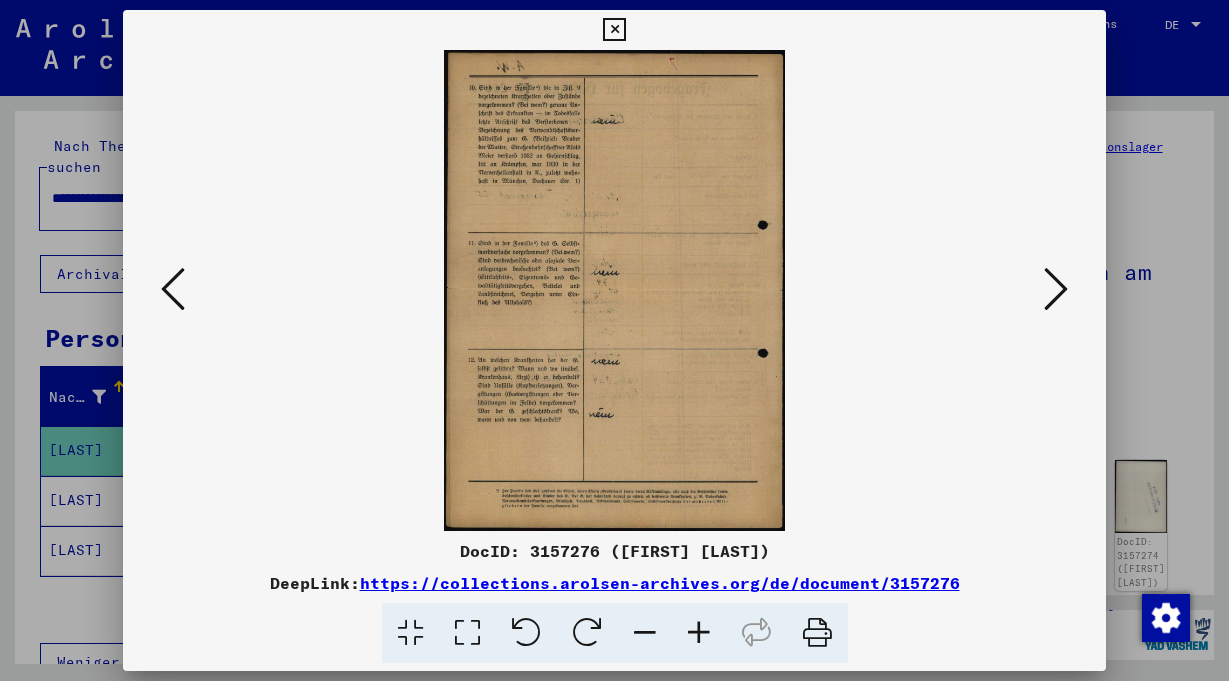 click at bounding box center (1056, 289) 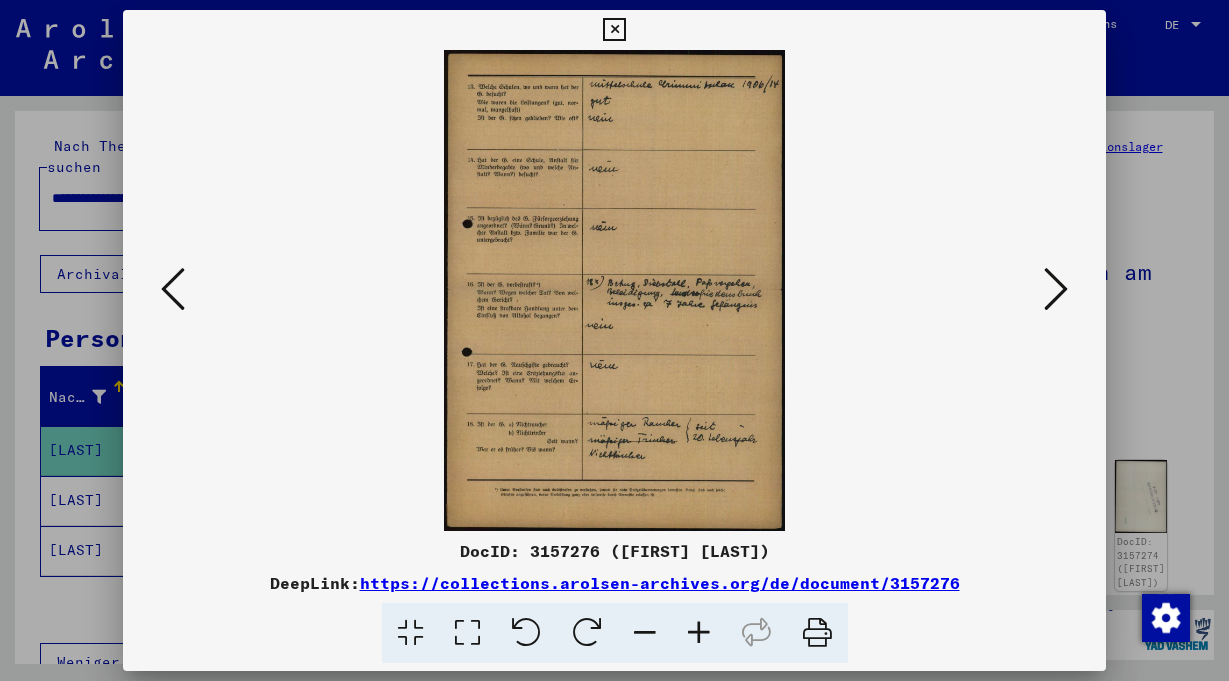 click at bounding box center (1056, 289) 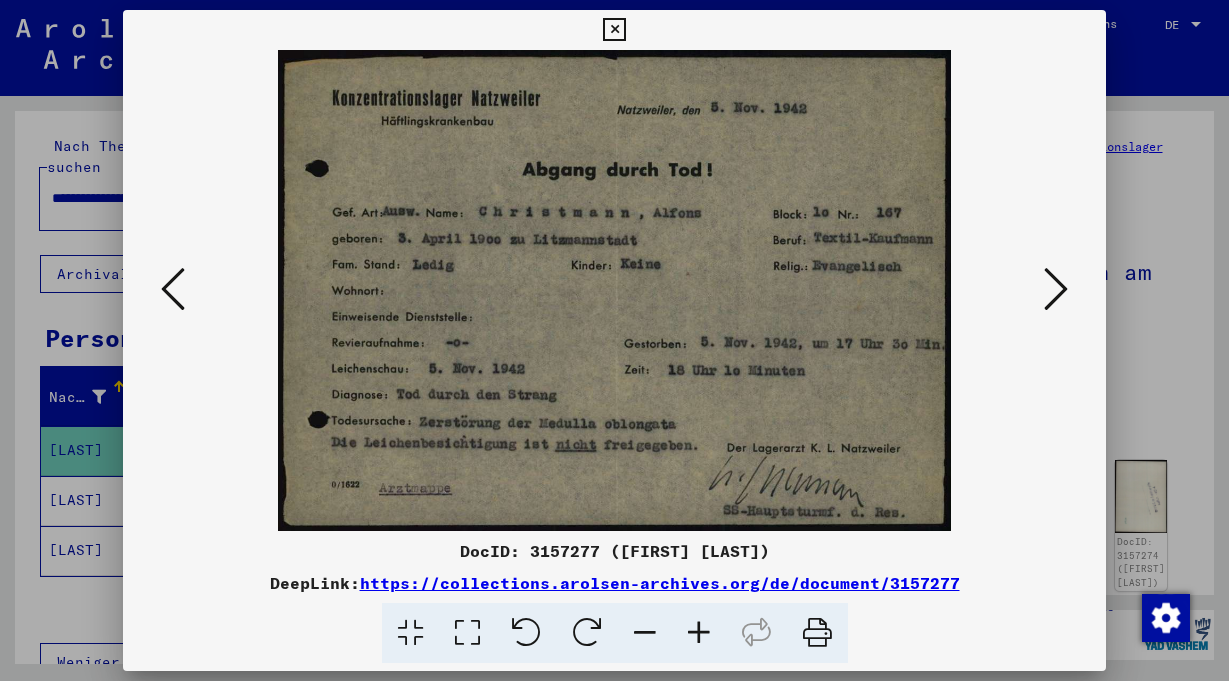 click at bounding box center (614, 290) 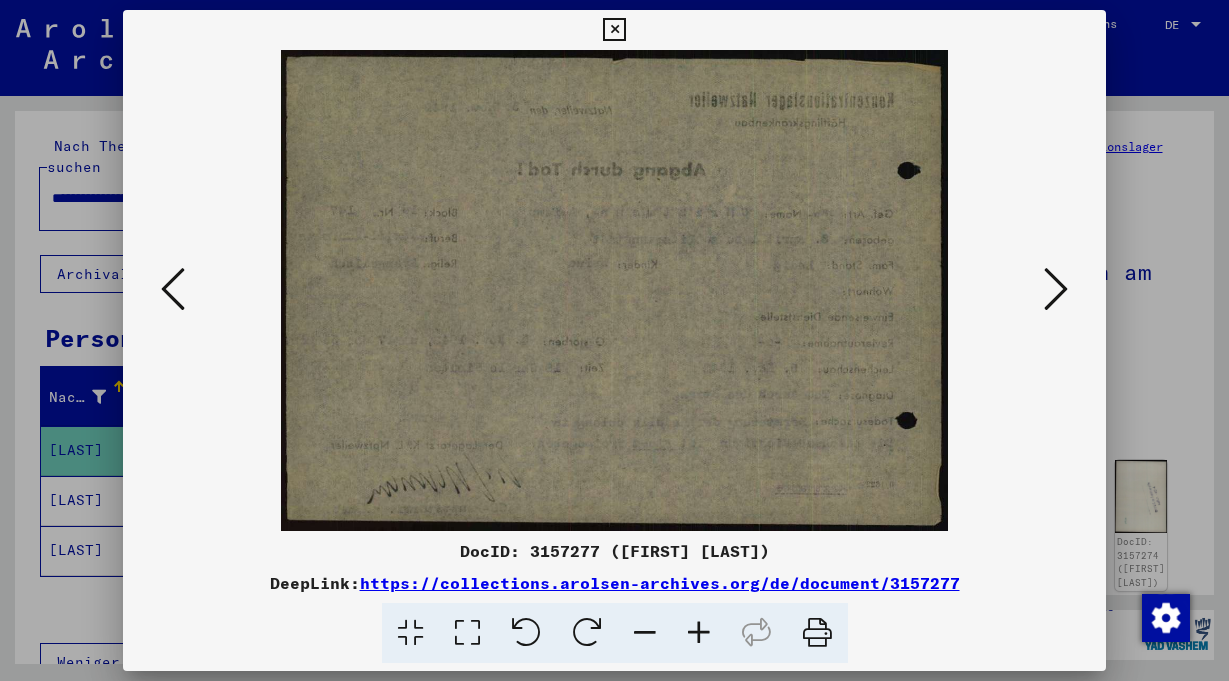 click at bounding box center [1056, 289] 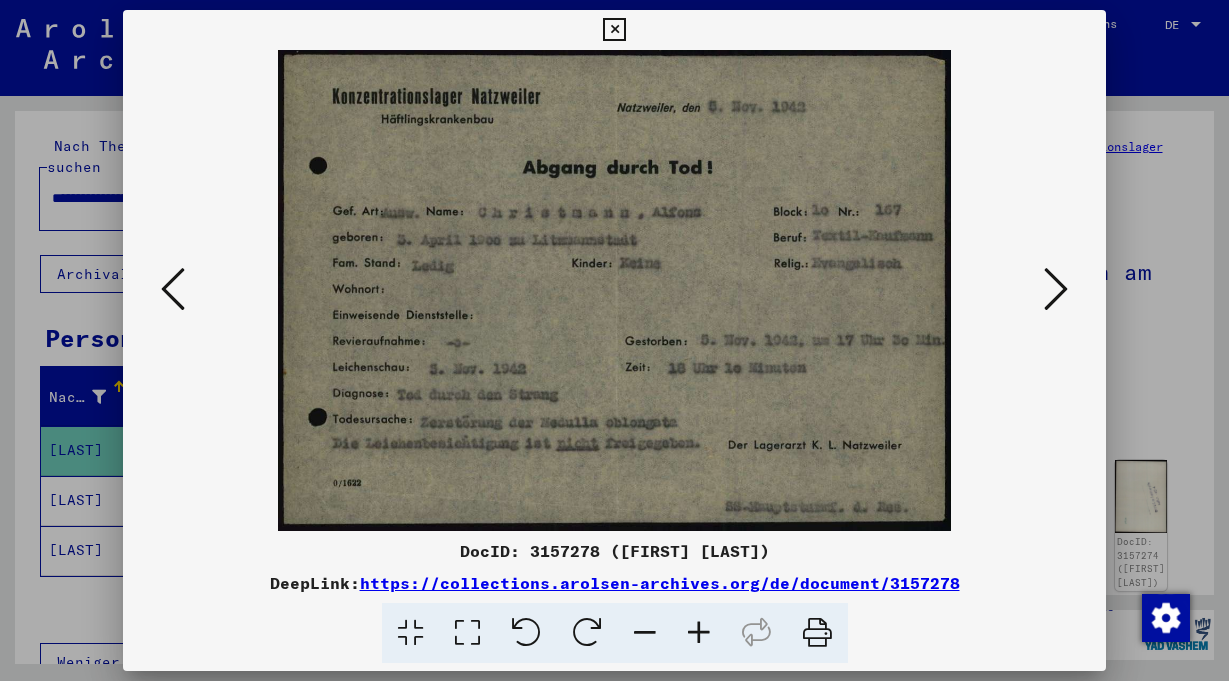 click at bounding box center [1056, 289] 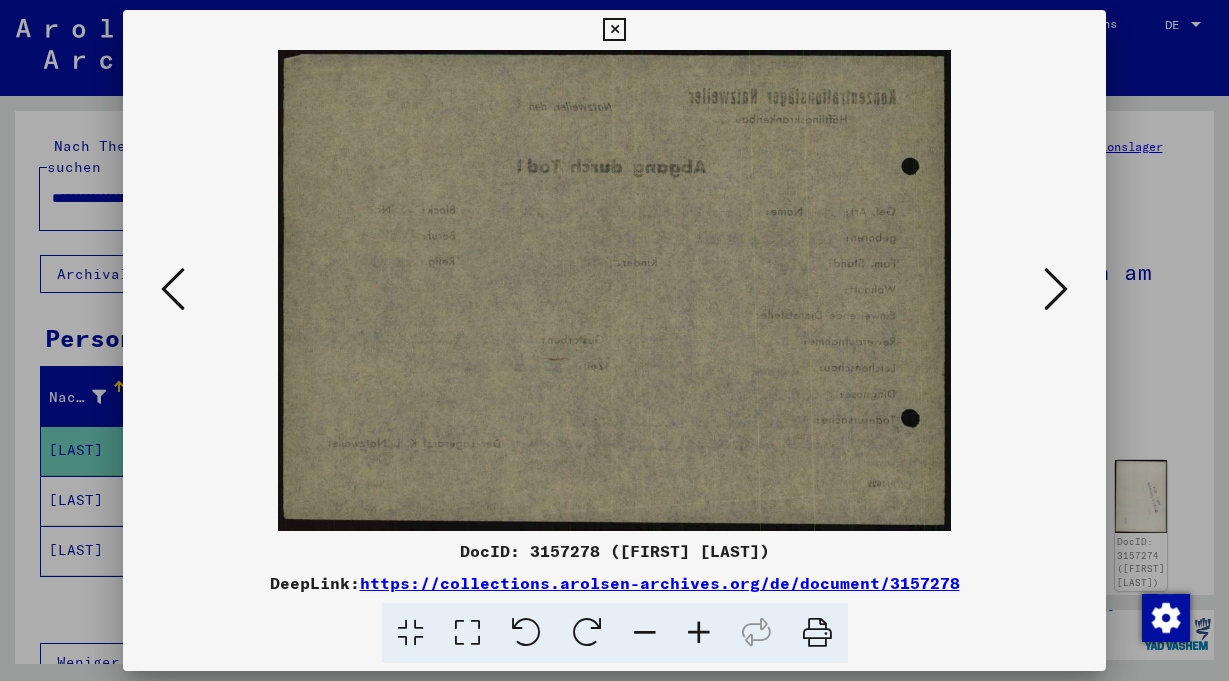 click at bounding box center (1056, 289) 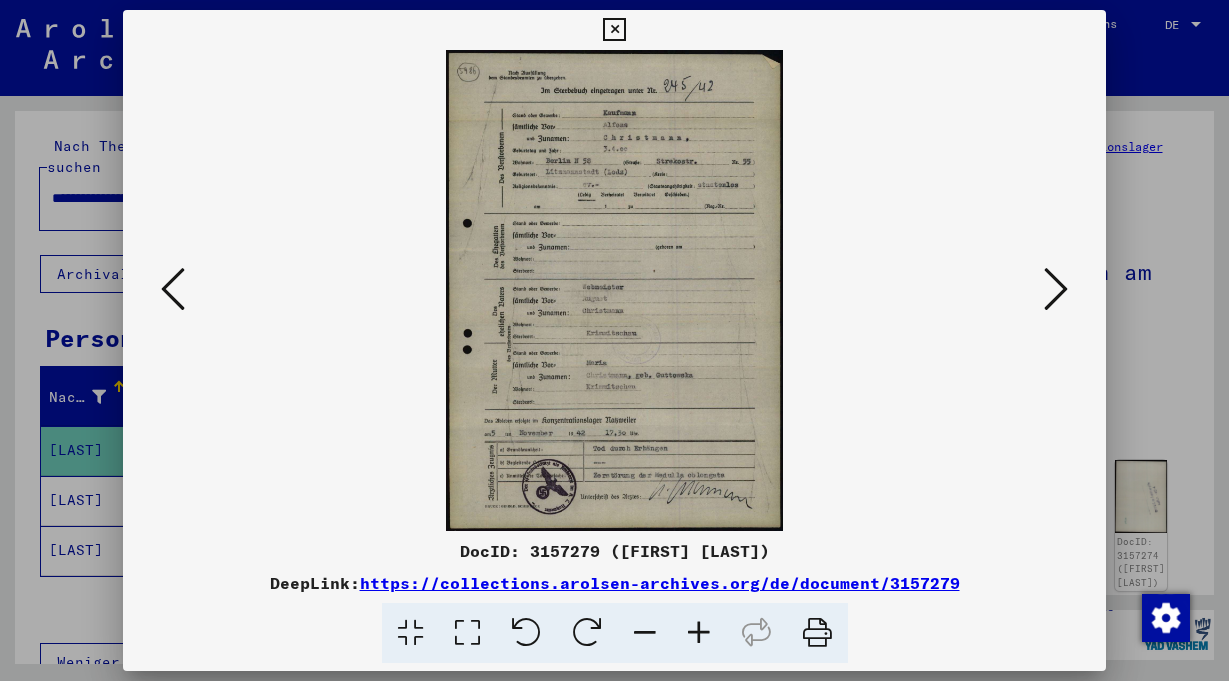 click at bounding box center (699, 633) 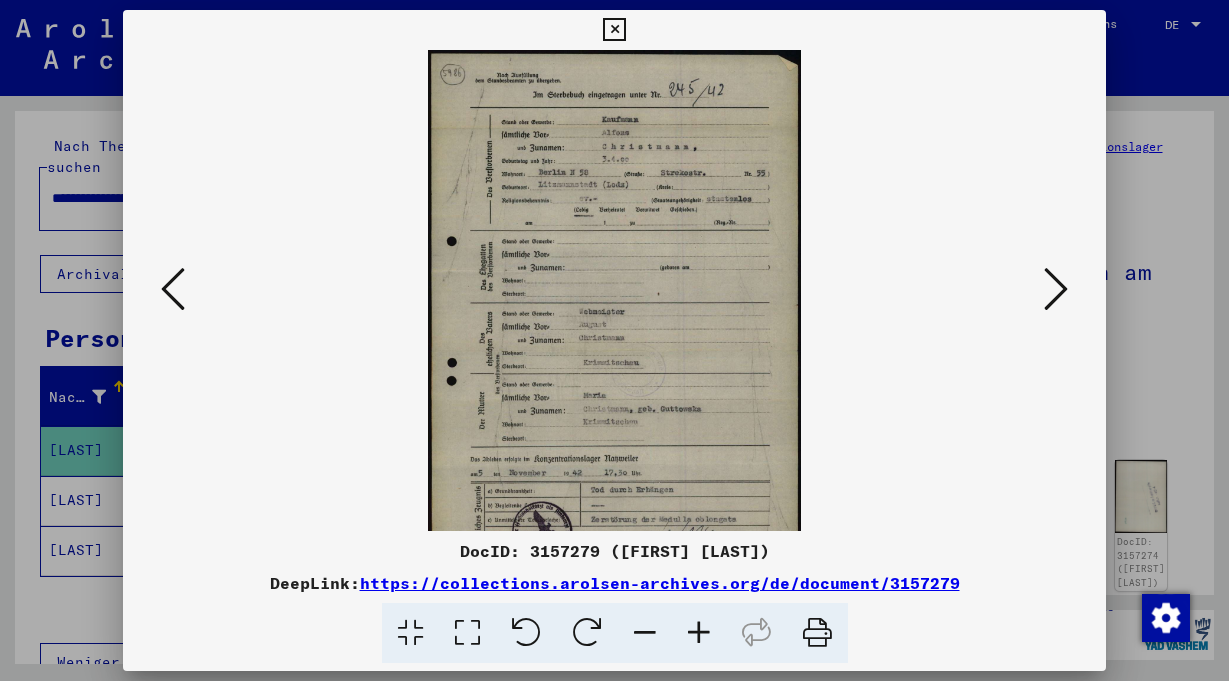 click at bounding box center [699, 633] 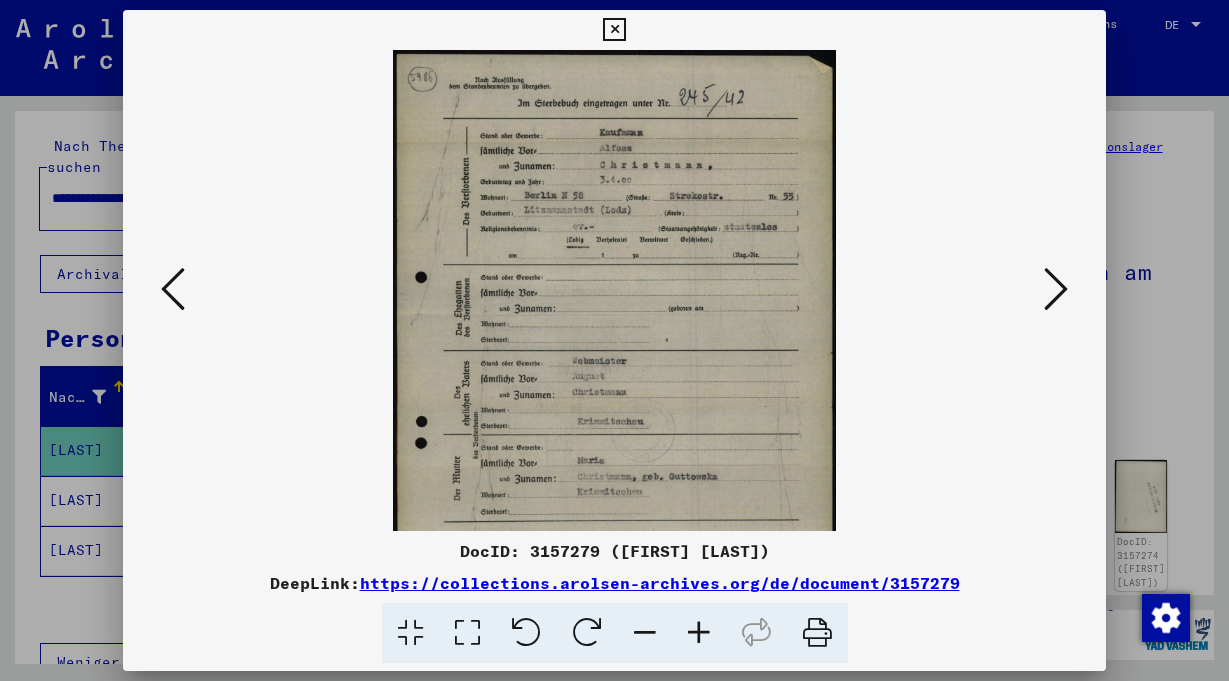 click at bounding box center (699, 633) 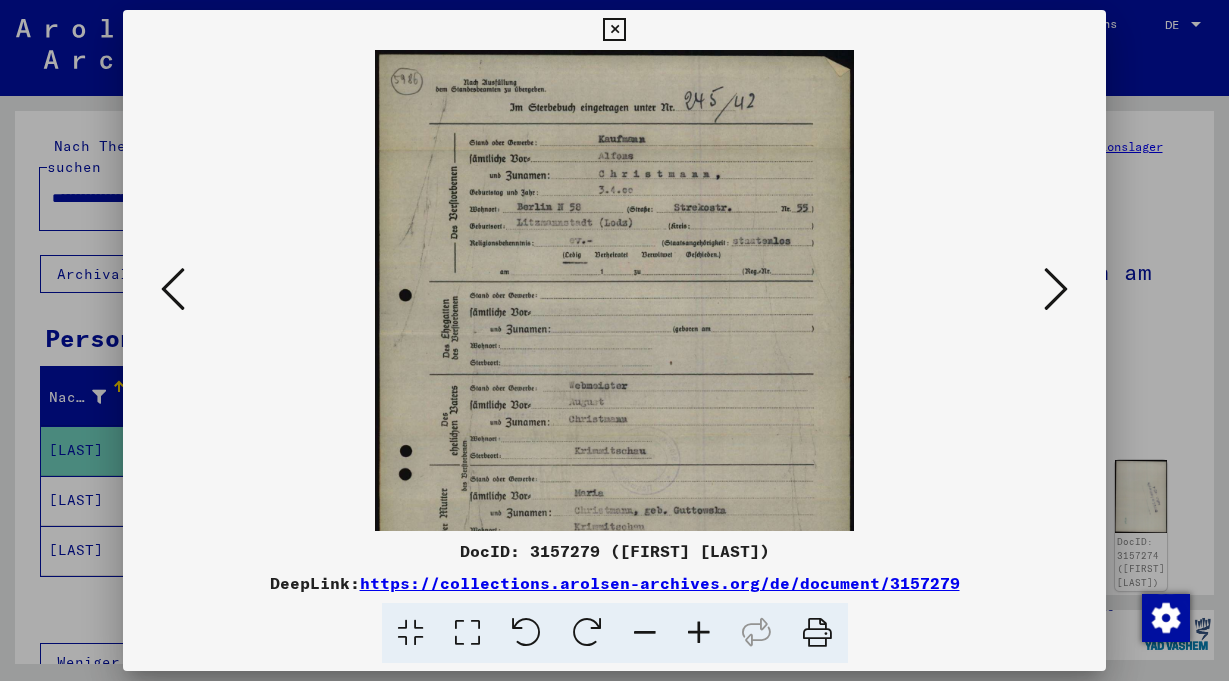 click at bounding box center (699, 633) 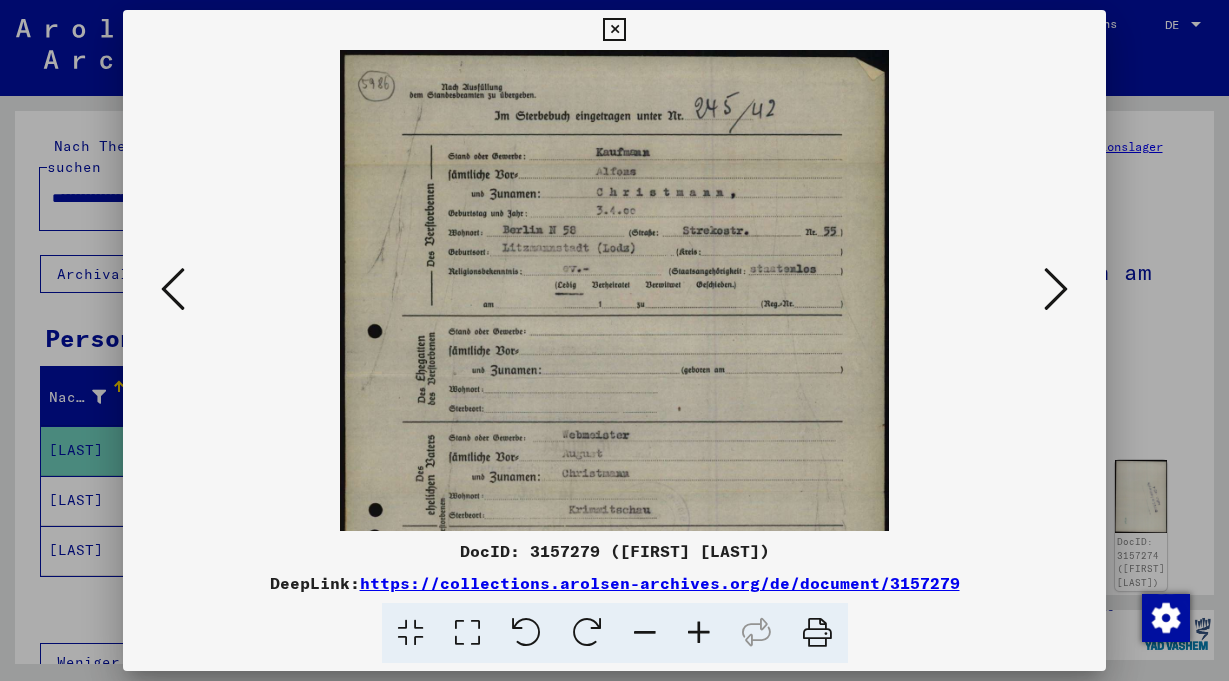 click at bounding box center (699, 633) 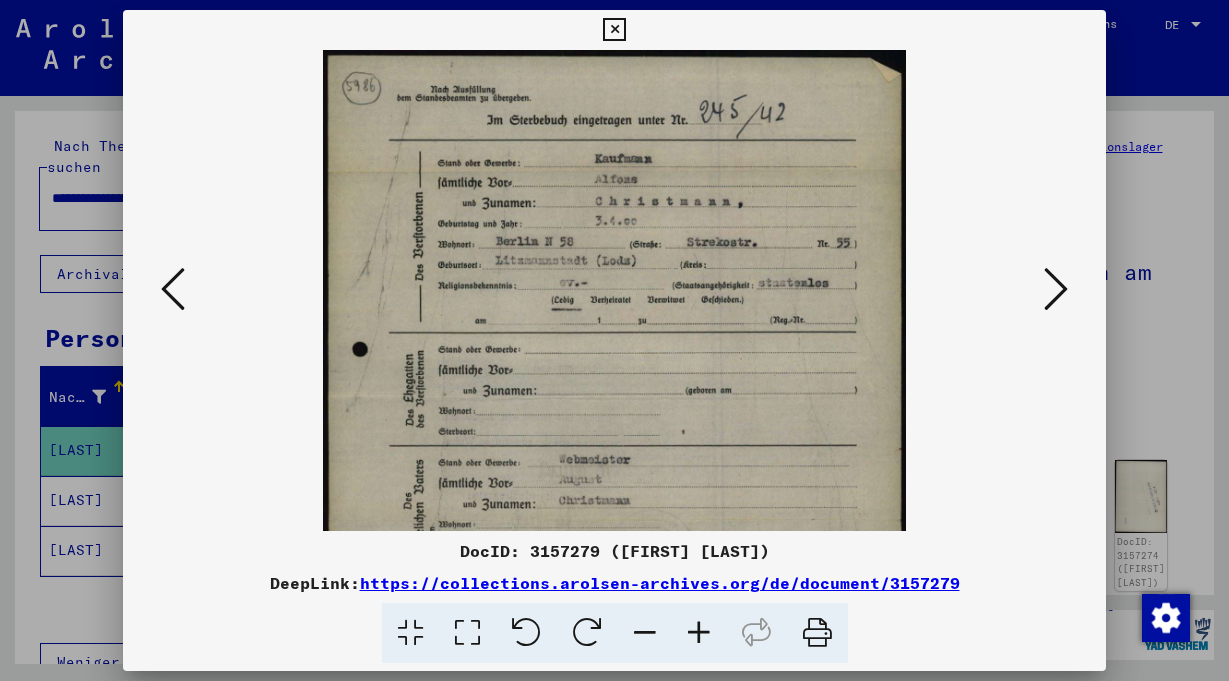 click at bounding box center (699, 633) 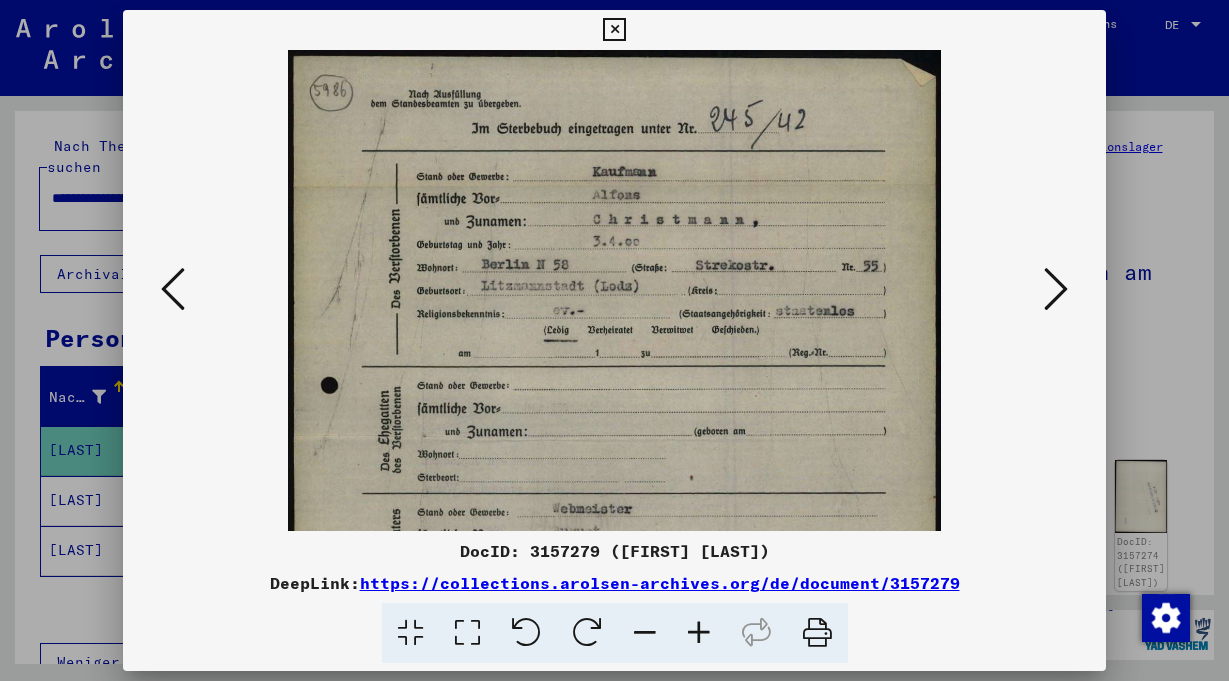 click at bounding box center [699, 633] 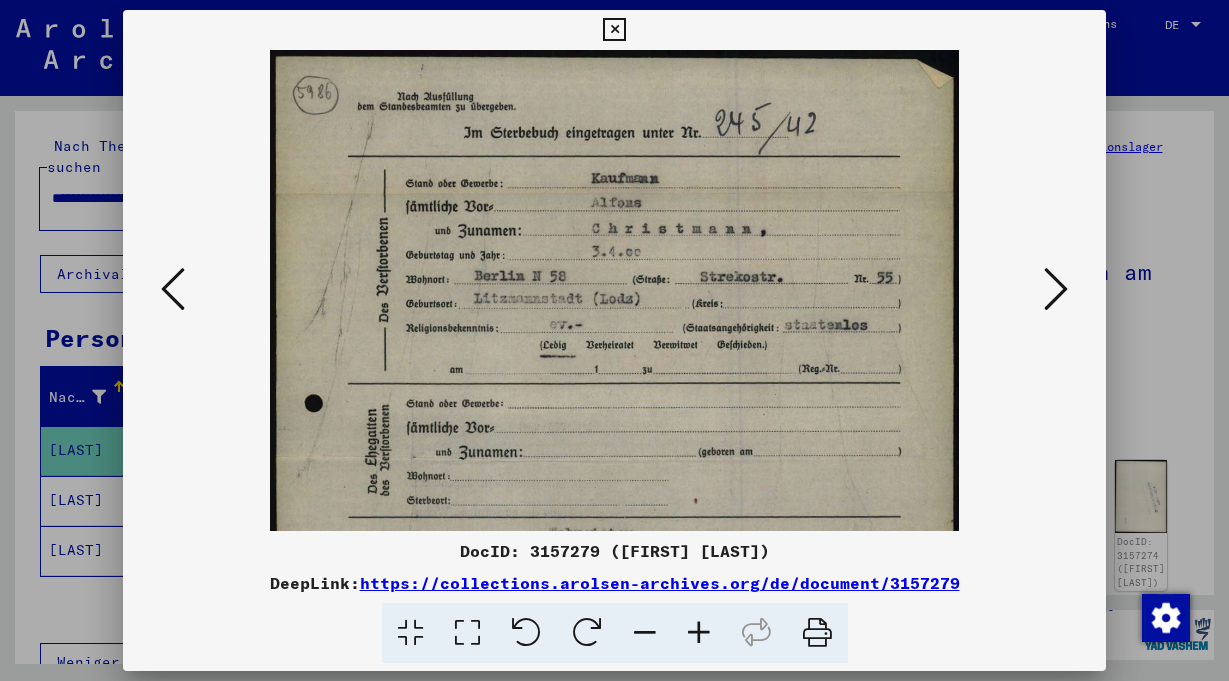 click at bounding box center (699, 633) 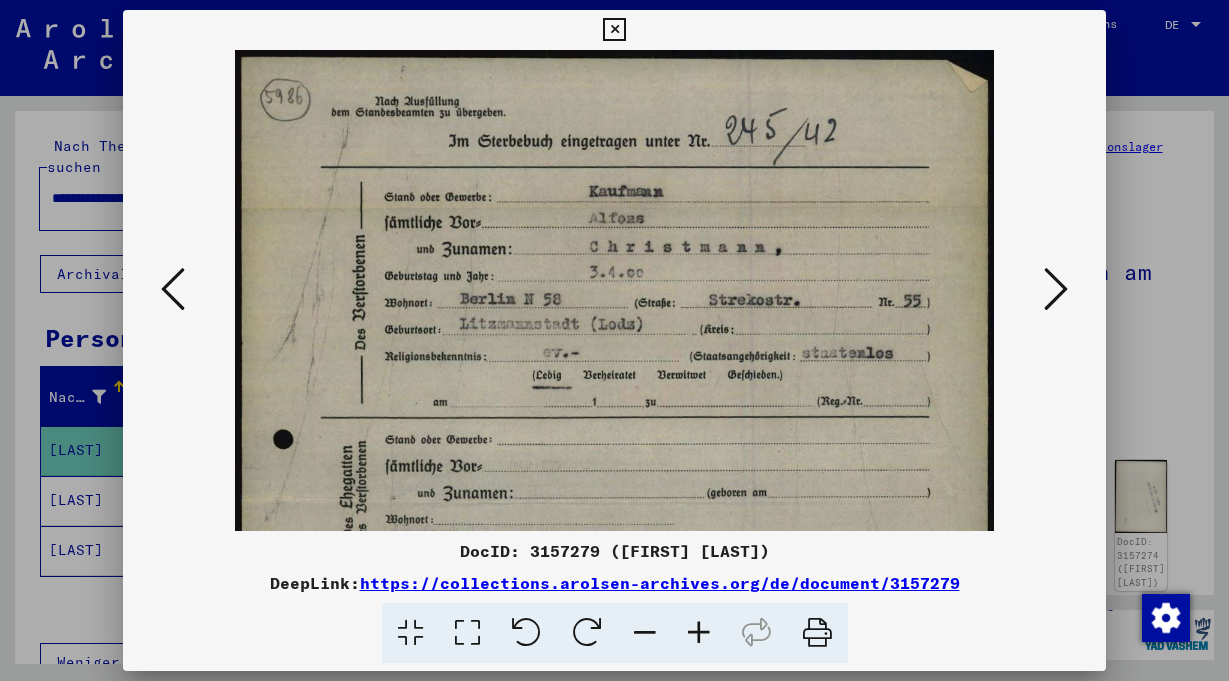 click at bounding box center [699, 633] 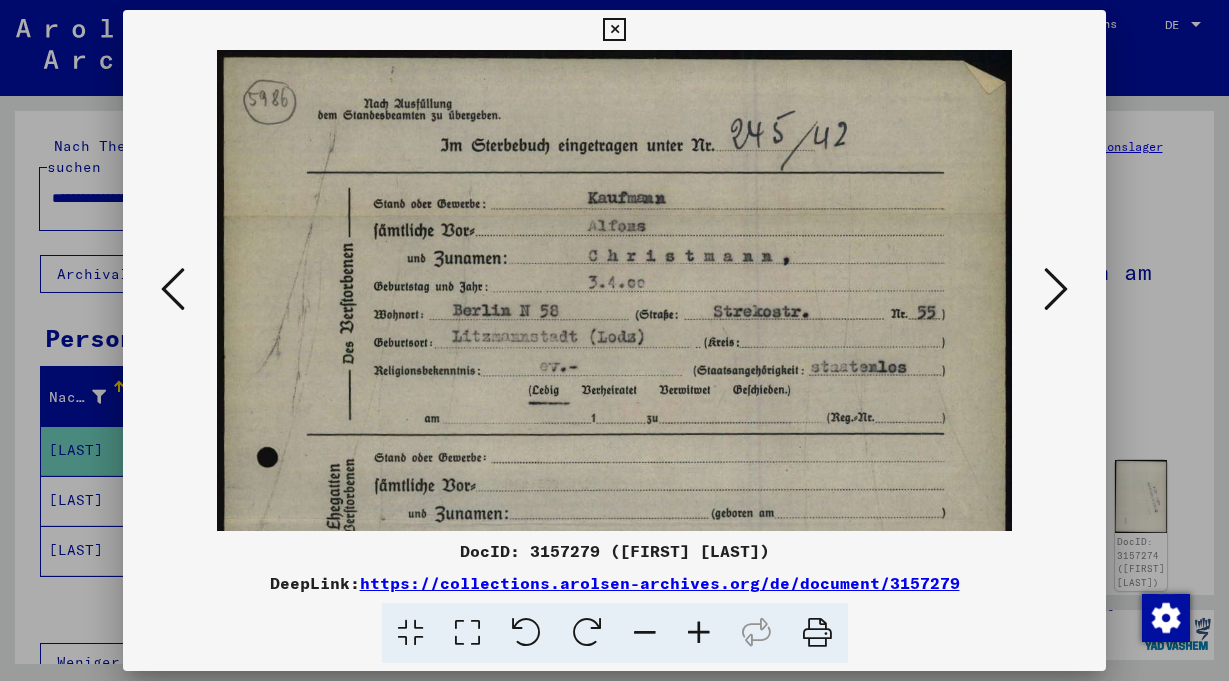 click at bounding box center [699, 633] 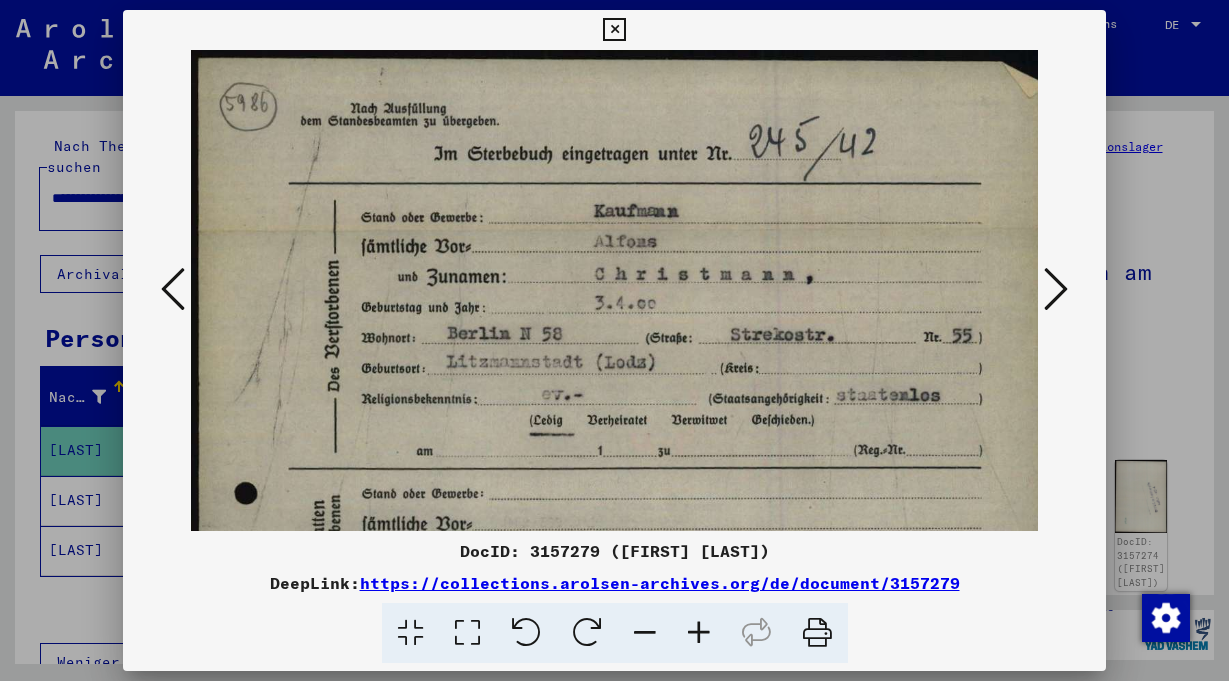 click at bounding box center (699, 633) 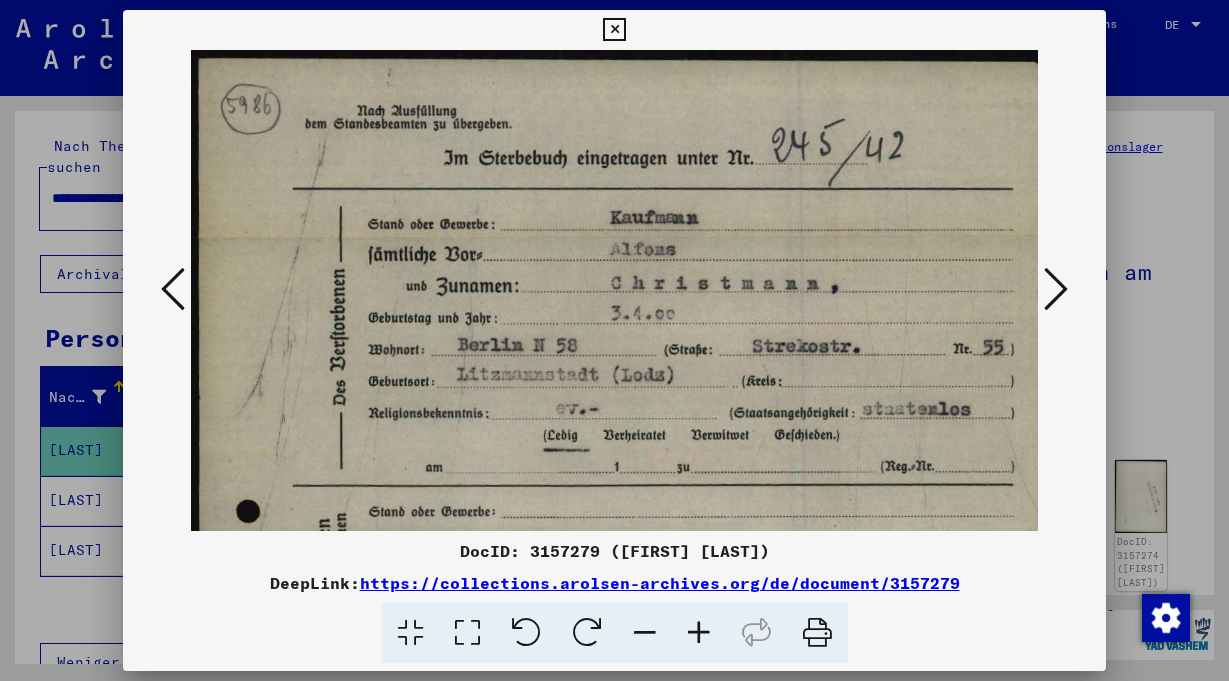 click at bounding box center (699, 633) 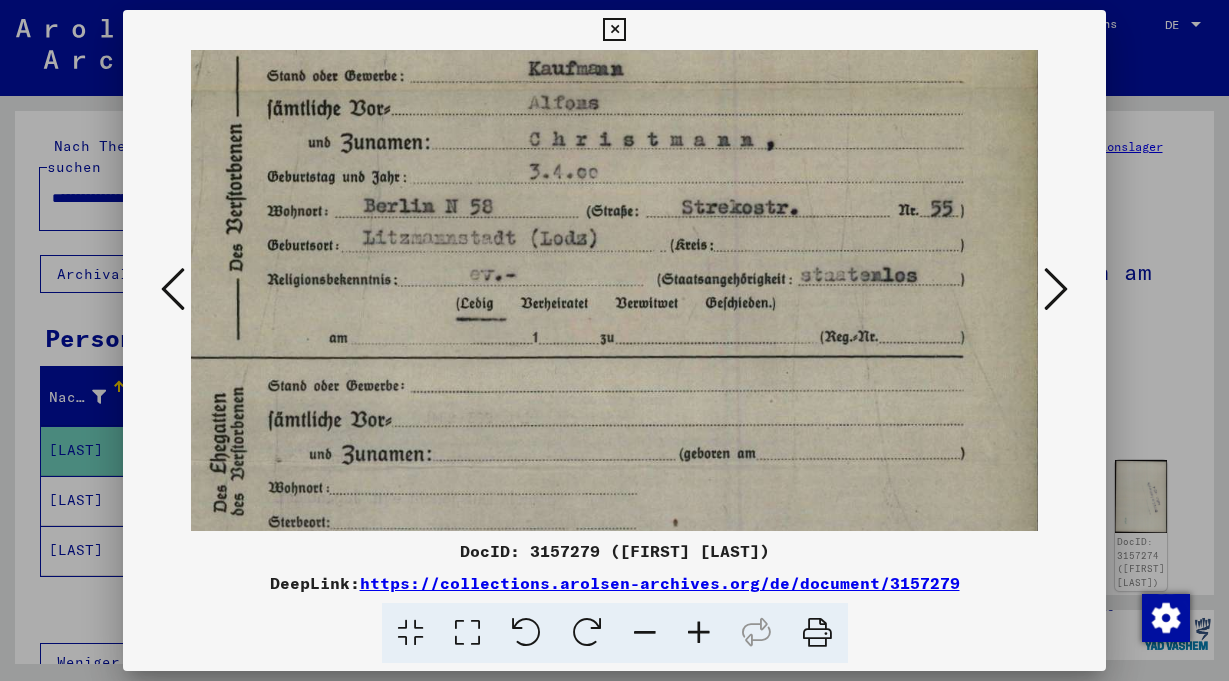scroll, scrollTop: 171, scrollLeft: 115, axis: both 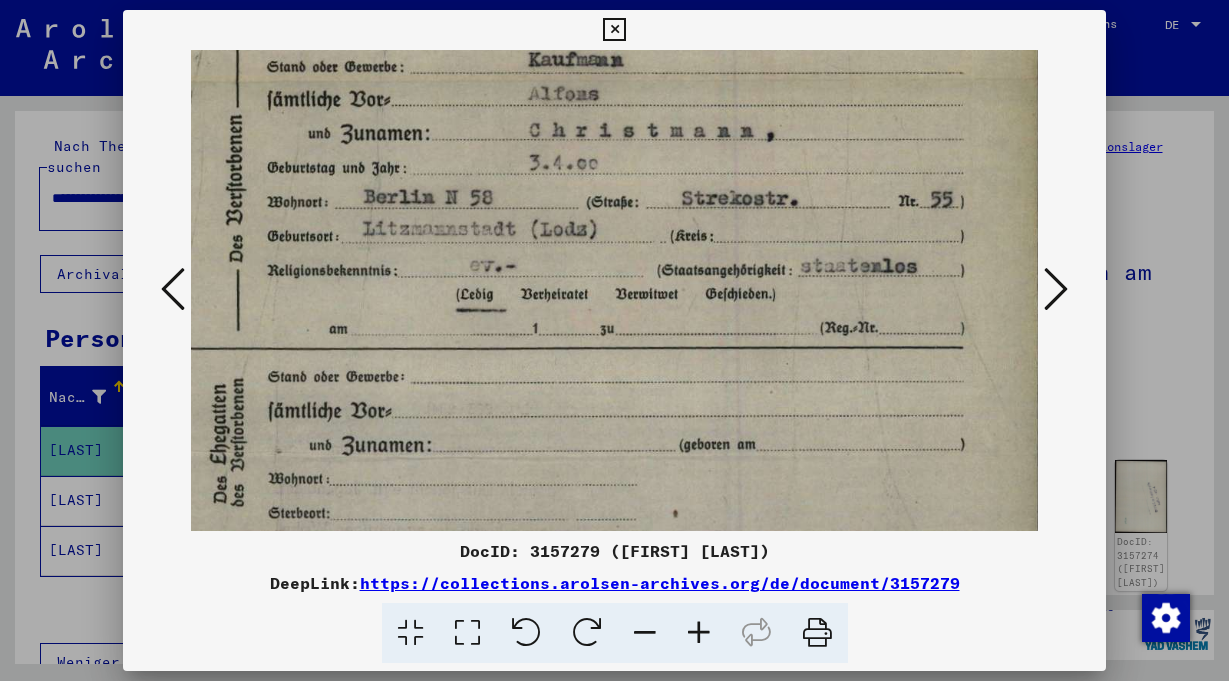 drag, startPoint x: 765, startPoint y: 374, endPoint x: 601, endPoint y: 203, distance: 236.93248 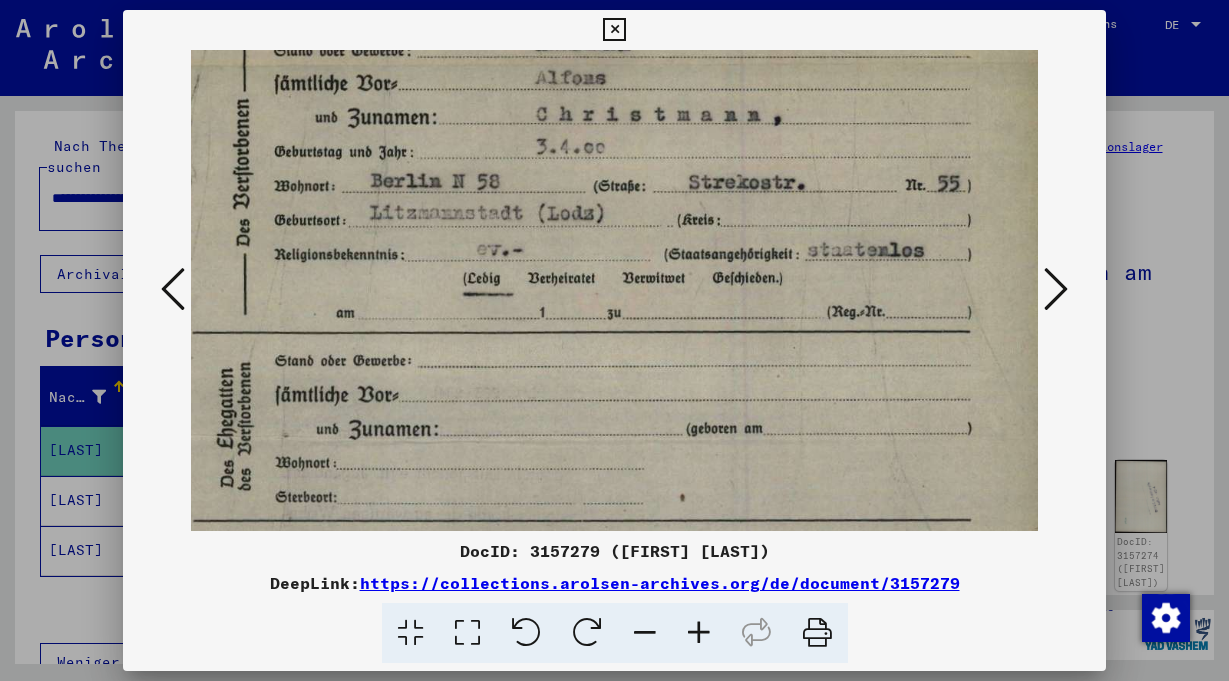 drag, startPoint x: 479, startPoint y: 263, endPoint x: 486, endPoint y: 309, distance: 46.52956 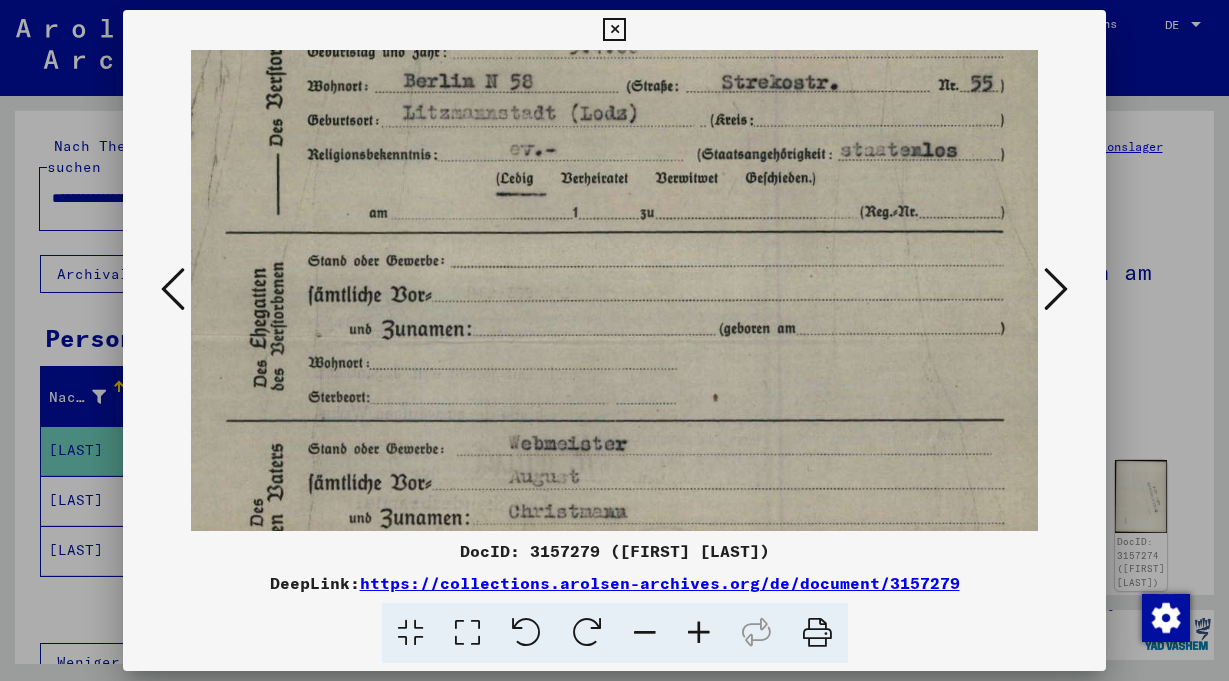 drag, startPoint x: 481, startPoint y: 360, endPoint x: 496, endPoint y: 339, distance: 25.806976 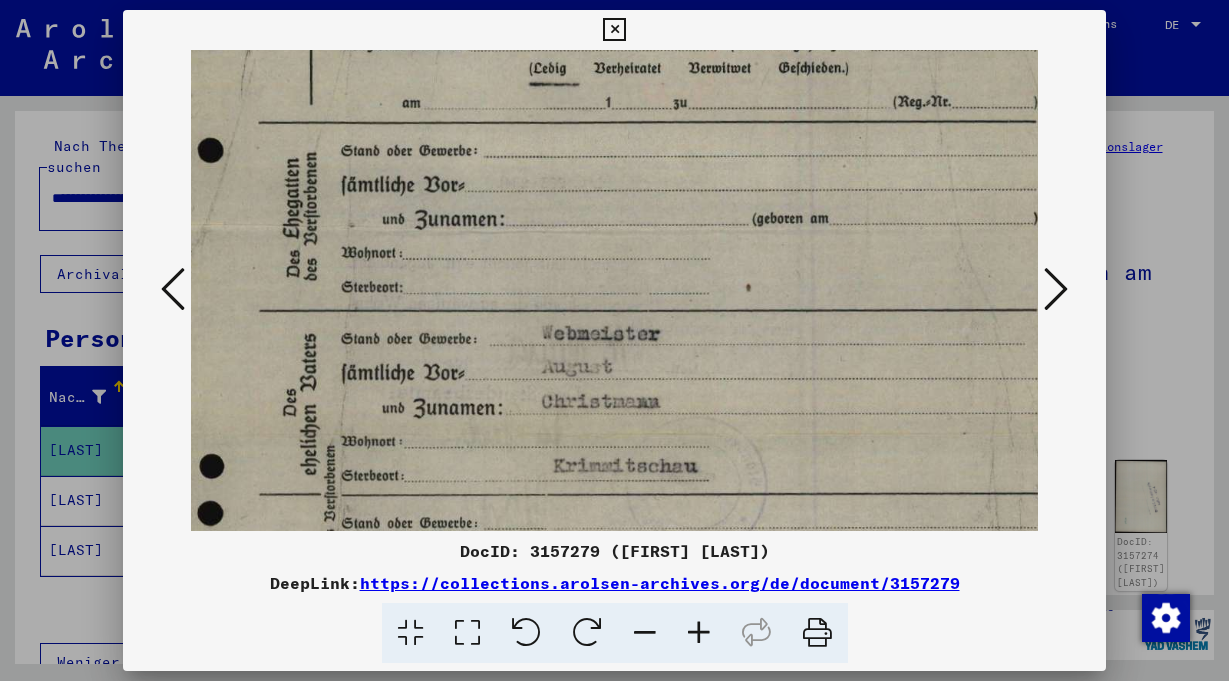 drag, startPoint x: 496, startPoint y: 365, endPoint x: 537, endPoint y: 246, distance: 125.865005 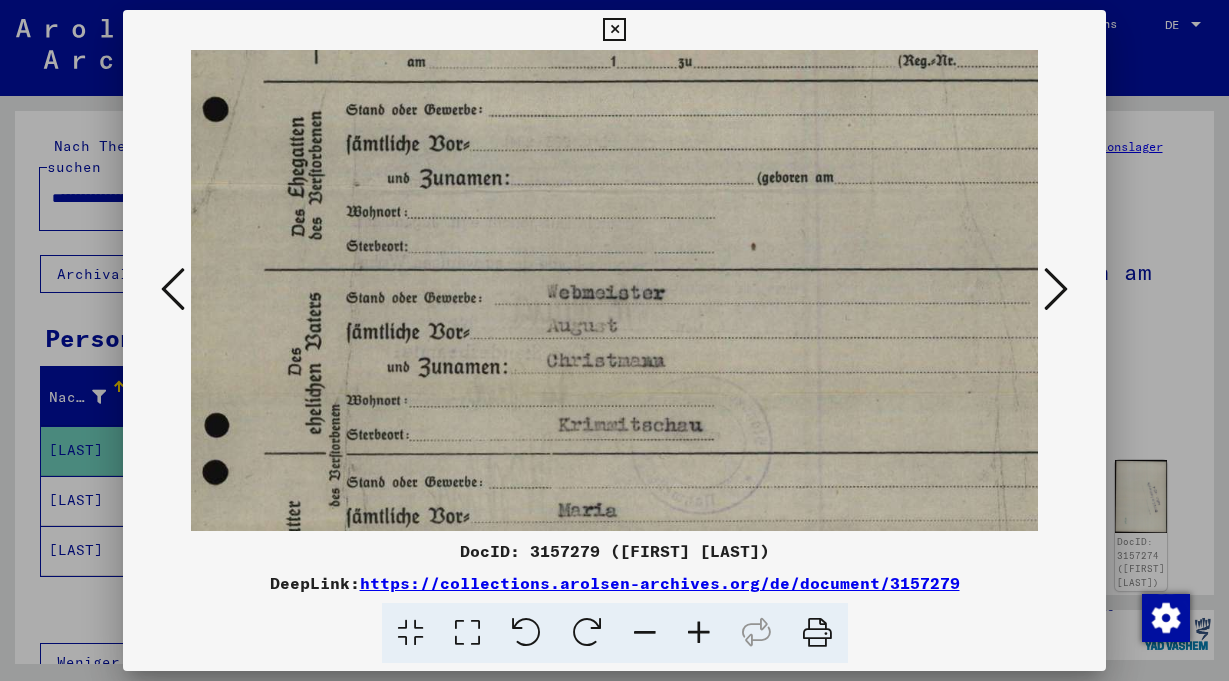 drag, startPoint x: 531, startPoint y: 354, endPoint x: 529, endPoint y: 232, distance: 122.016396 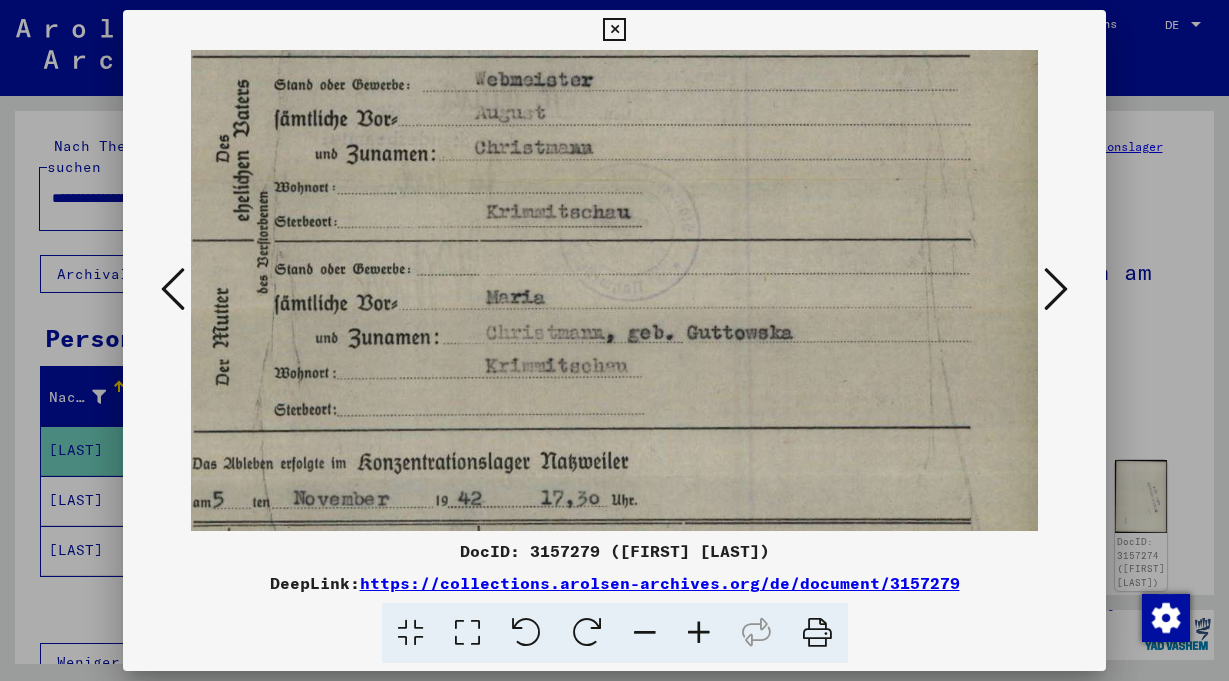 drag, startPoint x: 662, startPoint y: 408, endPoint x: 575, endPoint y: 256, distance: 175.13708 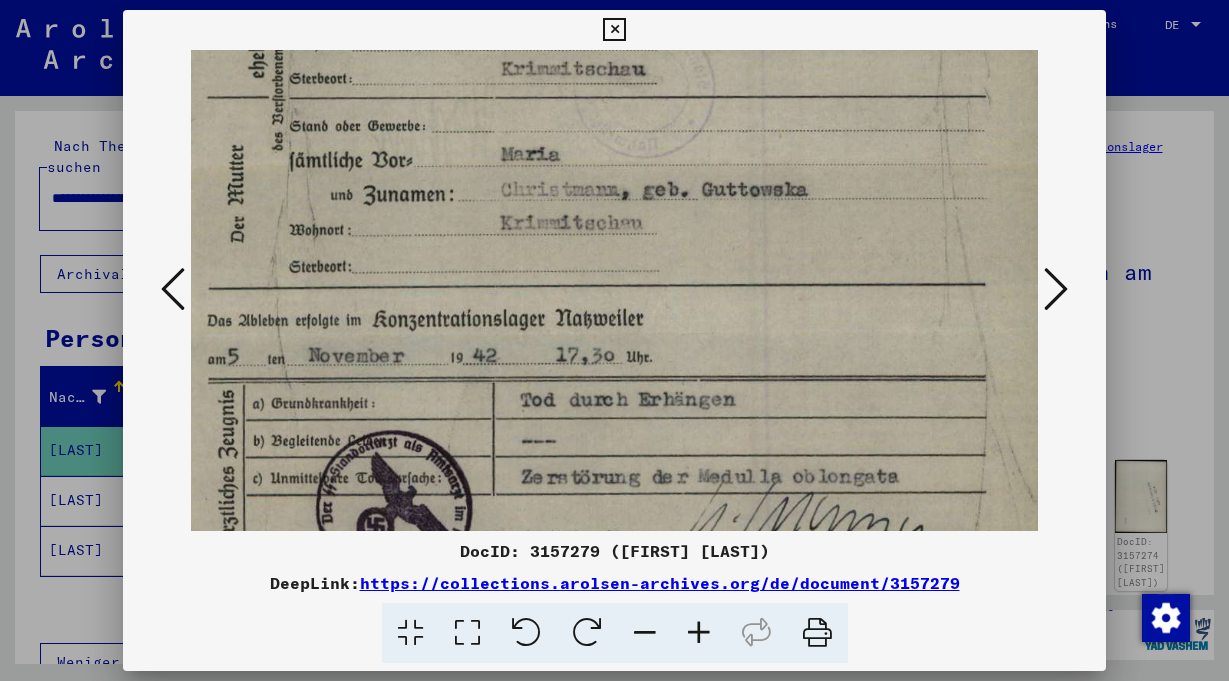 drag, startPoint x: 603, startPoint y: 384, endPoint x: 635, endPoint y: 246, distance: 141.66158 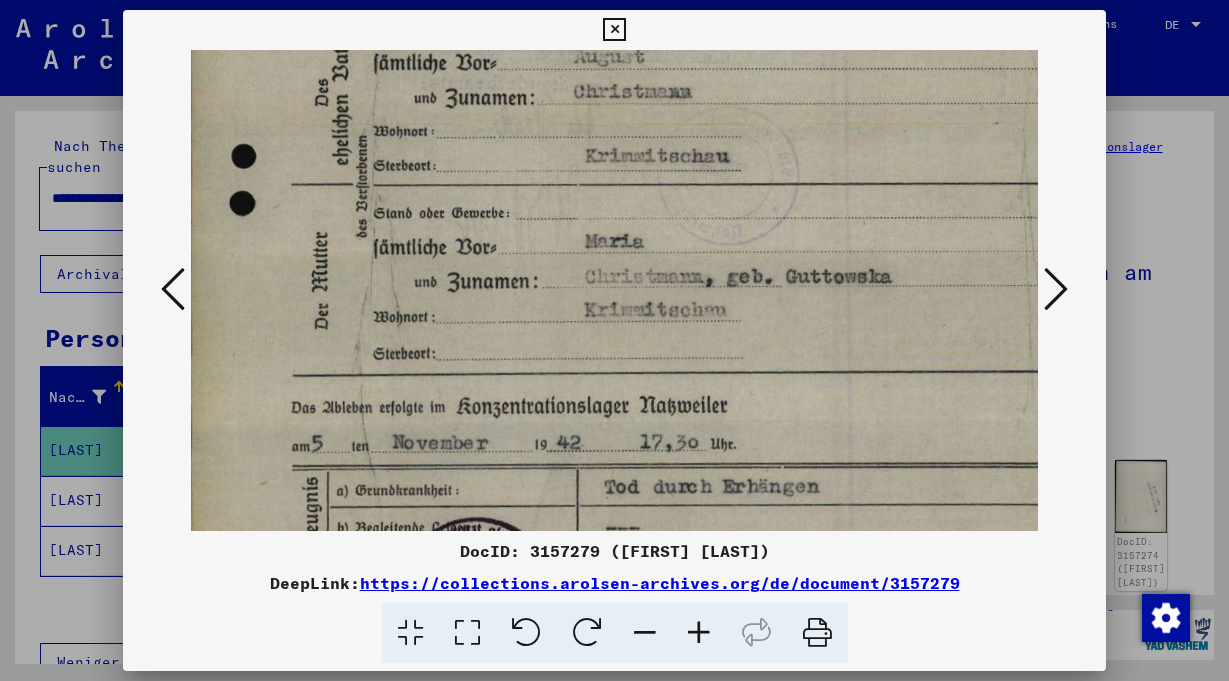 drag, startPoint x: 414, startPoint y: 308, endPoint x: 498, endPoint y: 424, distance: 143.22011 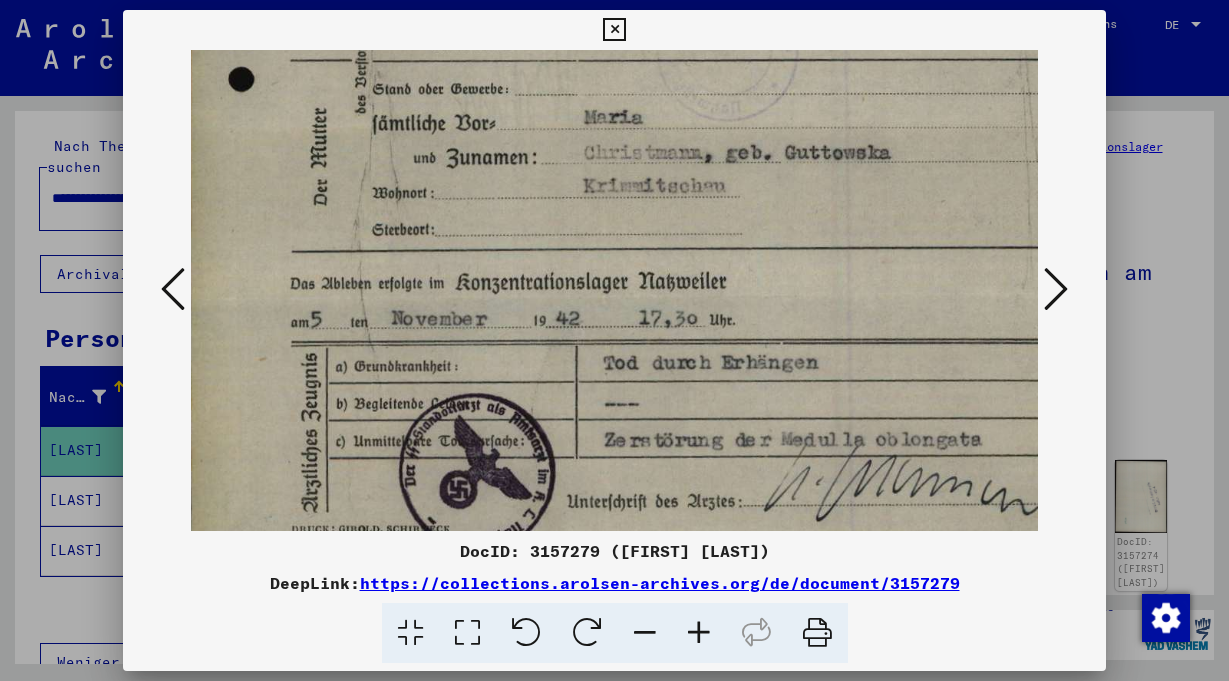 drag, startPoint x: 588, startPoint y: 421, endPoint x: 565, endPoint y: 230, distance: 192.37984 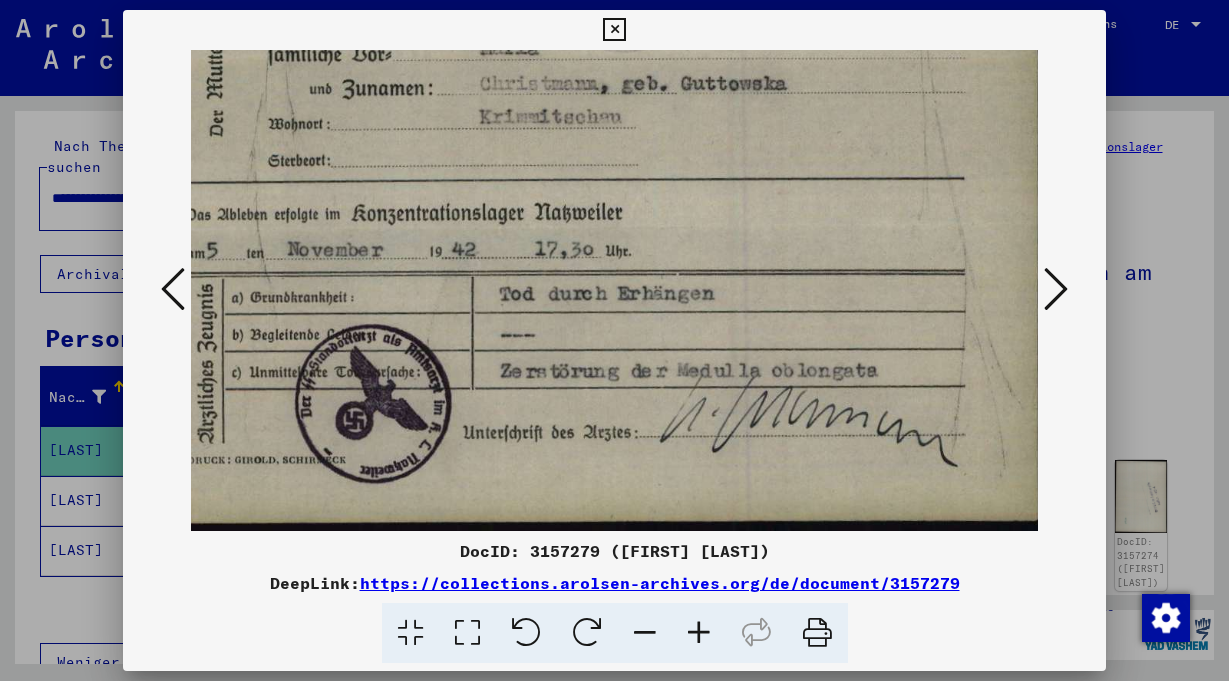 drag, startPoint x: 669, startPoint y: 433, endPoint x: 545, endPoint y: 271, distance: 204.0098 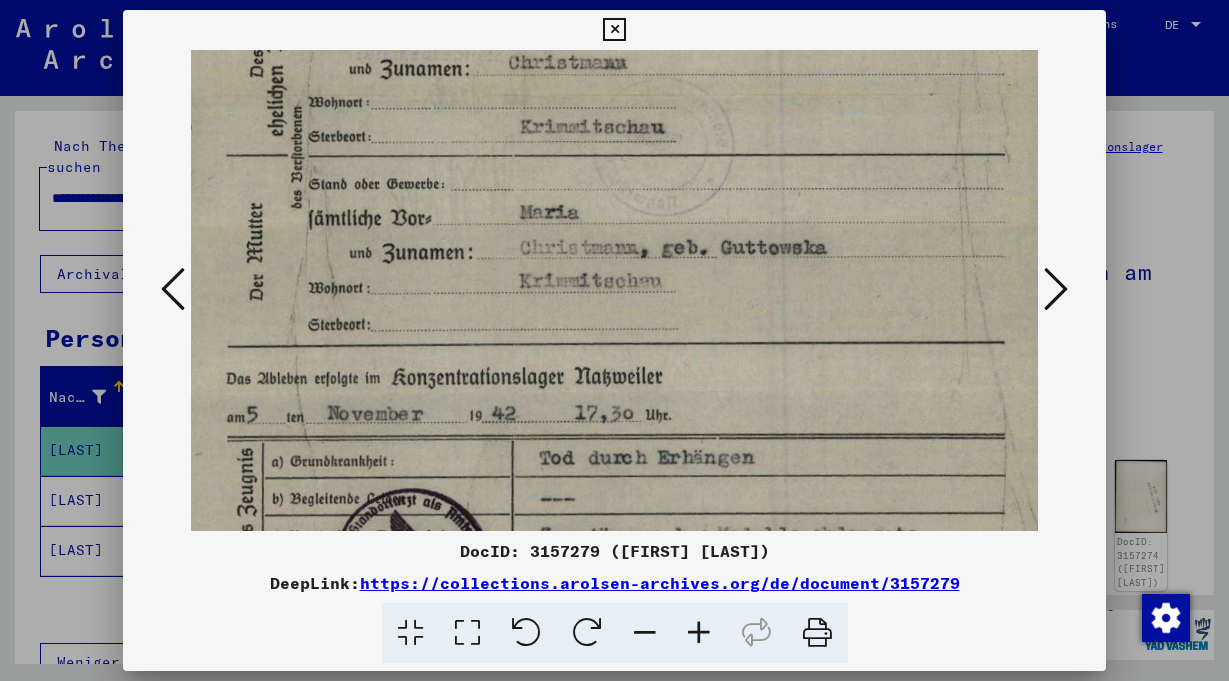 drag, startPoint x: 633, startPoint y: 371, endPoint x: 672, endPoint y: 477, distance: 112.94689 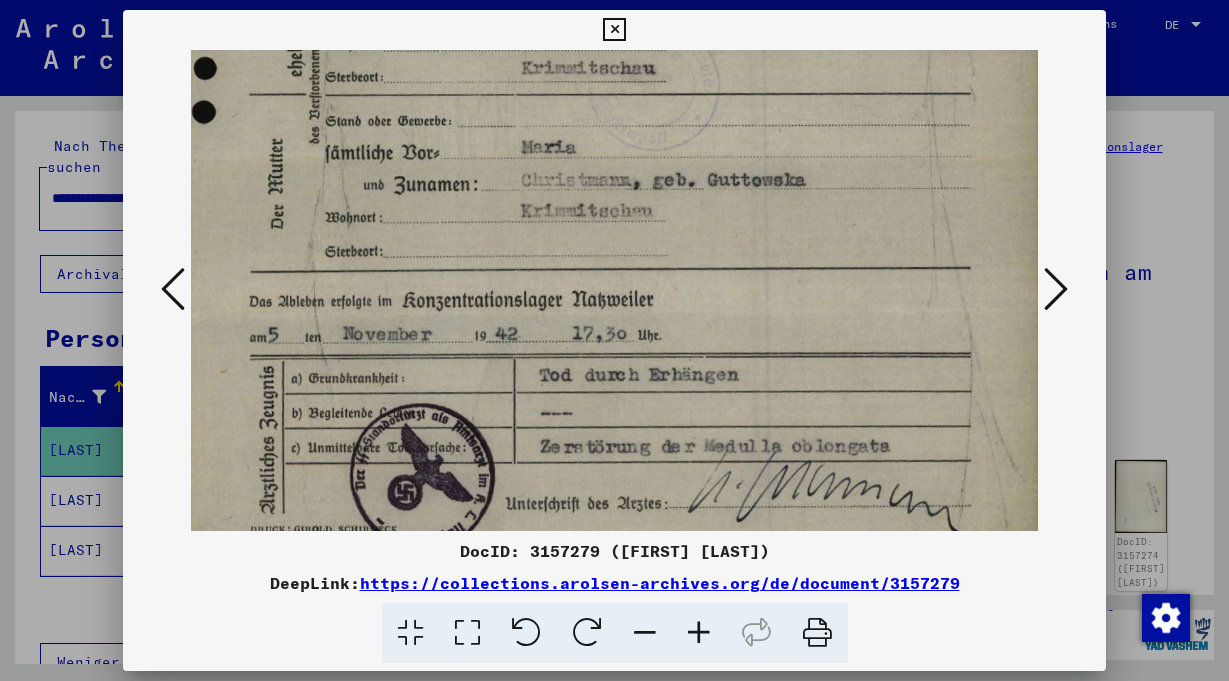 click at bounding box center [645, 633] 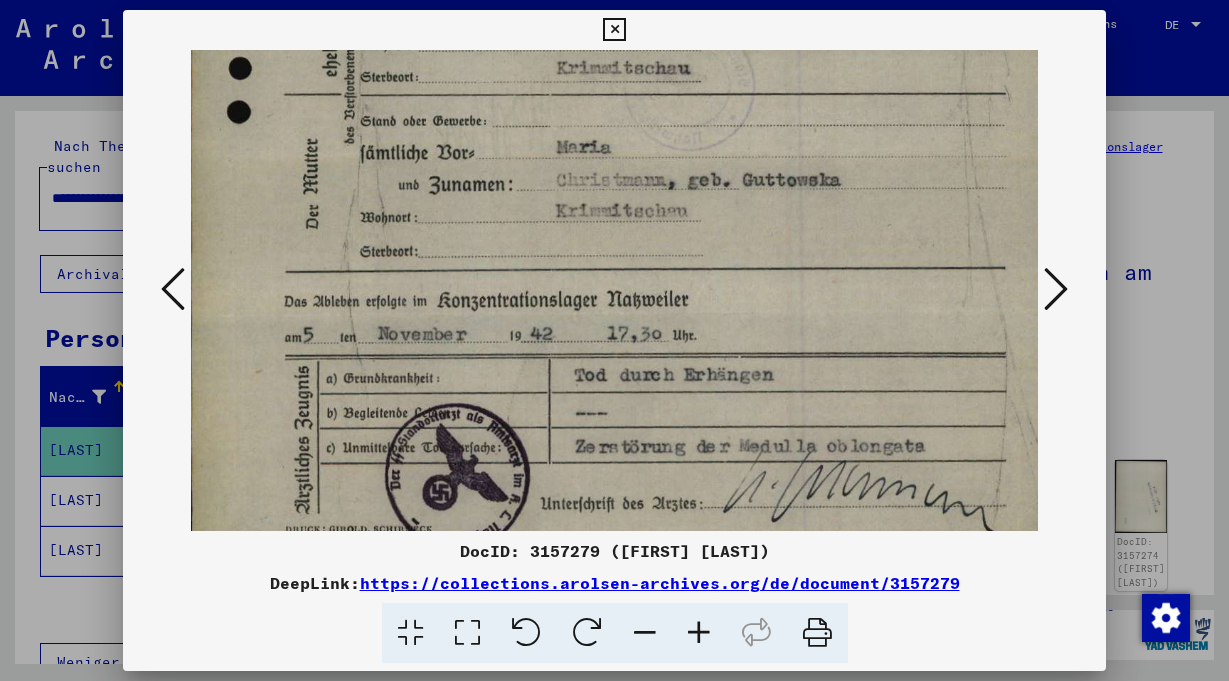 click at bounding box center (645, 633) 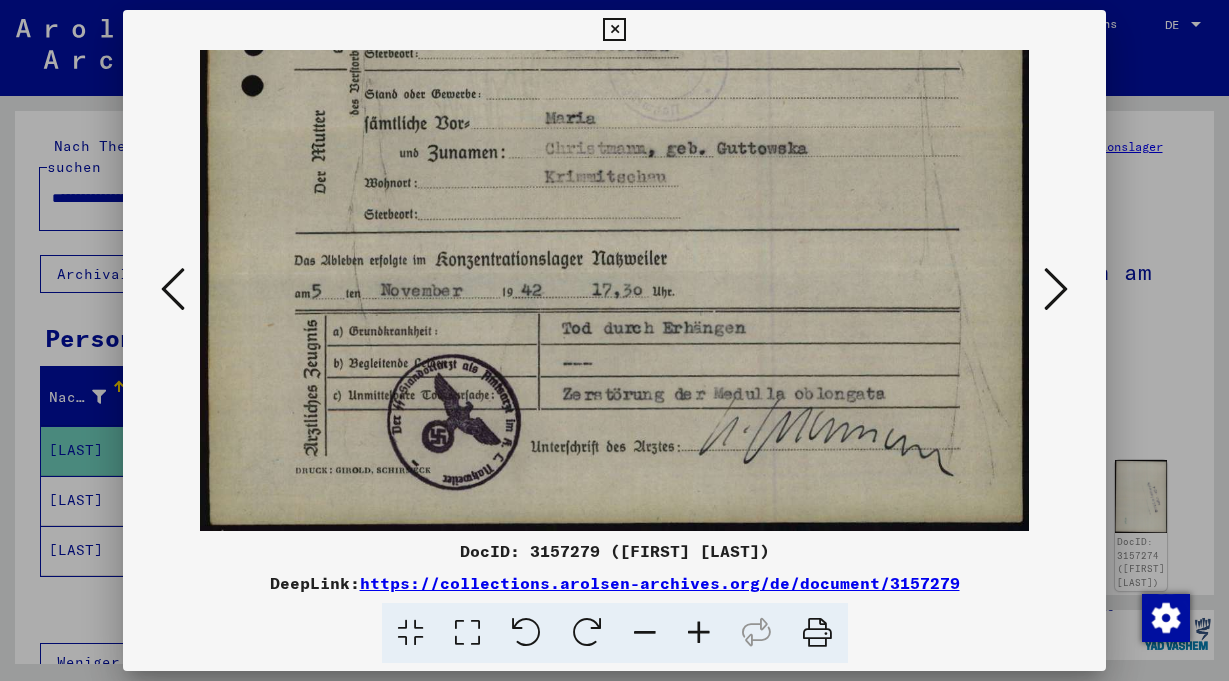 scroll, scrollTop: 700, scrollLeft: 0, axis: vertical 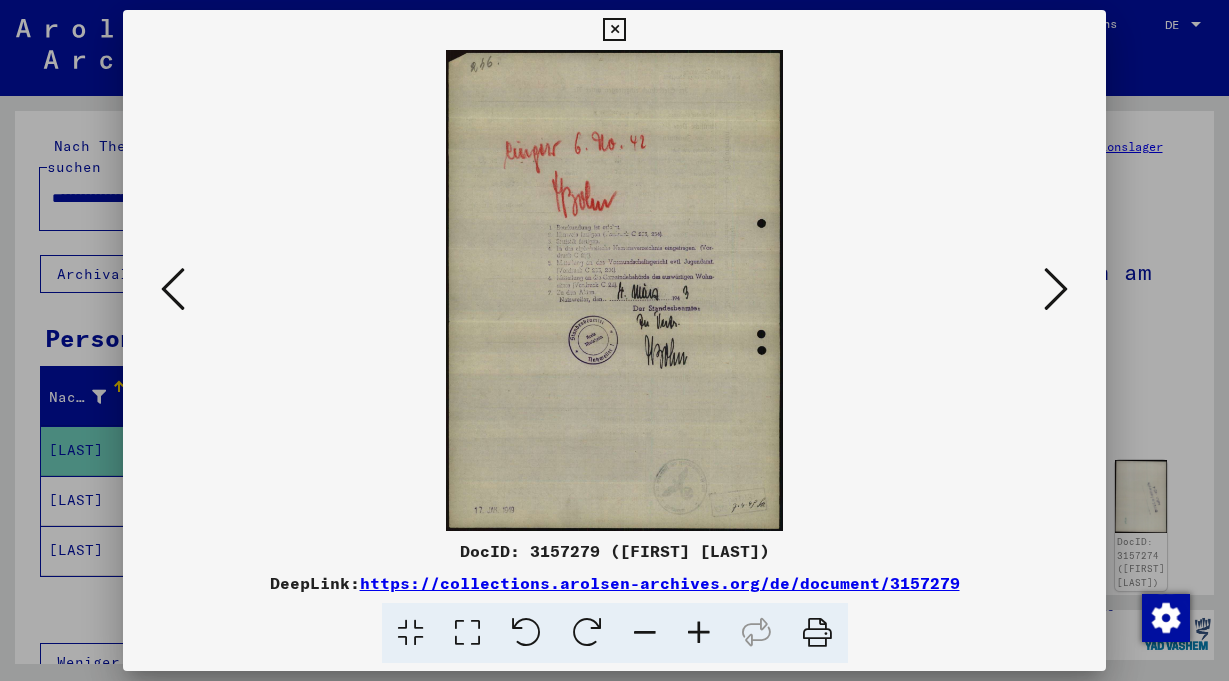 click at bounding box center (1056, 289) 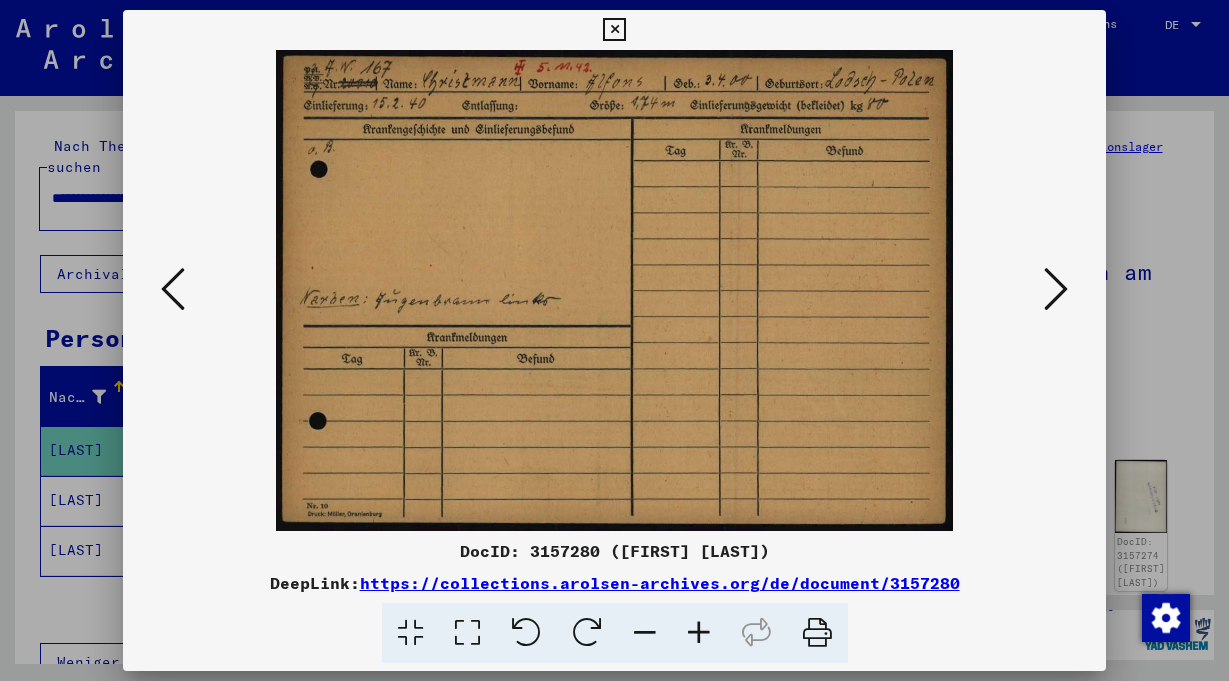 click at bounding box center (1056, 289) 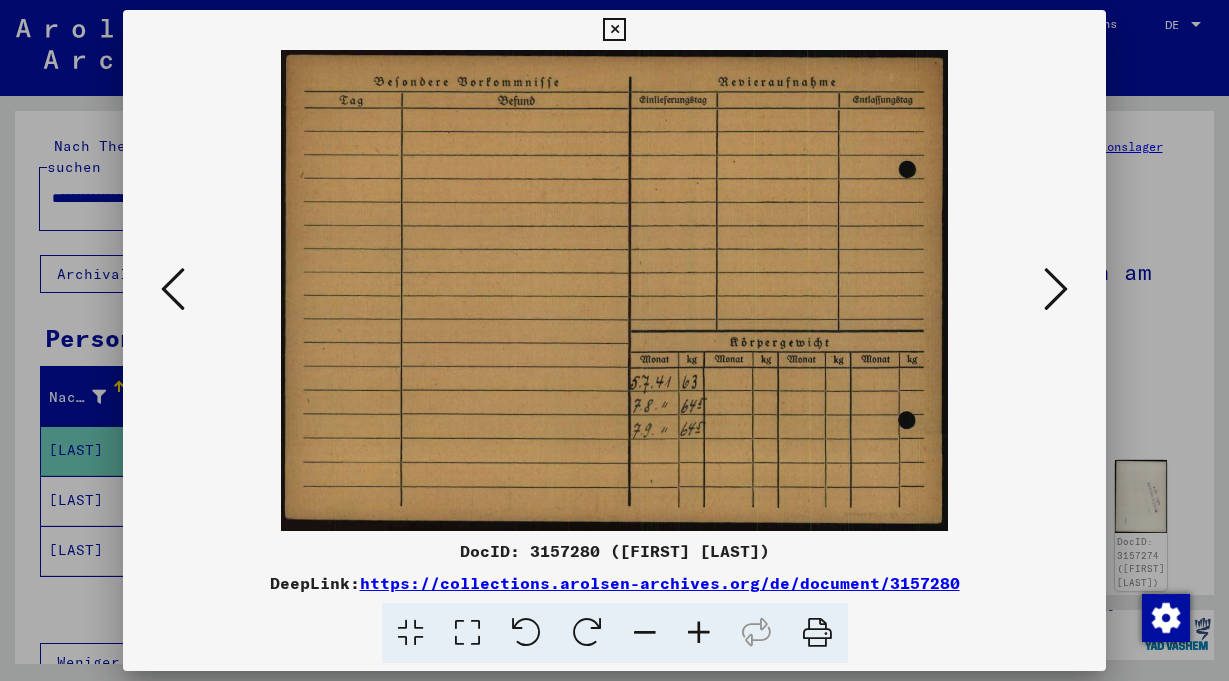 click at bounding box center (1056, 289) 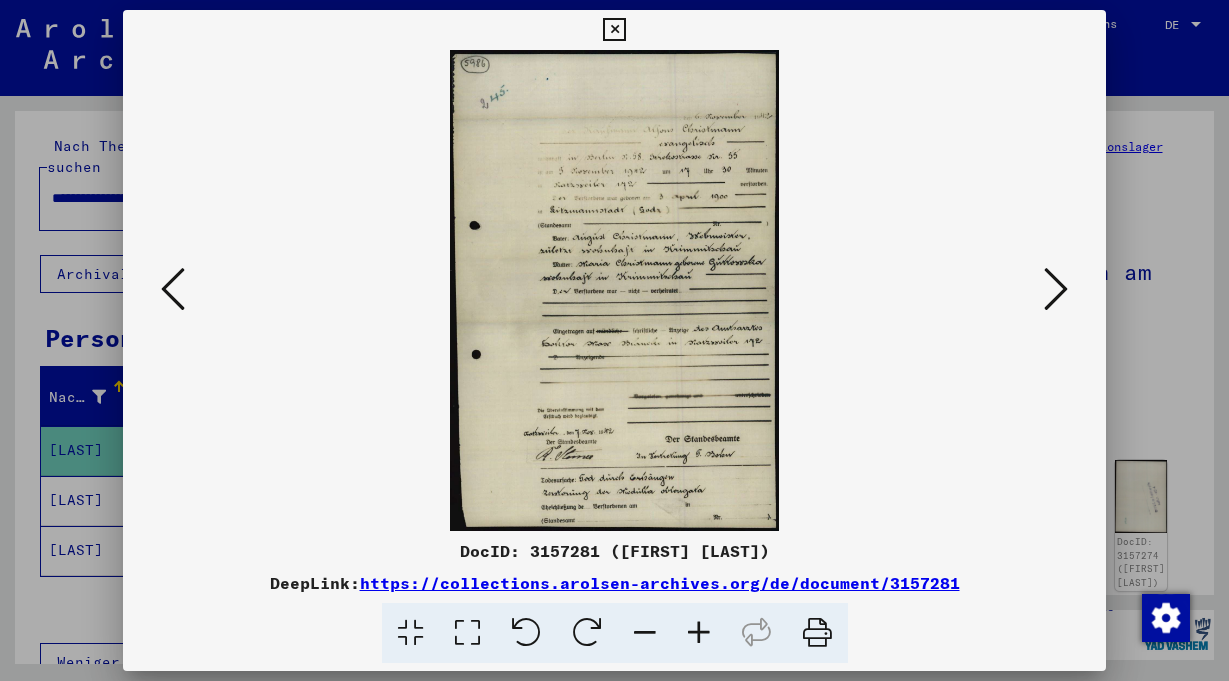 click at bounding box center (699, 633) 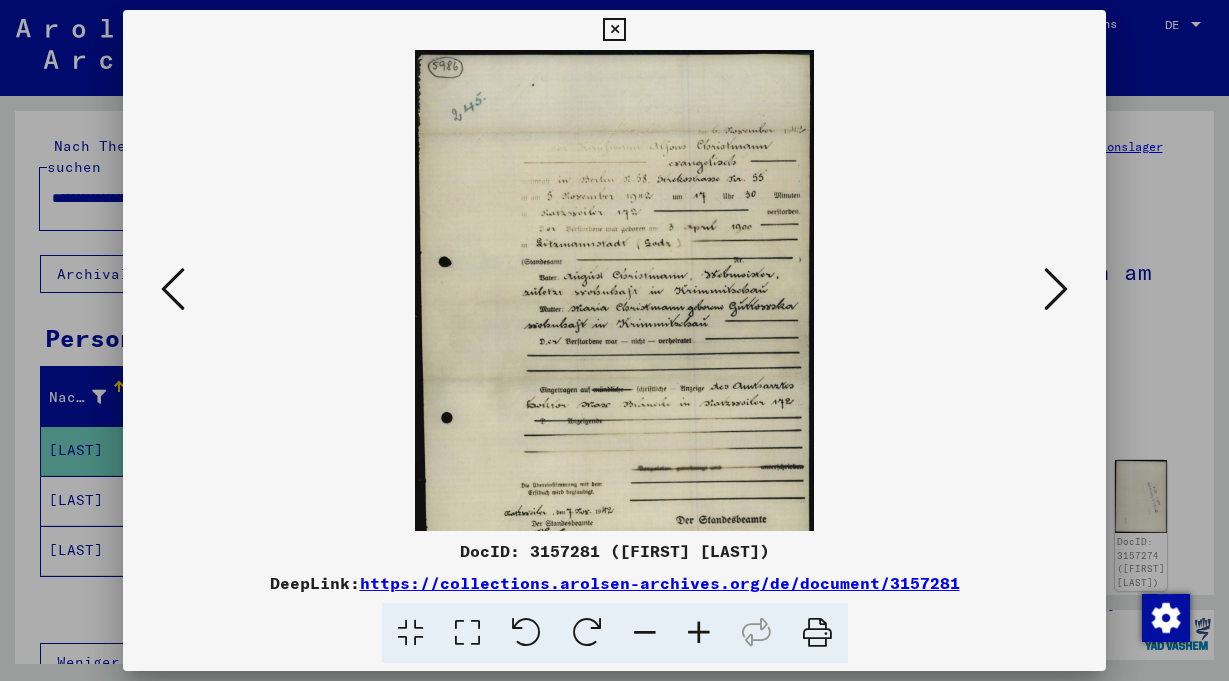 click at bounding box center (699, 633) 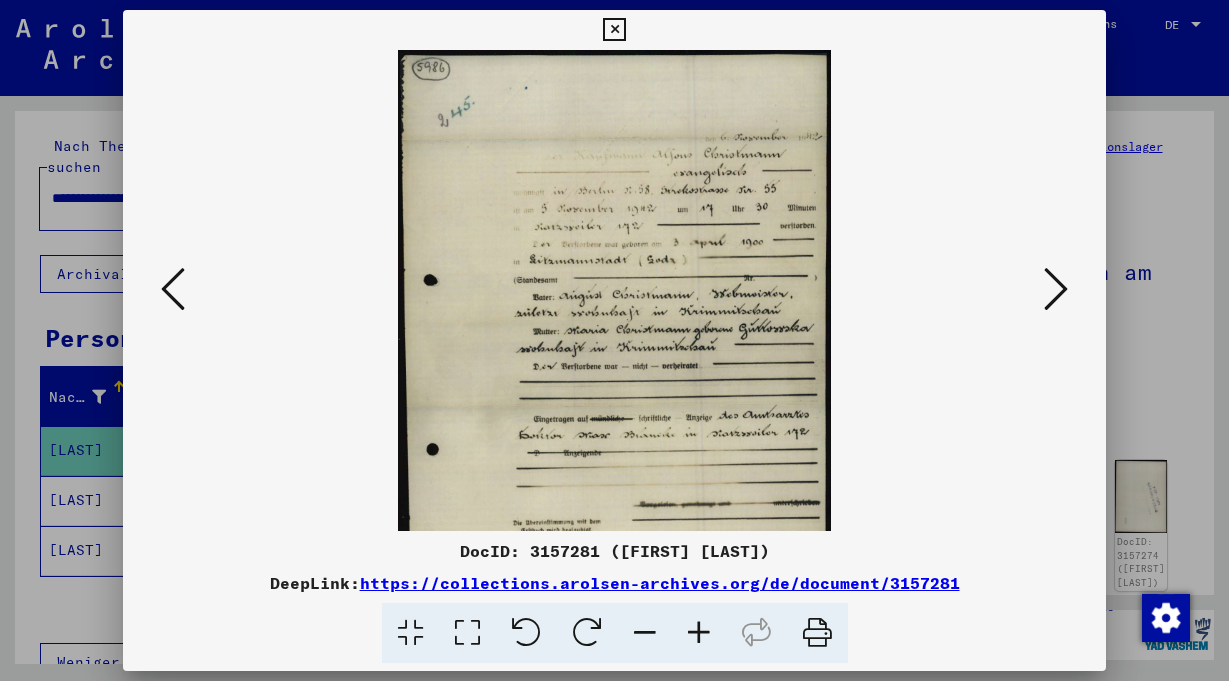 click at bounding box center (699, 633) 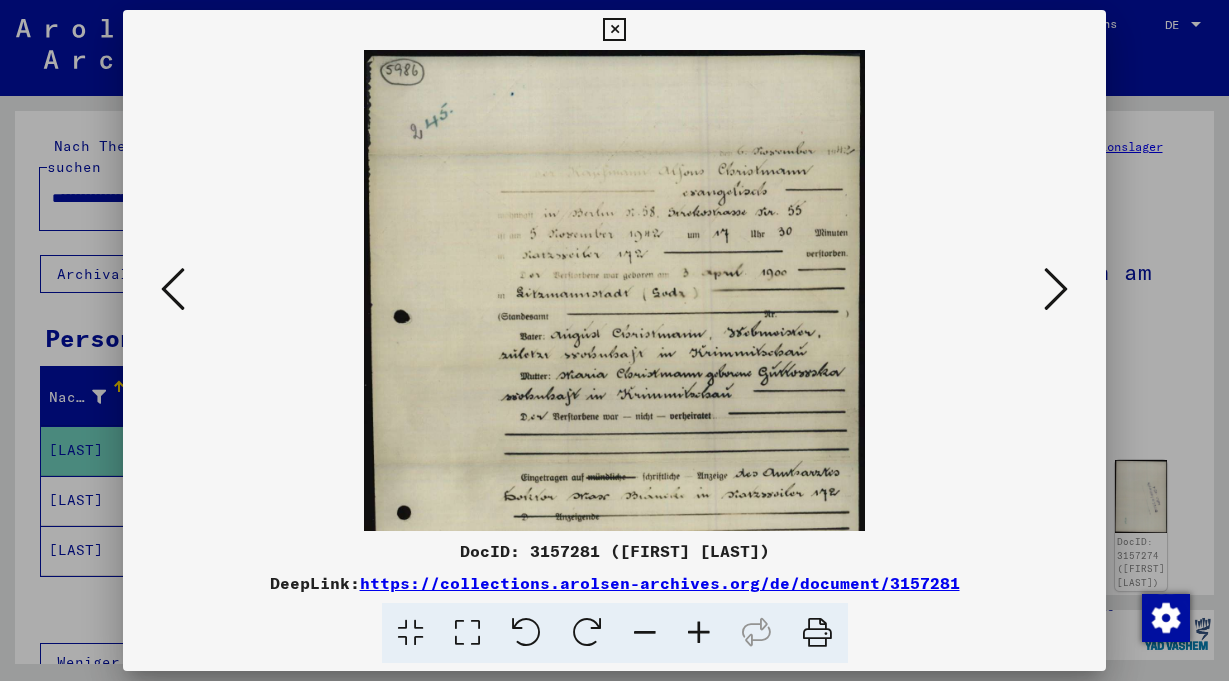 click at bounding box center (699, 633) 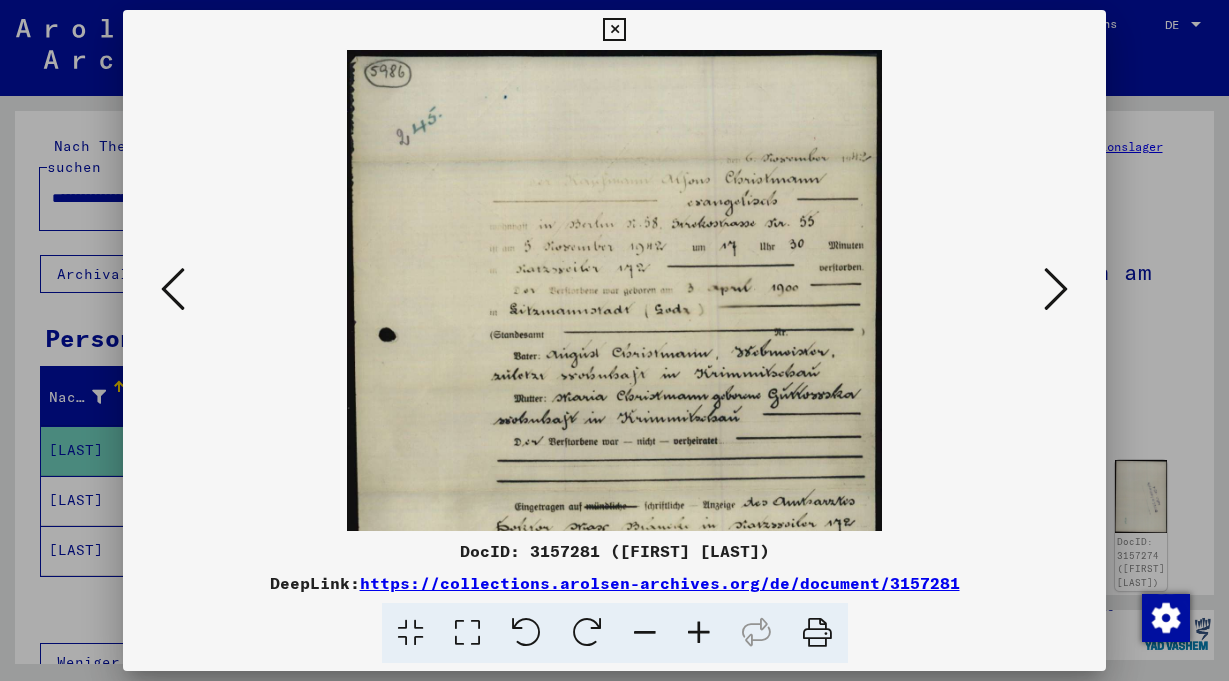 click at bounding box center [699, 633] 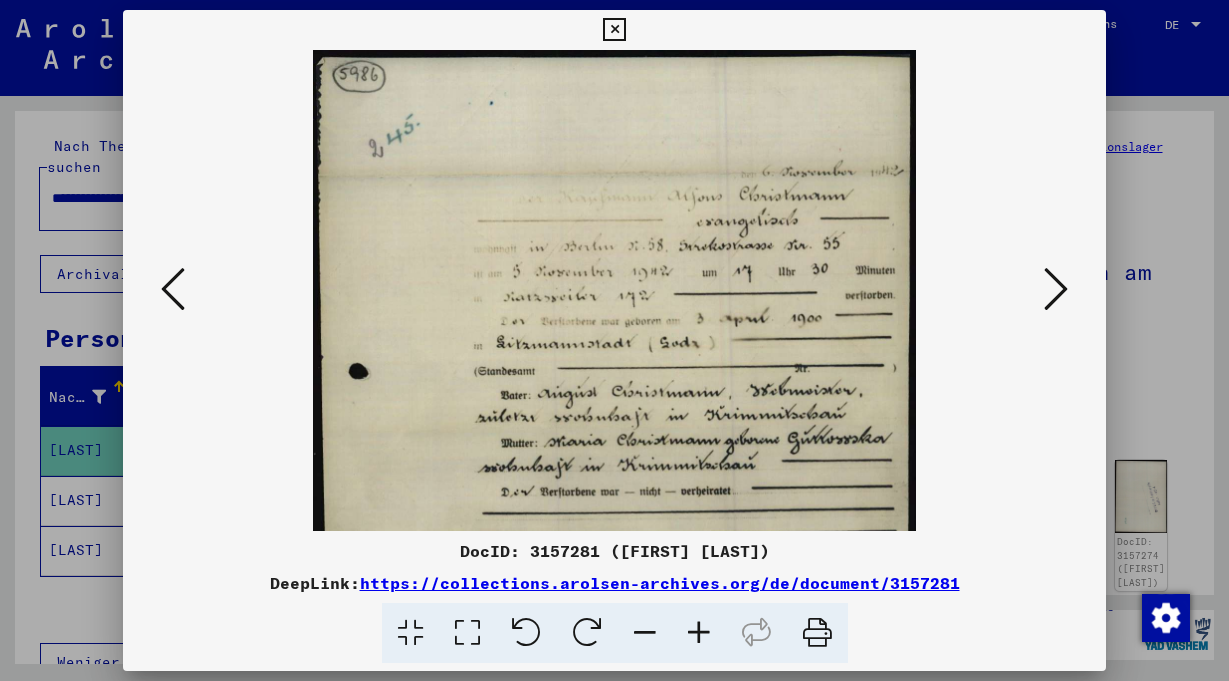 click at bounding box center (699, 633) 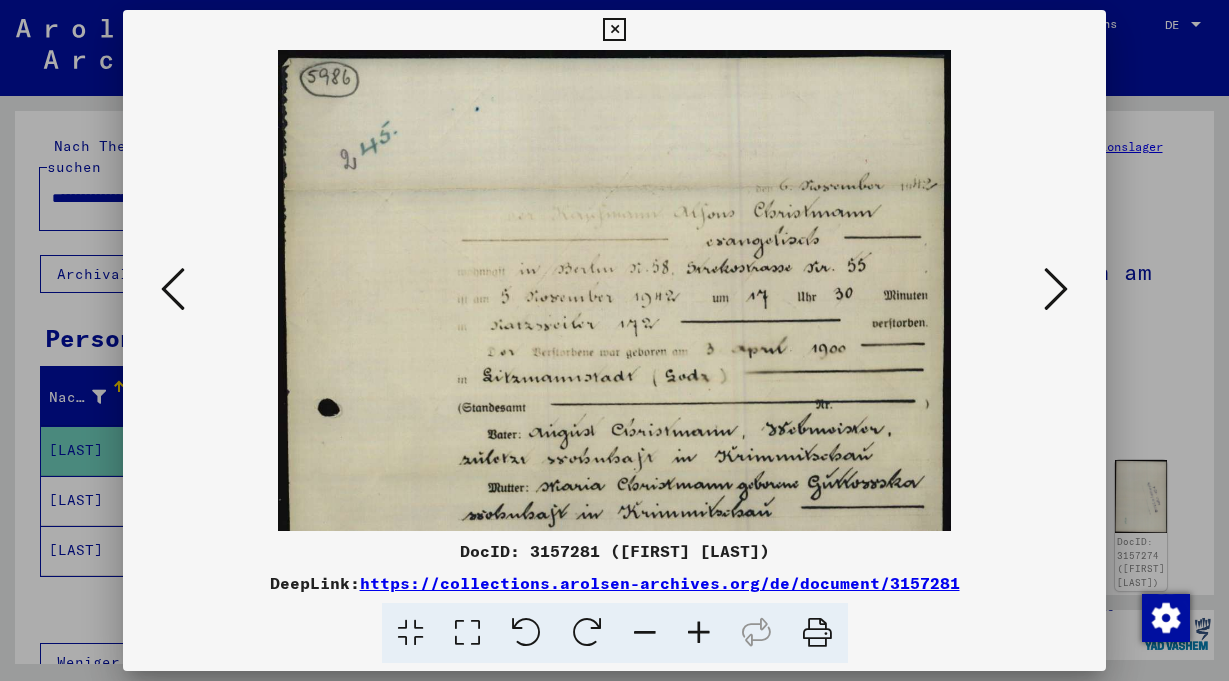 click at bounding box center (699, 633) 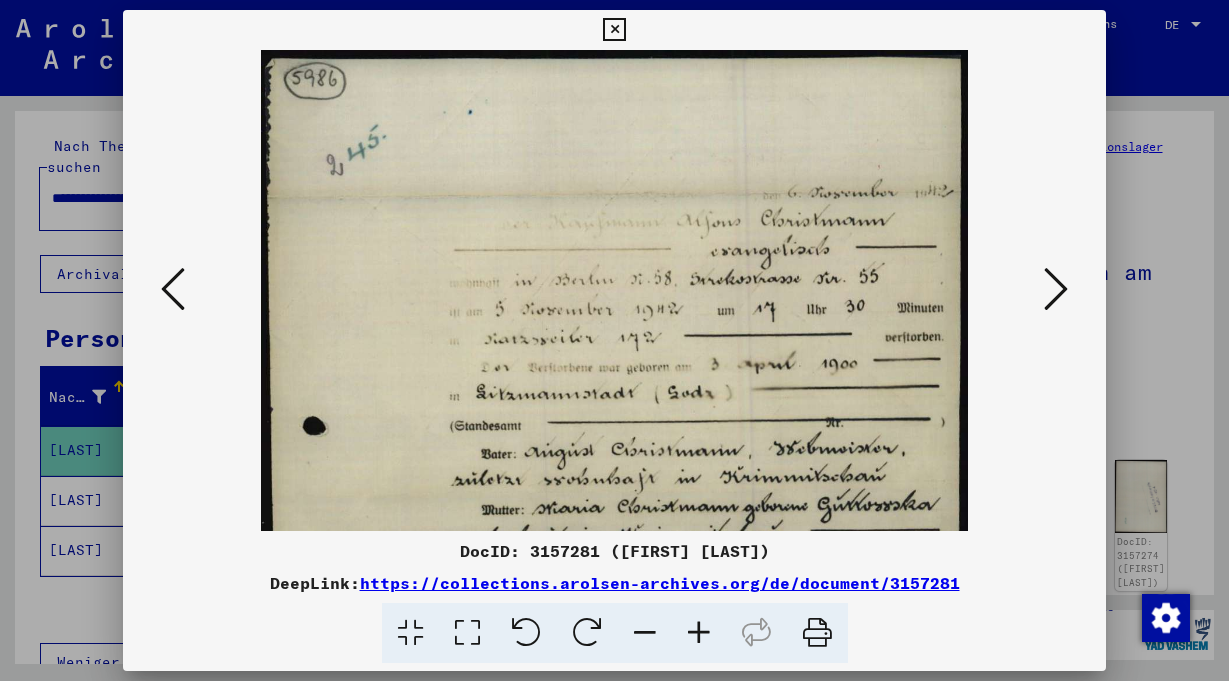 click at bounding box center [699, 633] 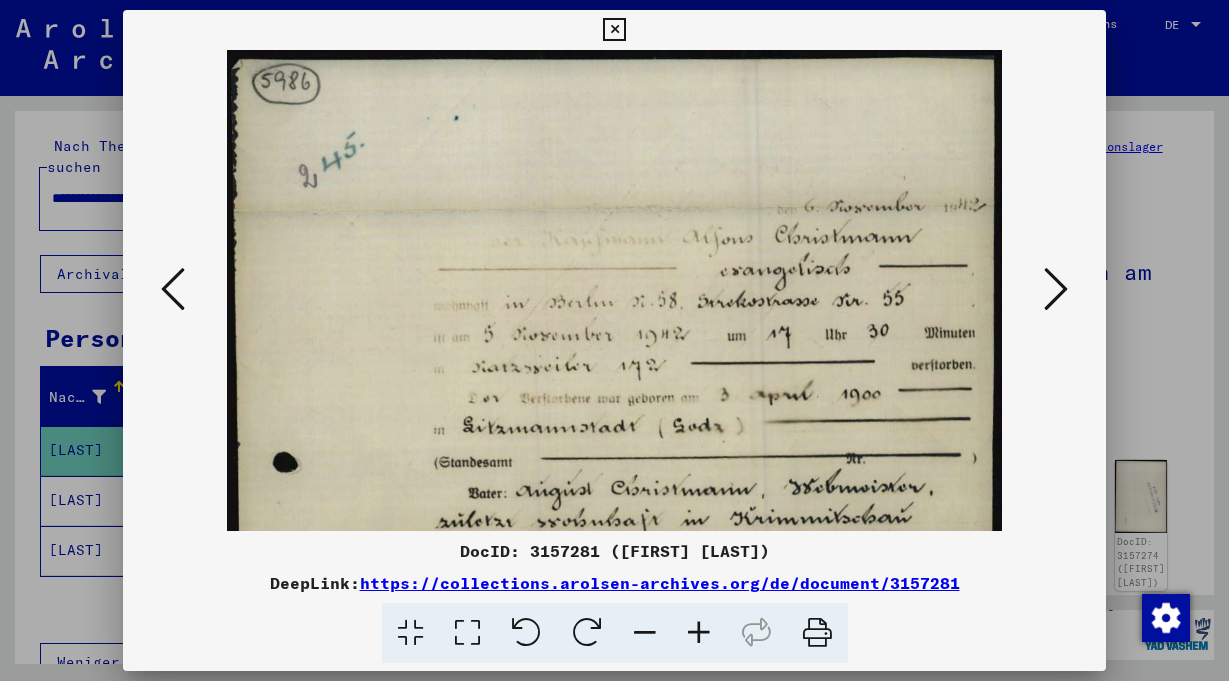click at bounding box center (1056, 289) 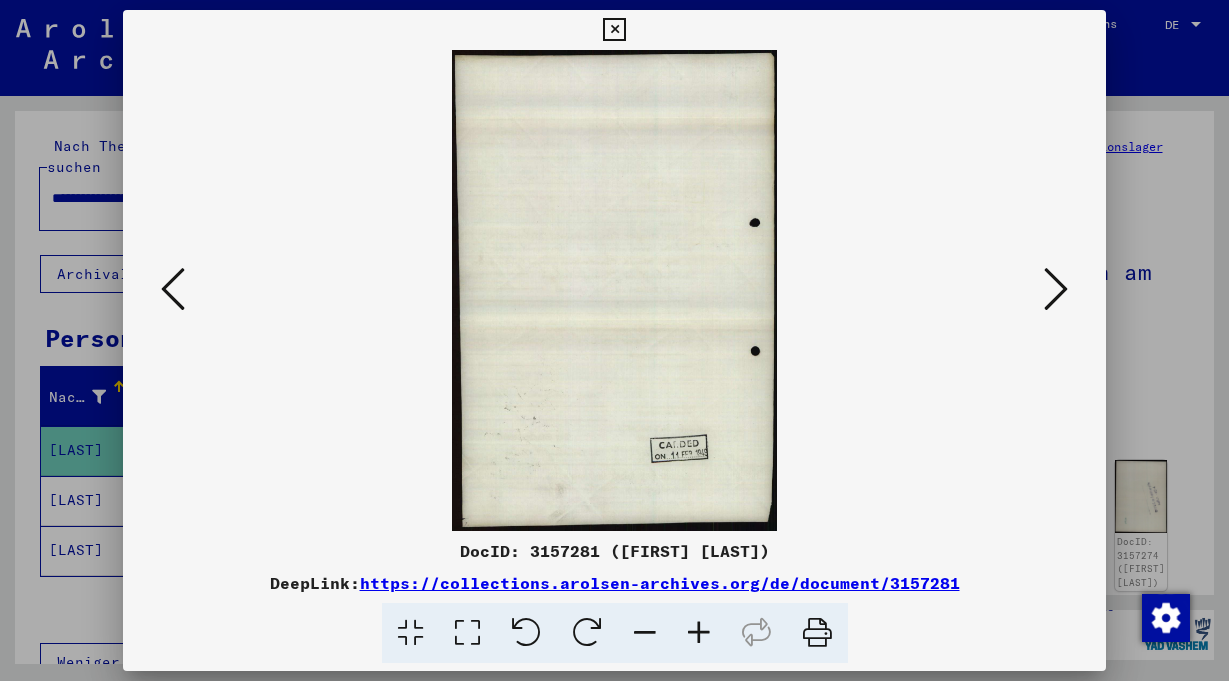 click at bounding box center [1056, 289] 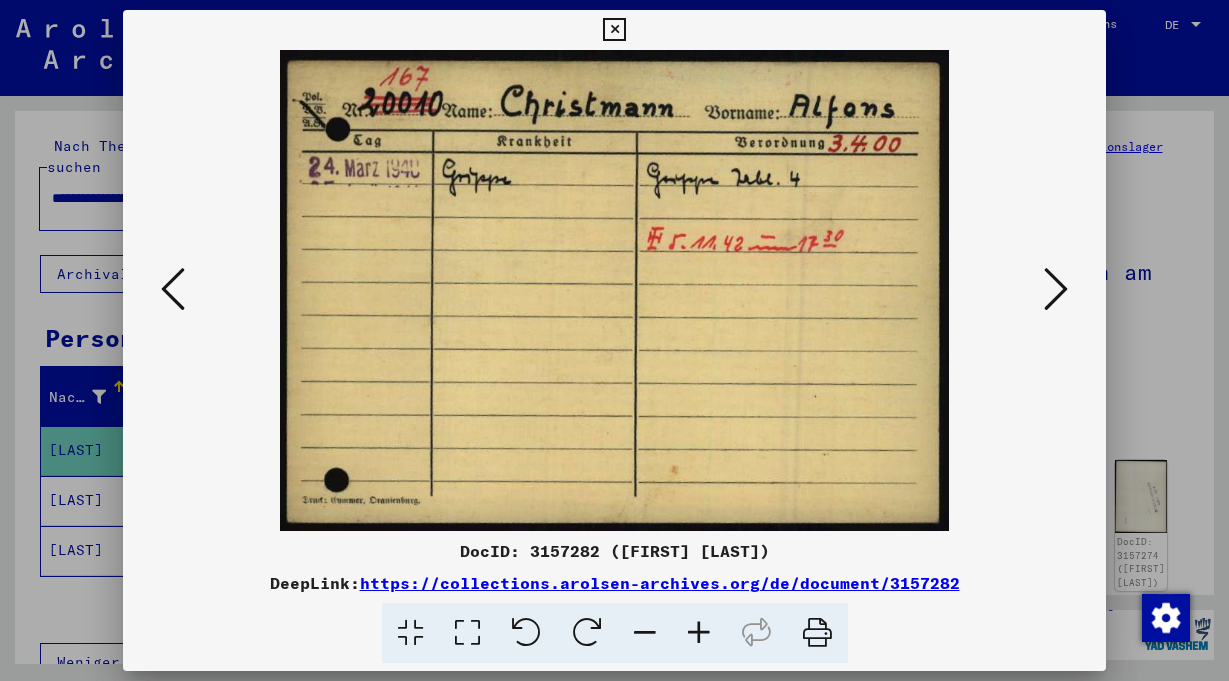 click at bounding box center (1056, 289) 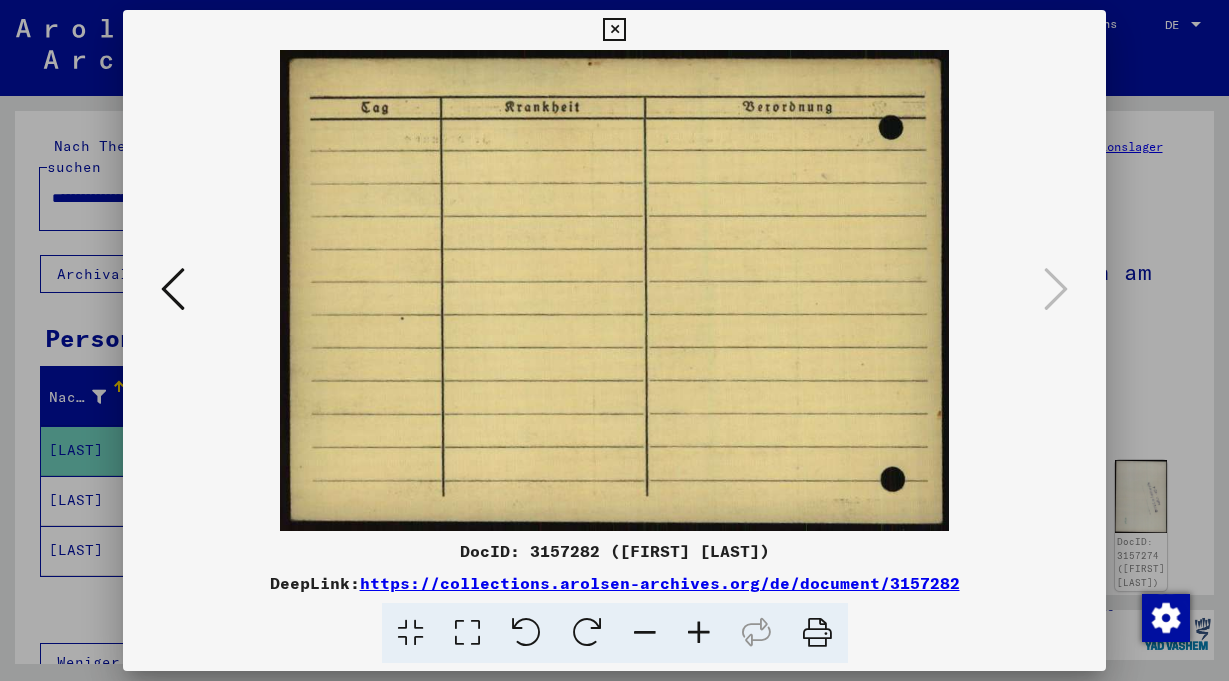 click at bounding box center (614, 290) 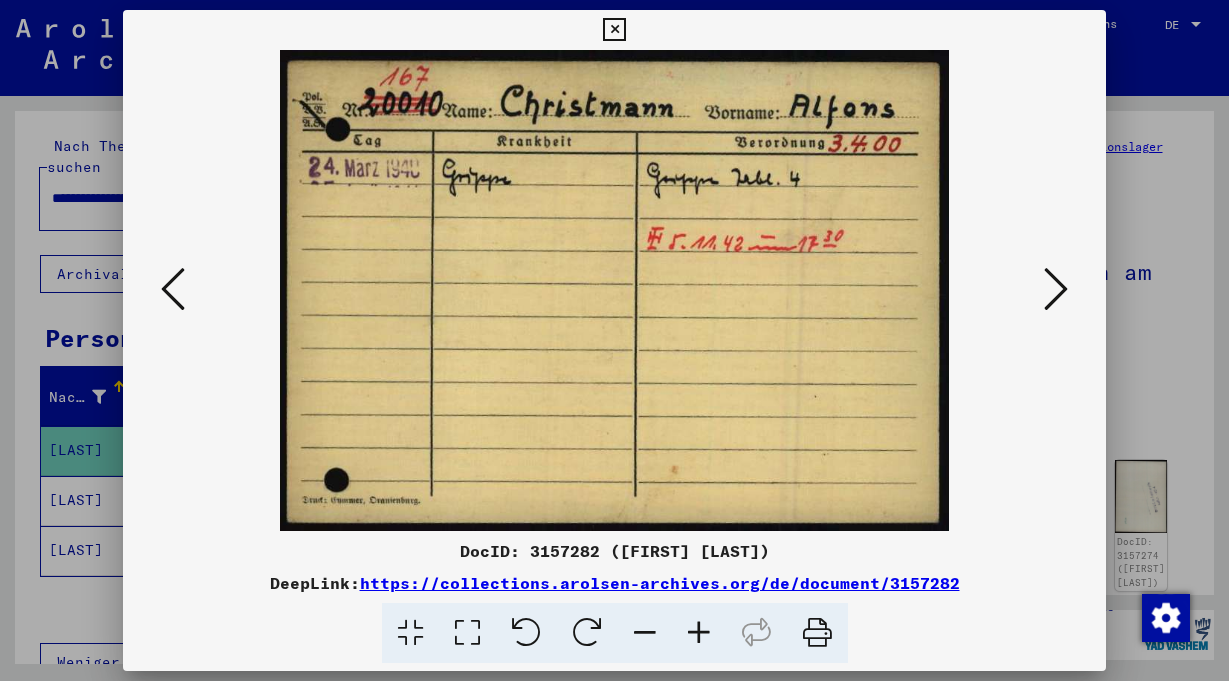 click at bounding box center [173, 289] 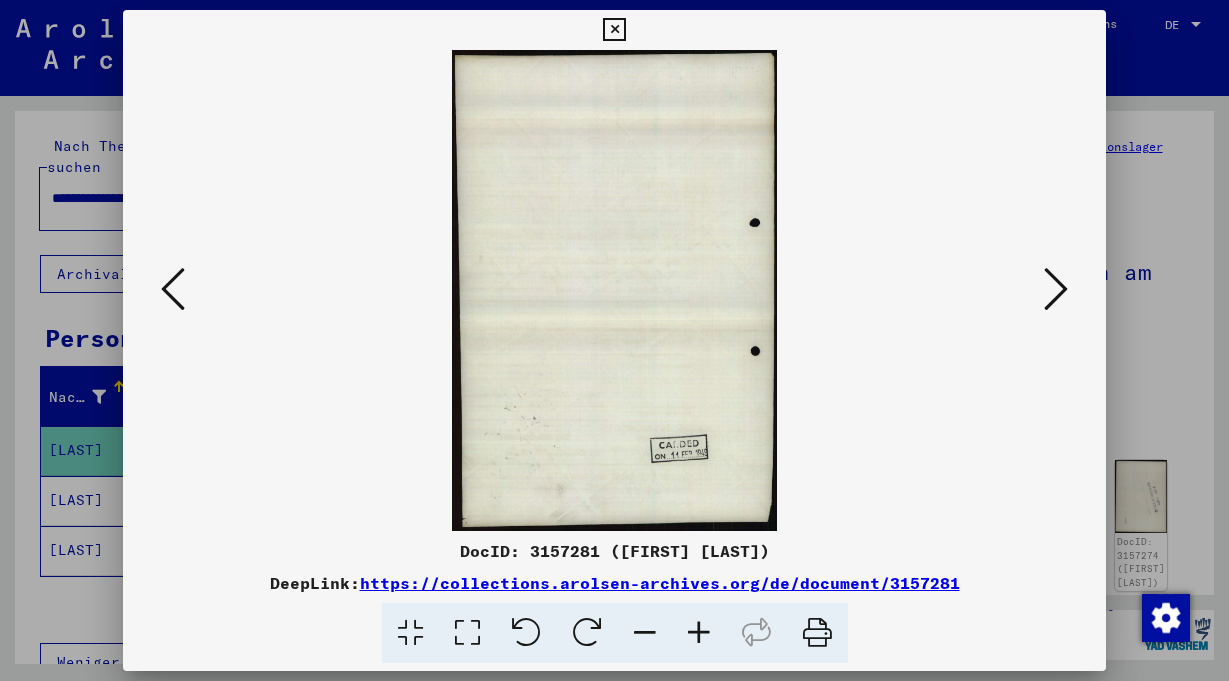click at bounding box center (173, 289) 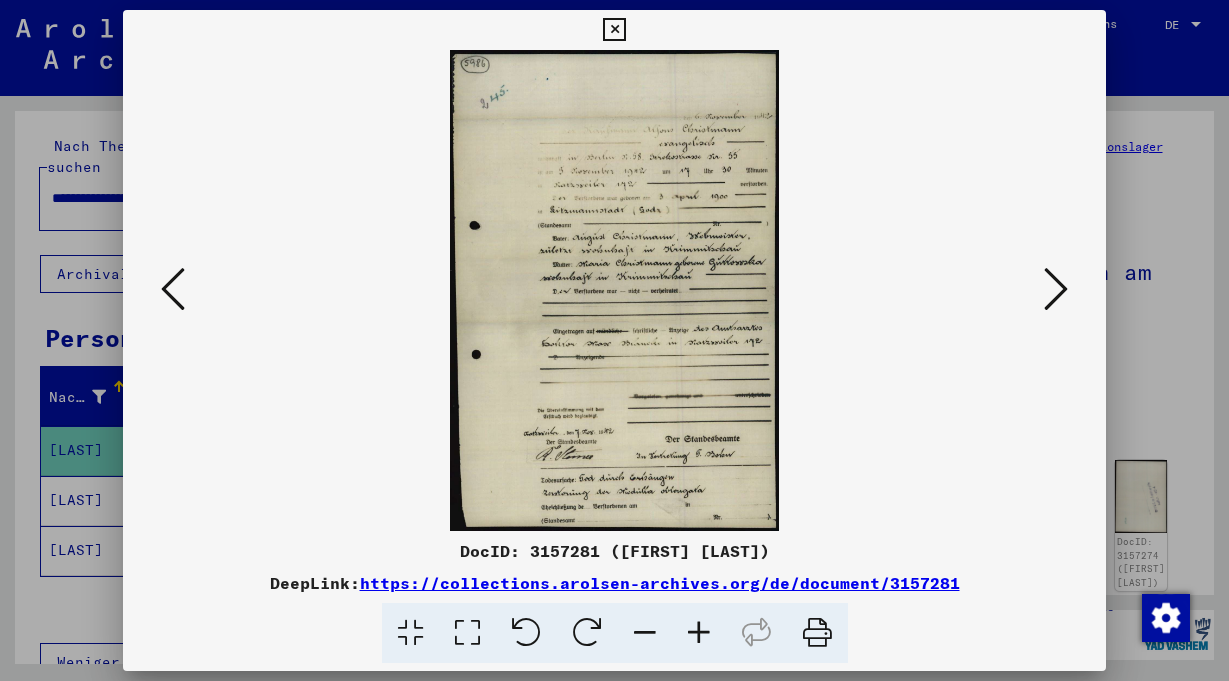 click at bounding box center [614, 290] 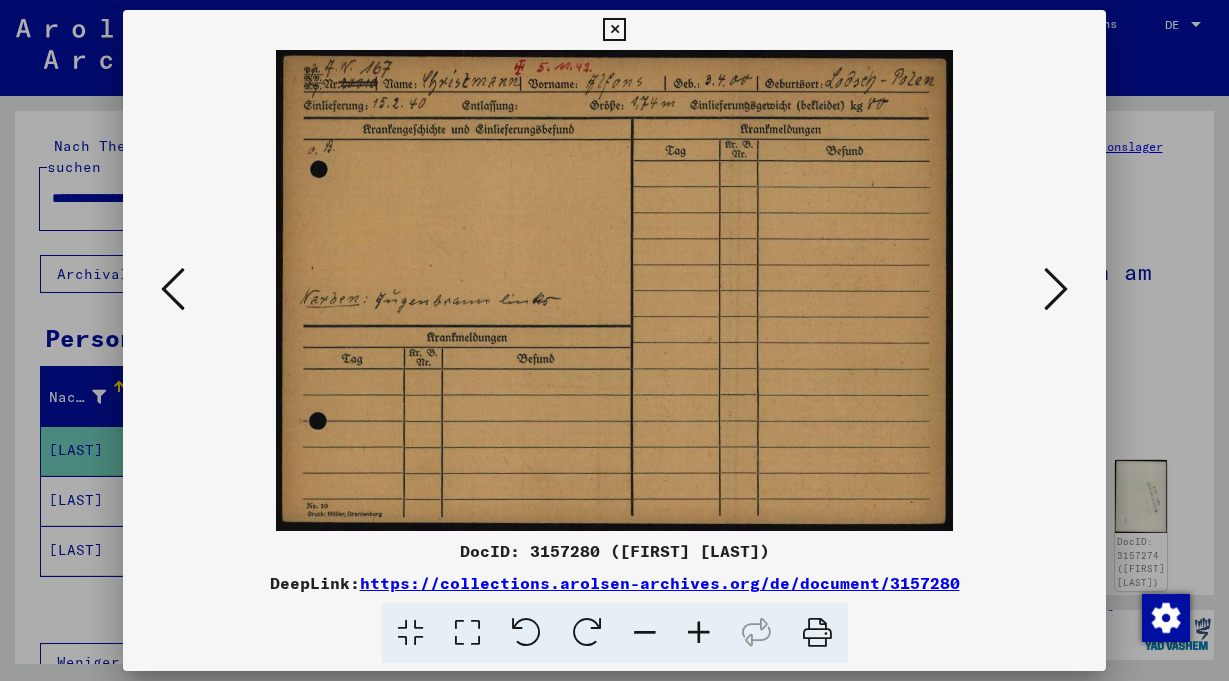 click at bounding box center [173, 289] 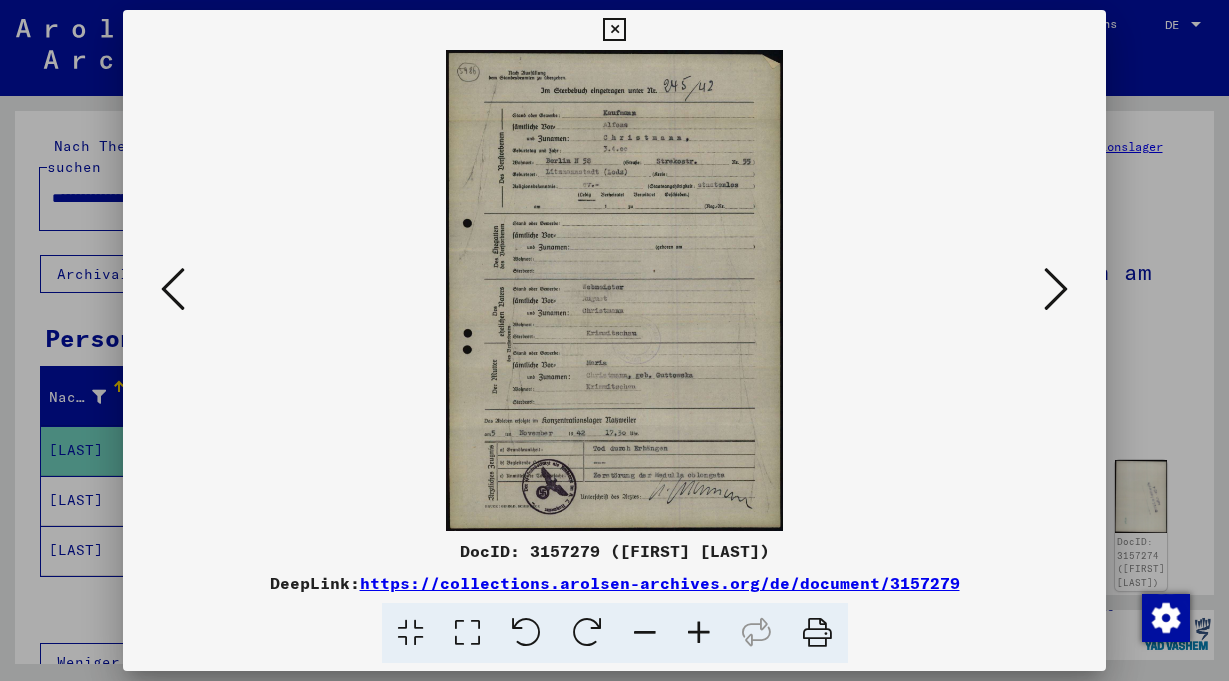 click at bounding box center (173, 289) 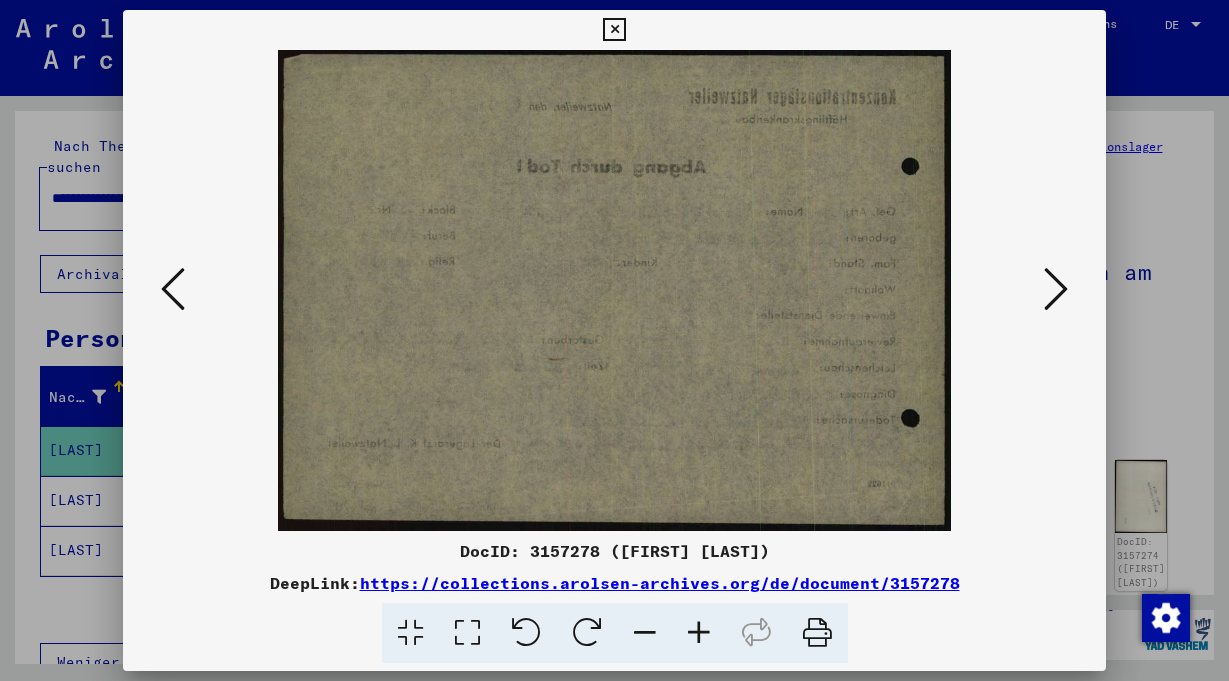 click at bounding box center (173, 289) 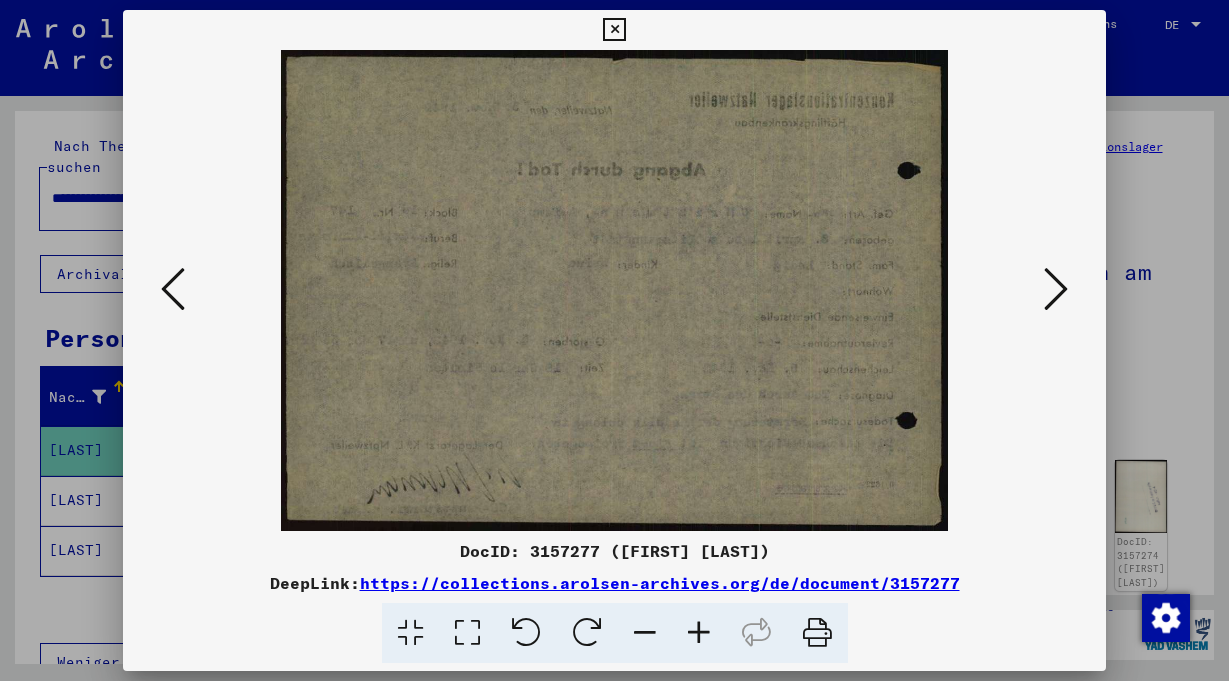 click at bounding box center [173, 289] 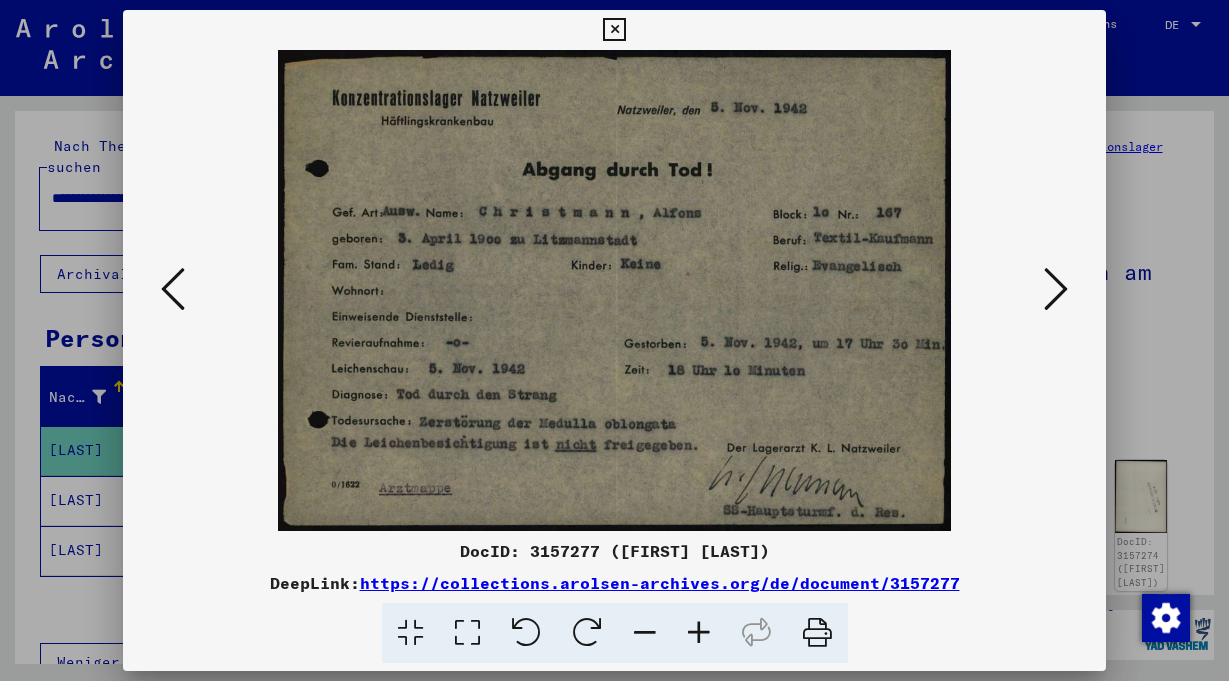 click at bounding box center [173, 289] 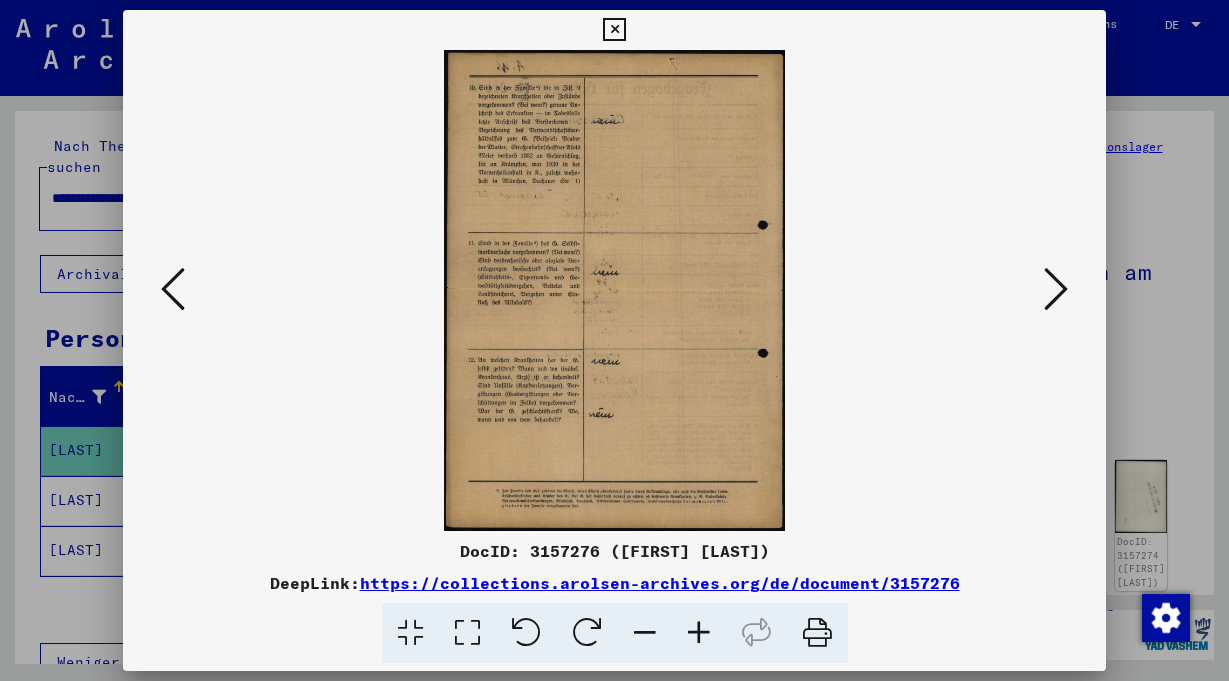 click at bounding box center (173, 289) 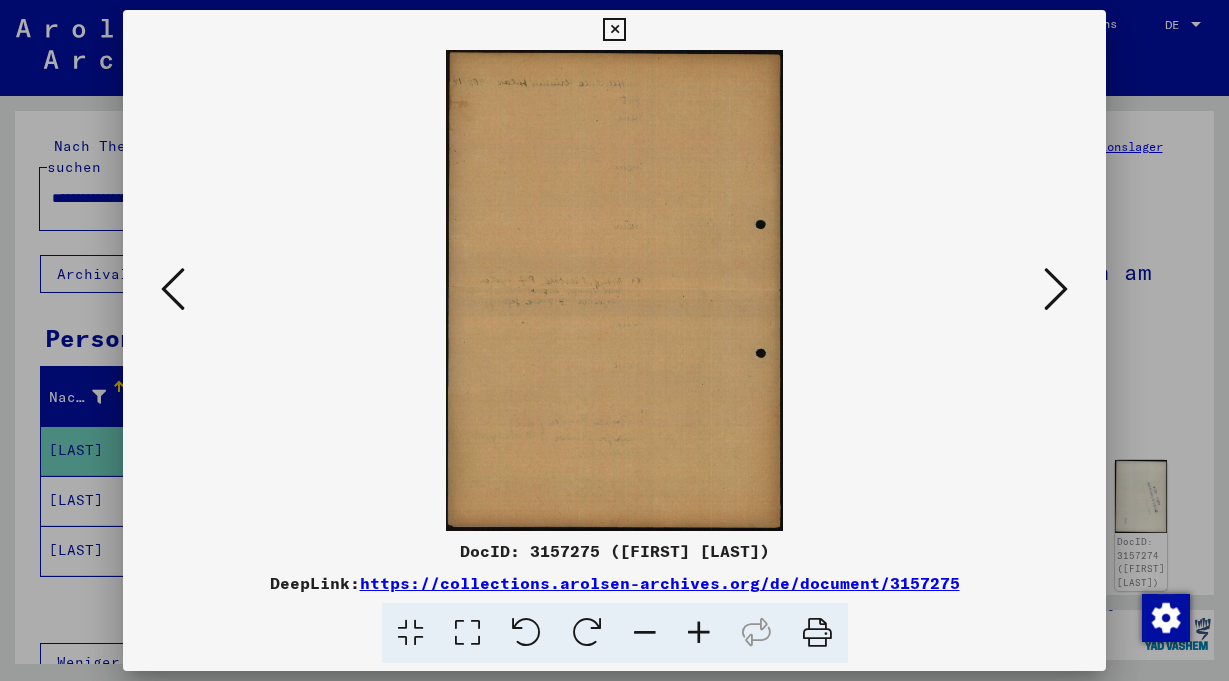click at bounding box center [173, 289] 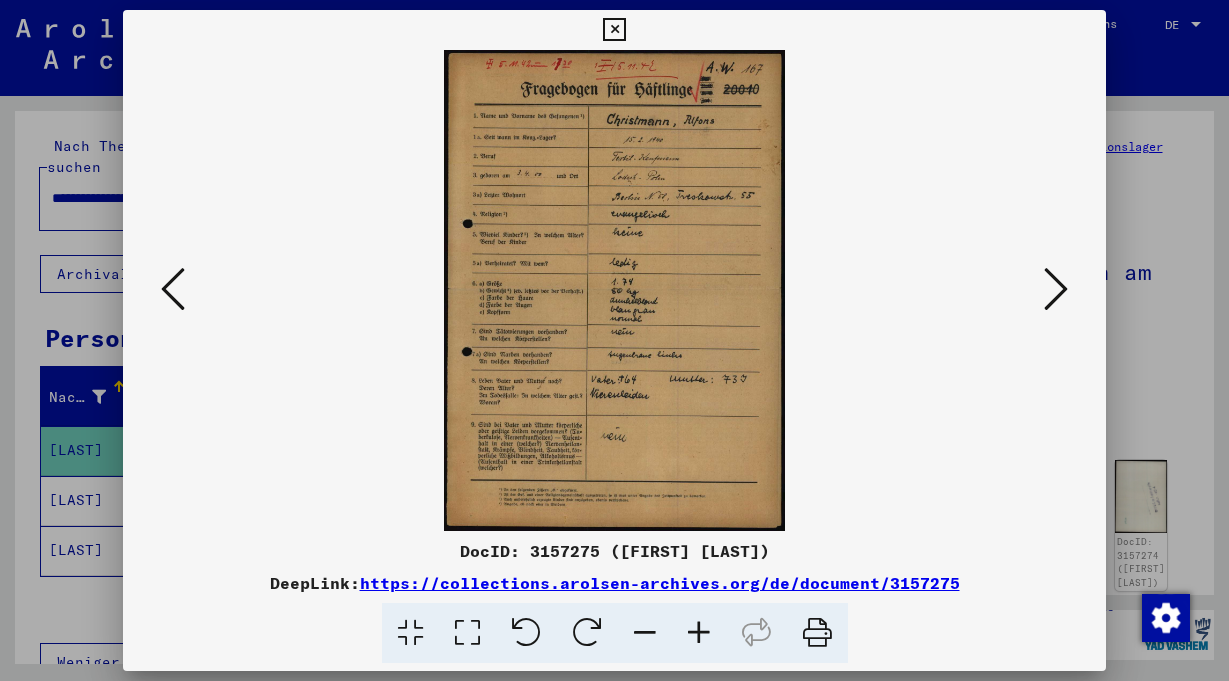 click at bounding box center [173, 289] 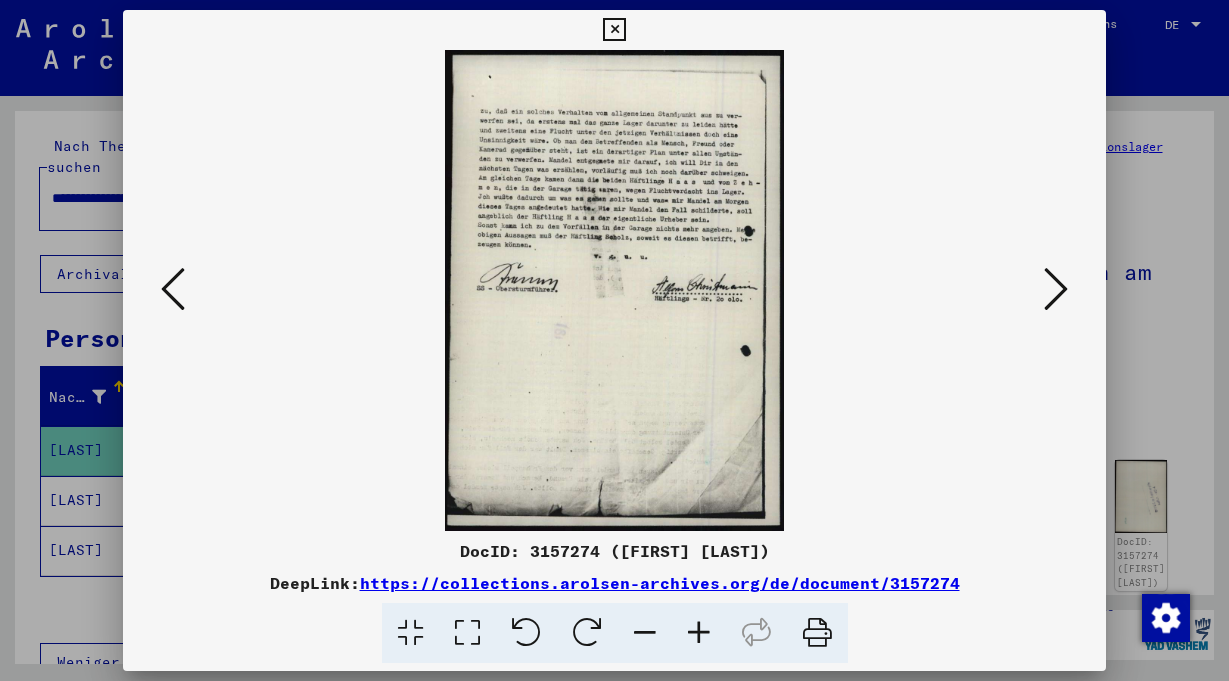 click at bounding box center [173, 289] 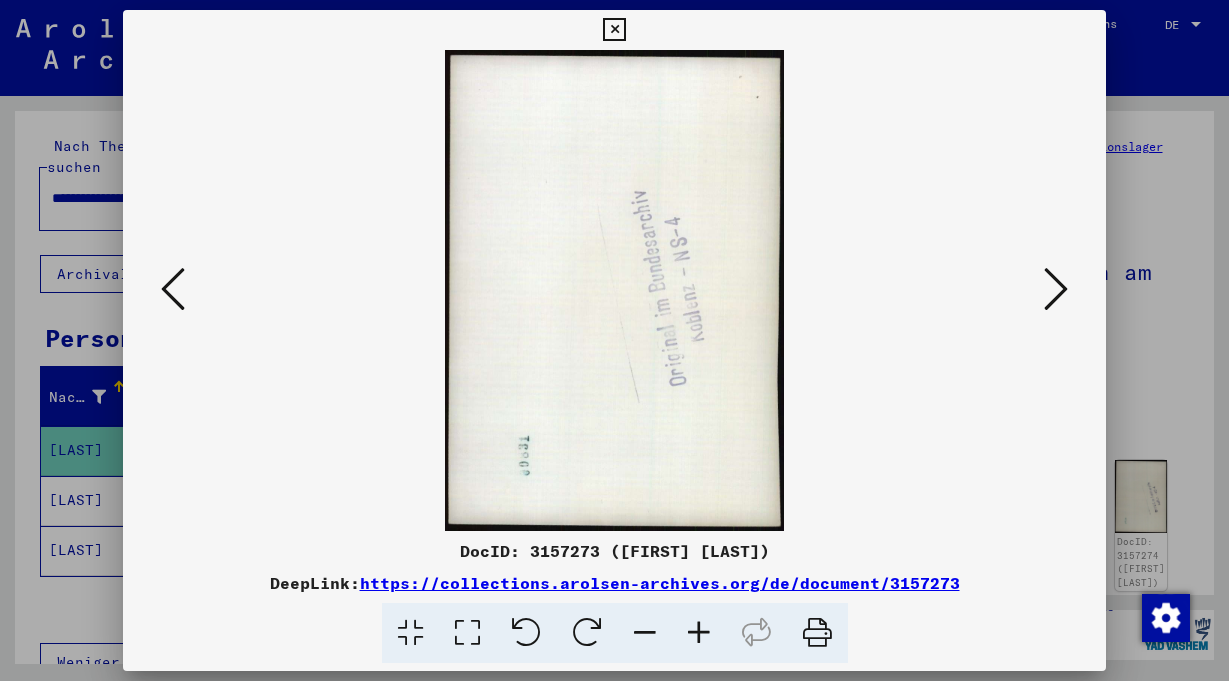 click at bounding box center (173, 289) 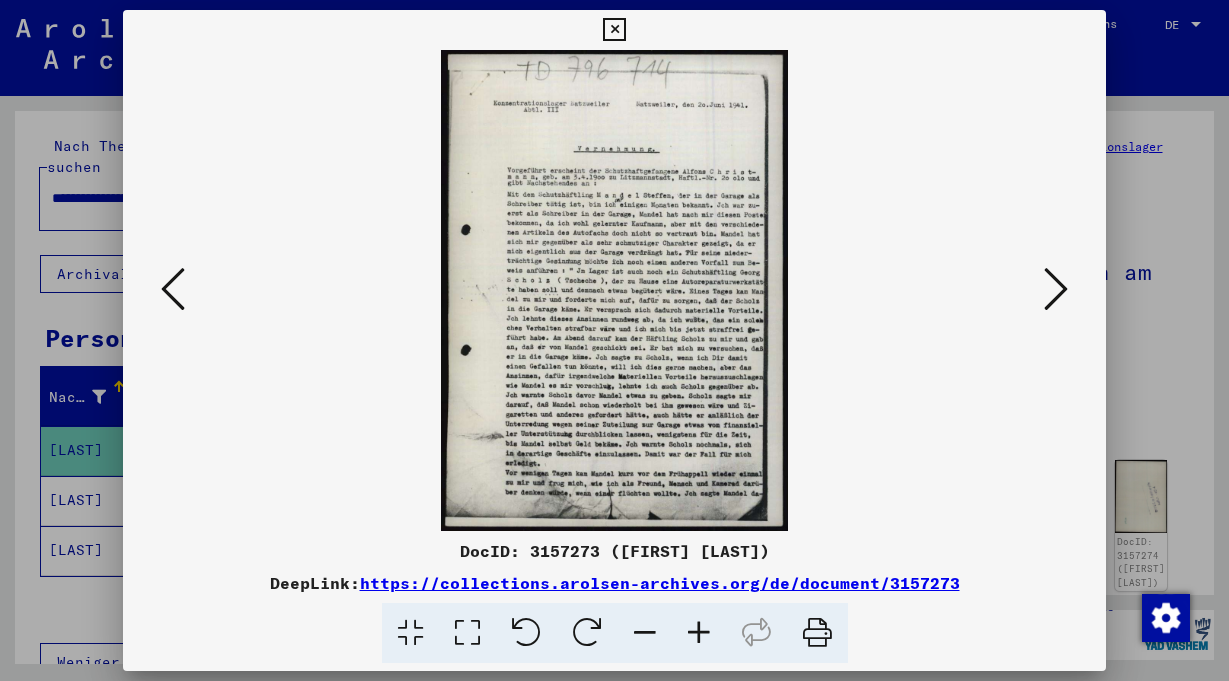 click at bounding box center [173, 289] 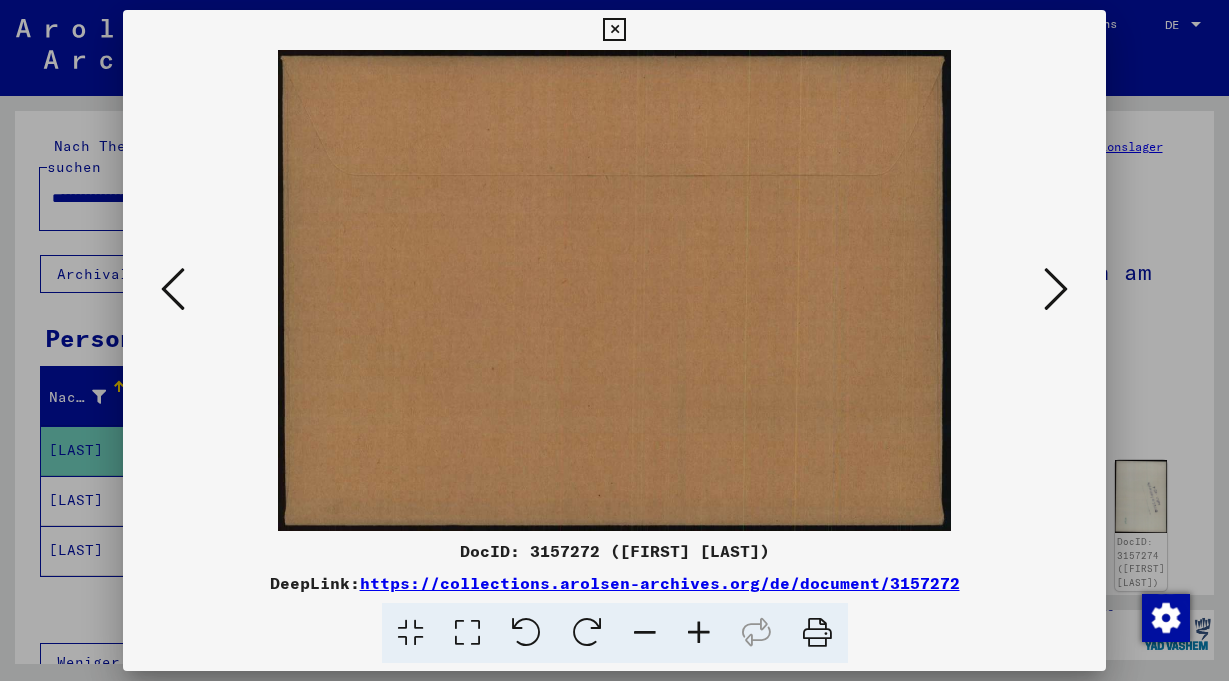 click at bounding box center (1056, 289) 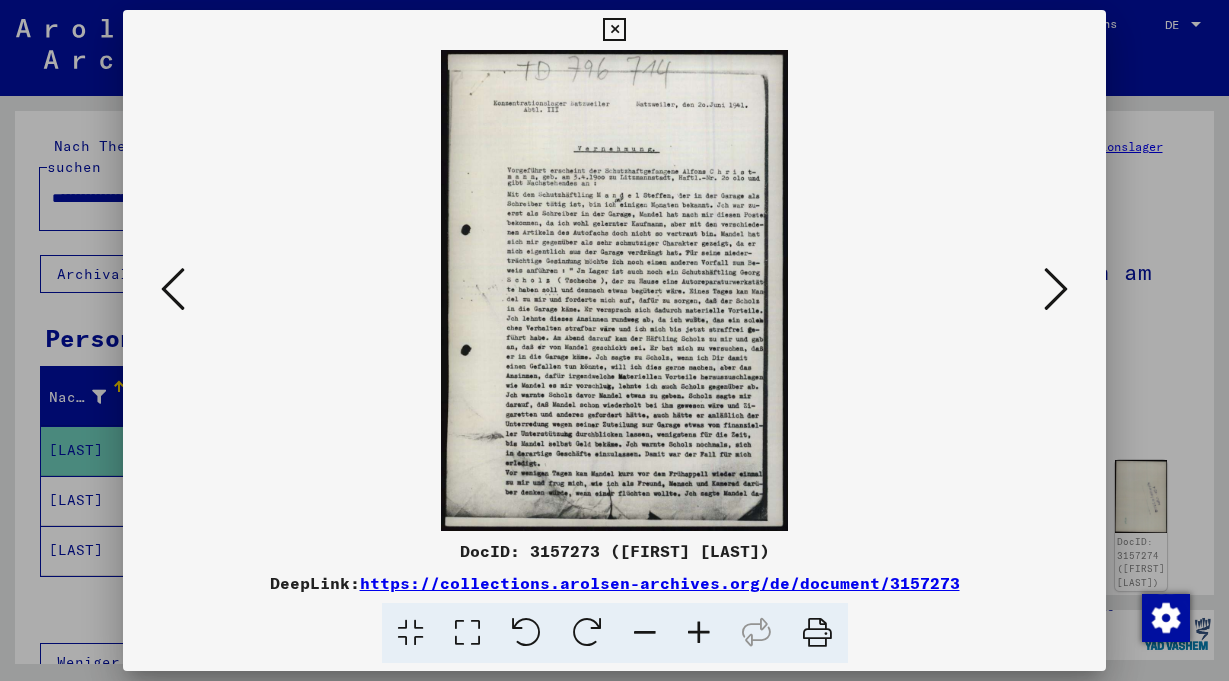 click at bounding box center (699, 633) 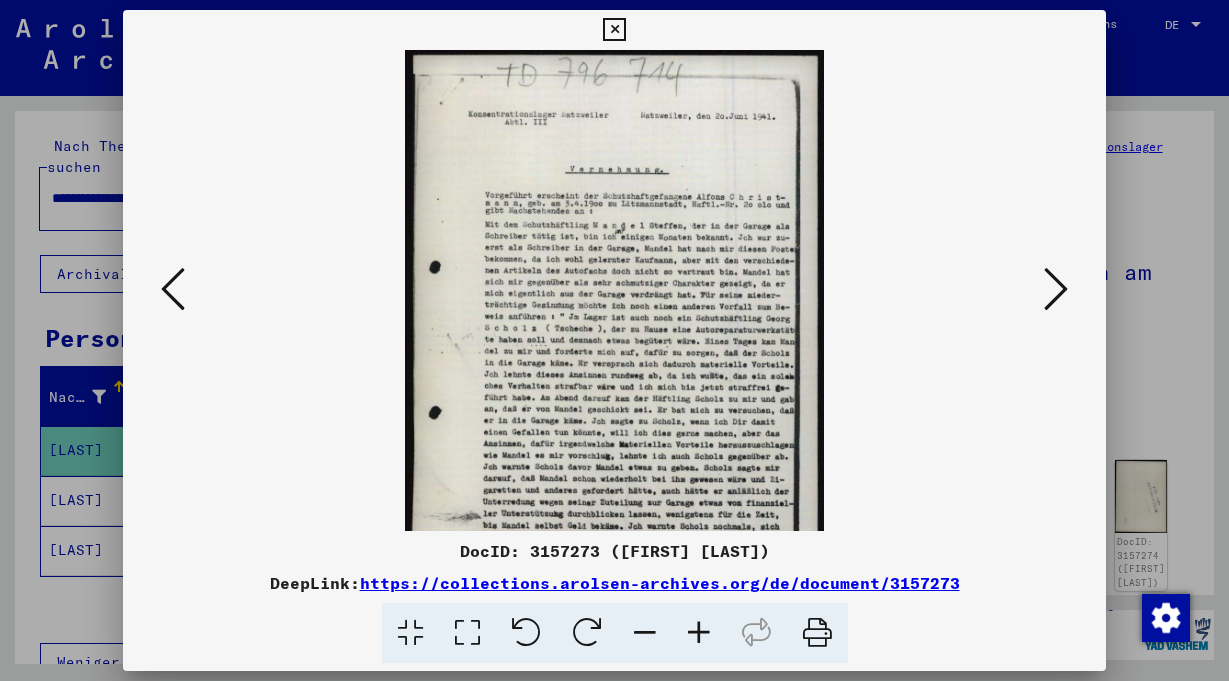 click at bounding box center (699, 633) 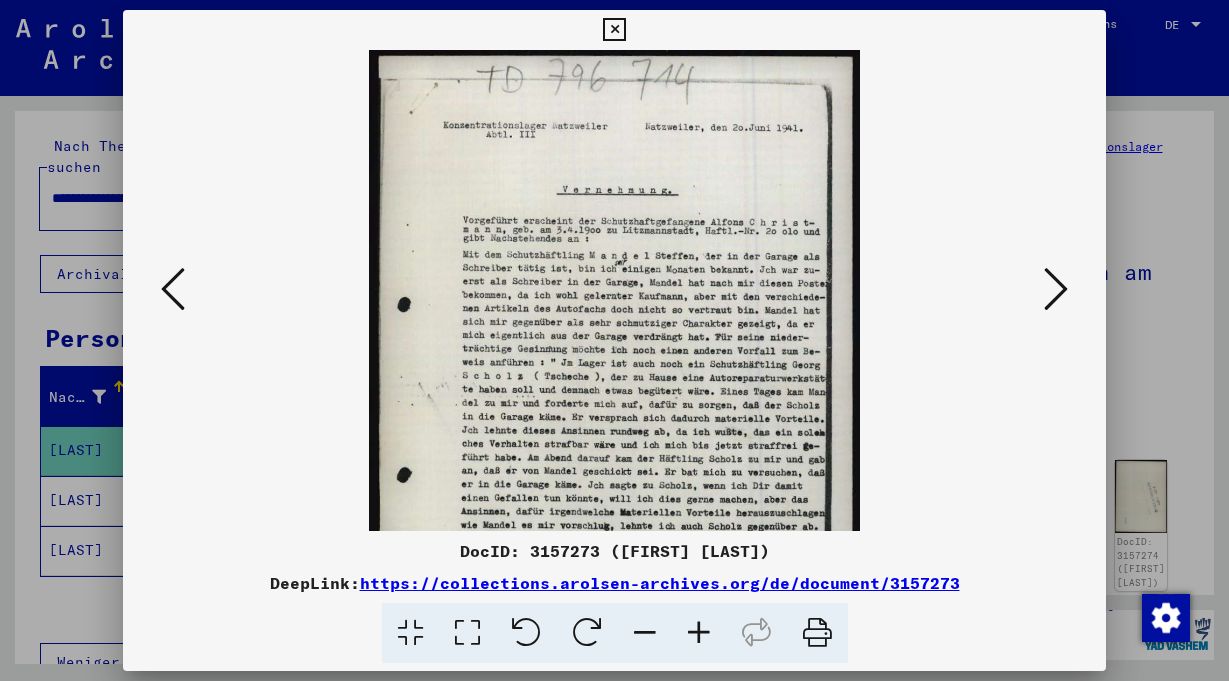 click at bounding box center [699, 633] 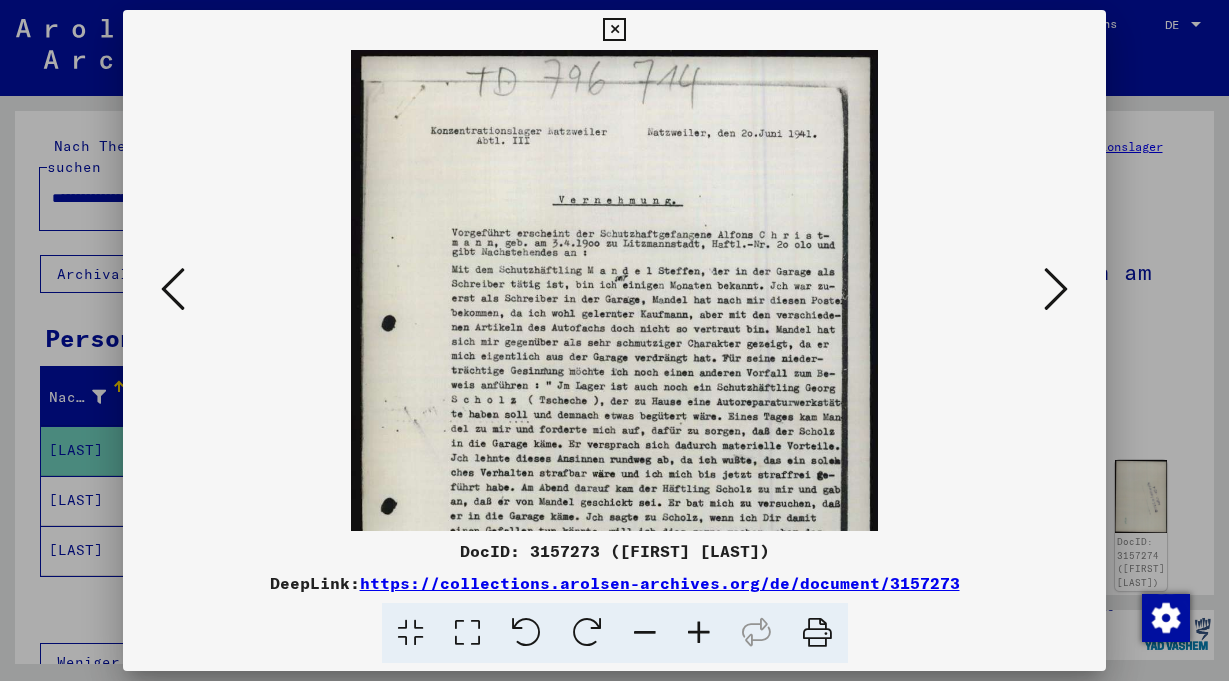click at bounding box center (699, 633) 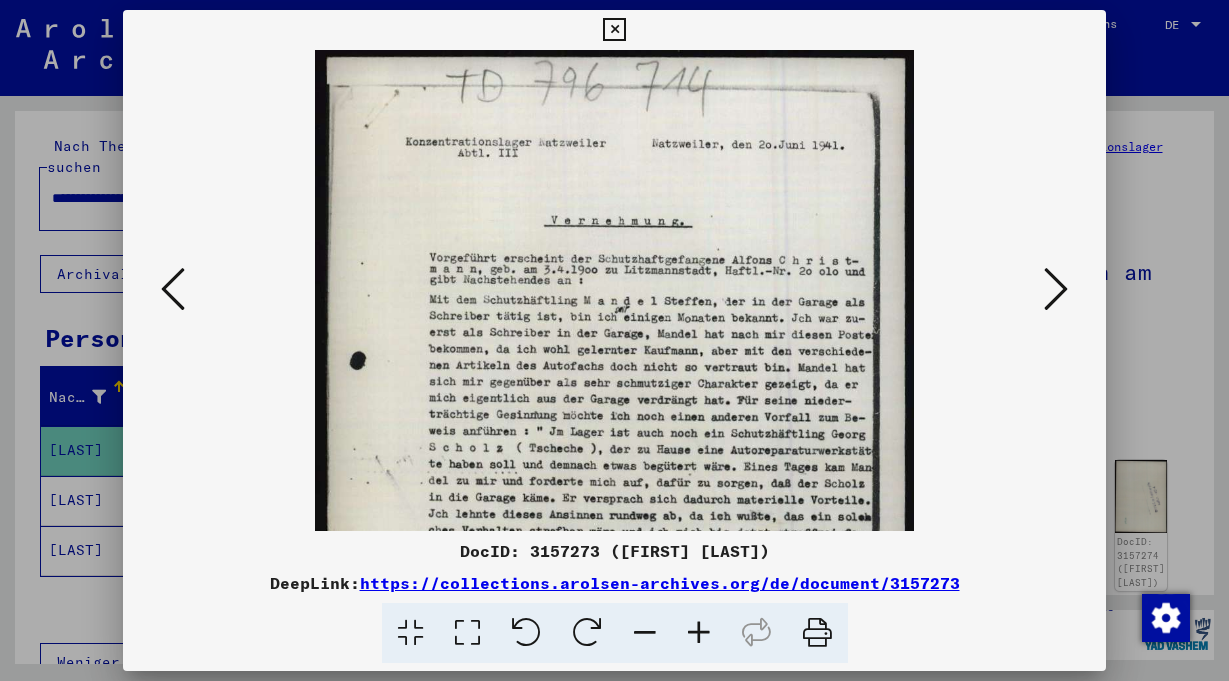 click at bounding box center (699, 633) 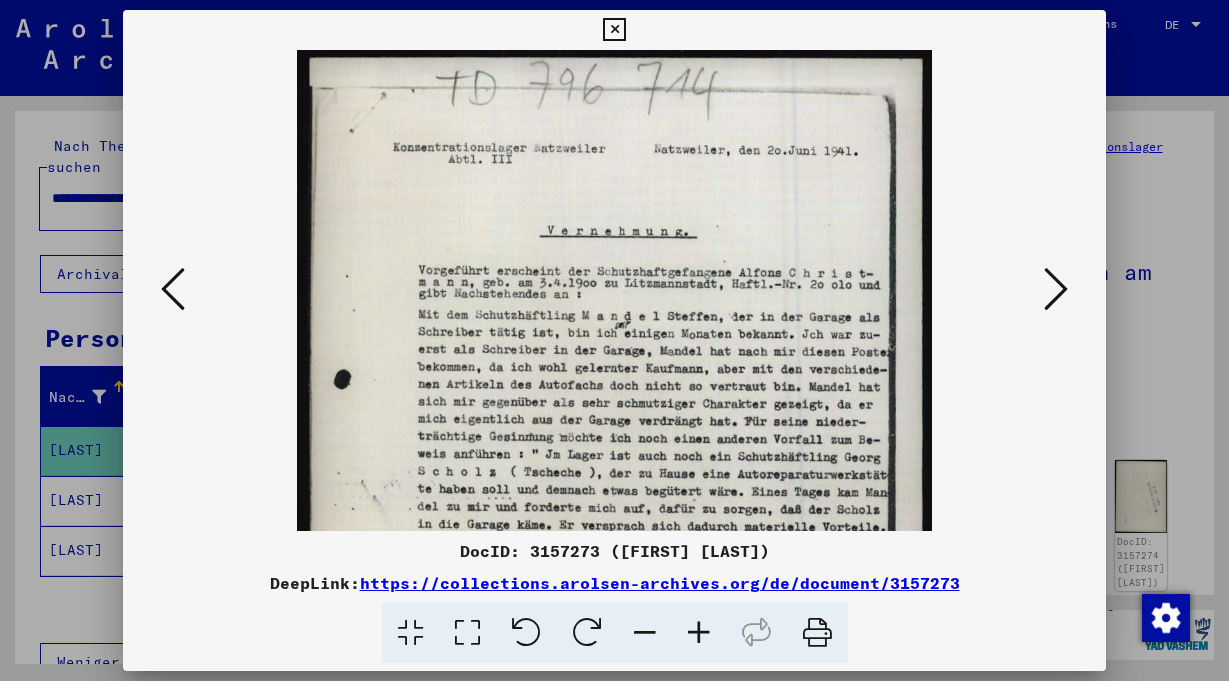click at bounding box center (699, 633) 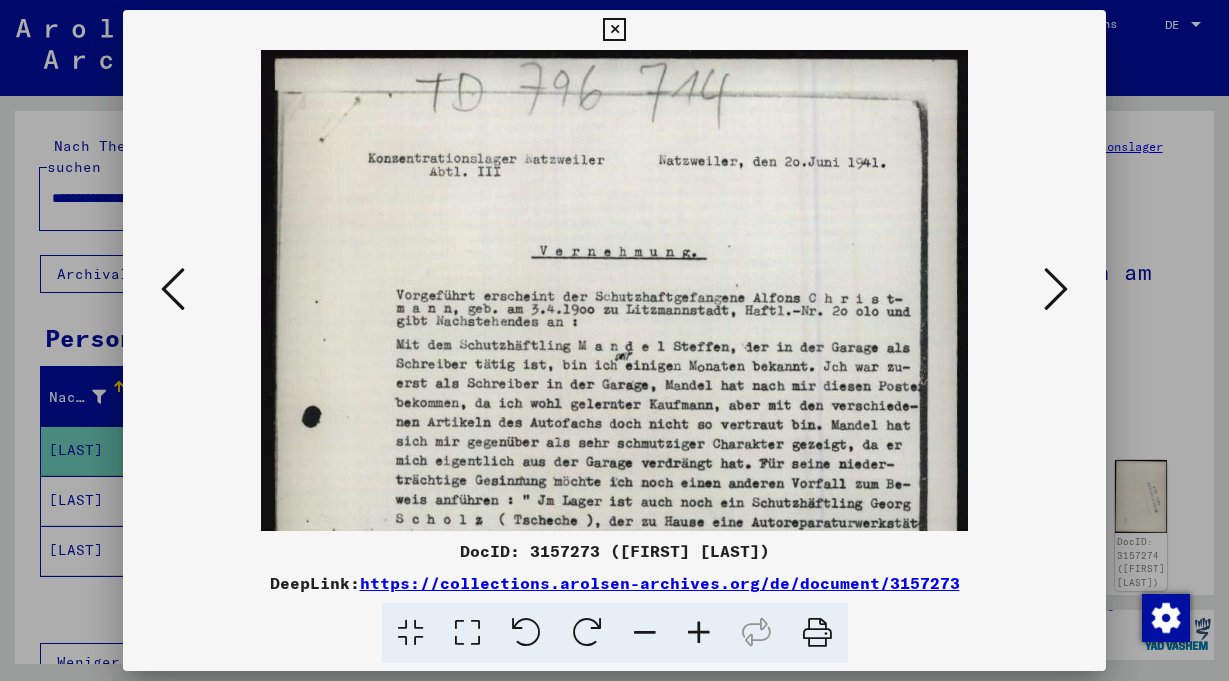 click at bounding box center (699, 633) 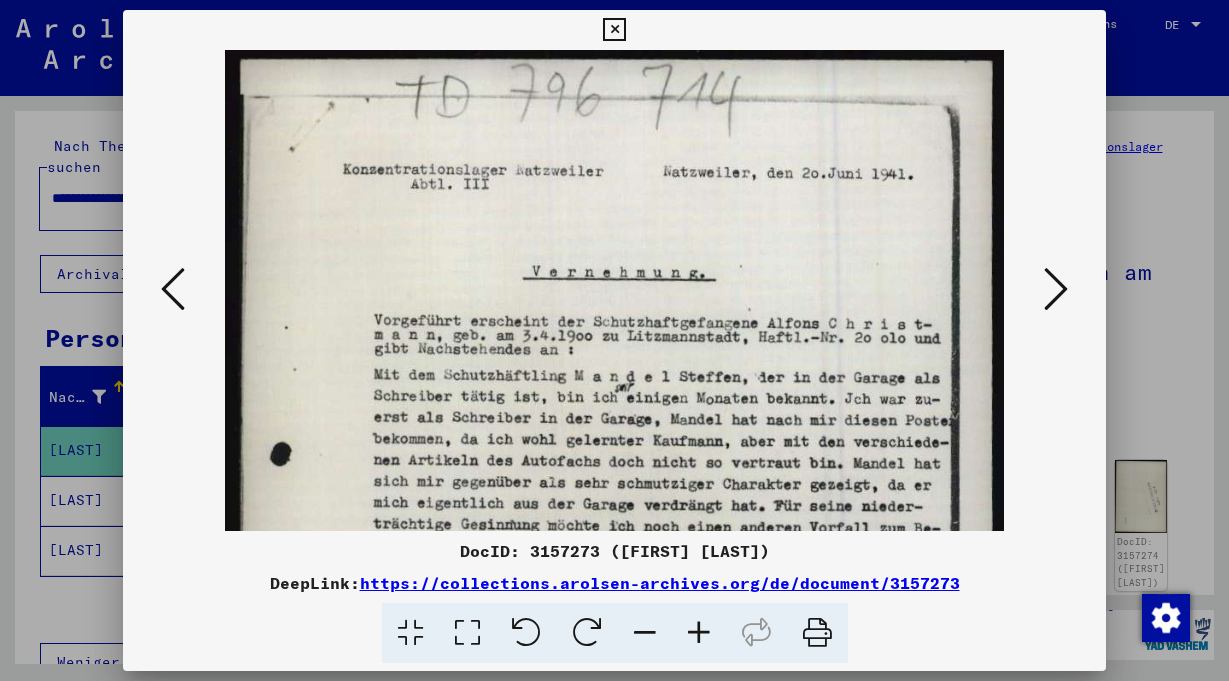 click at bounding box center [699, 633] 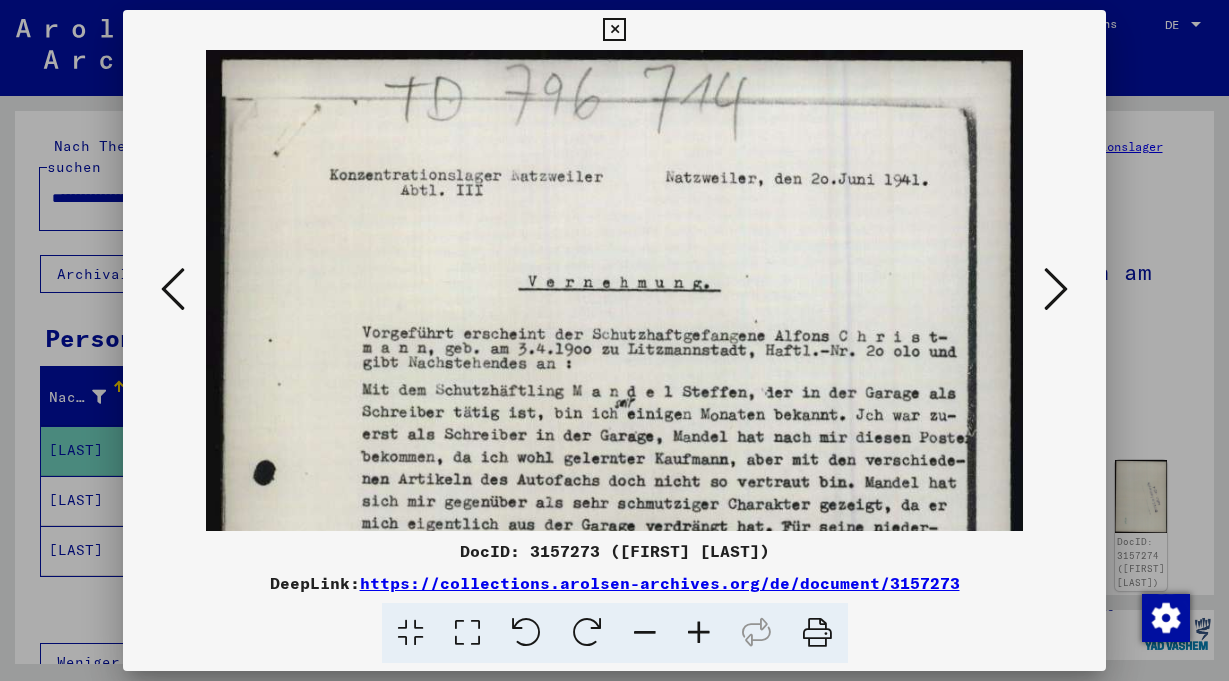 click at bounding box center [699, 633] 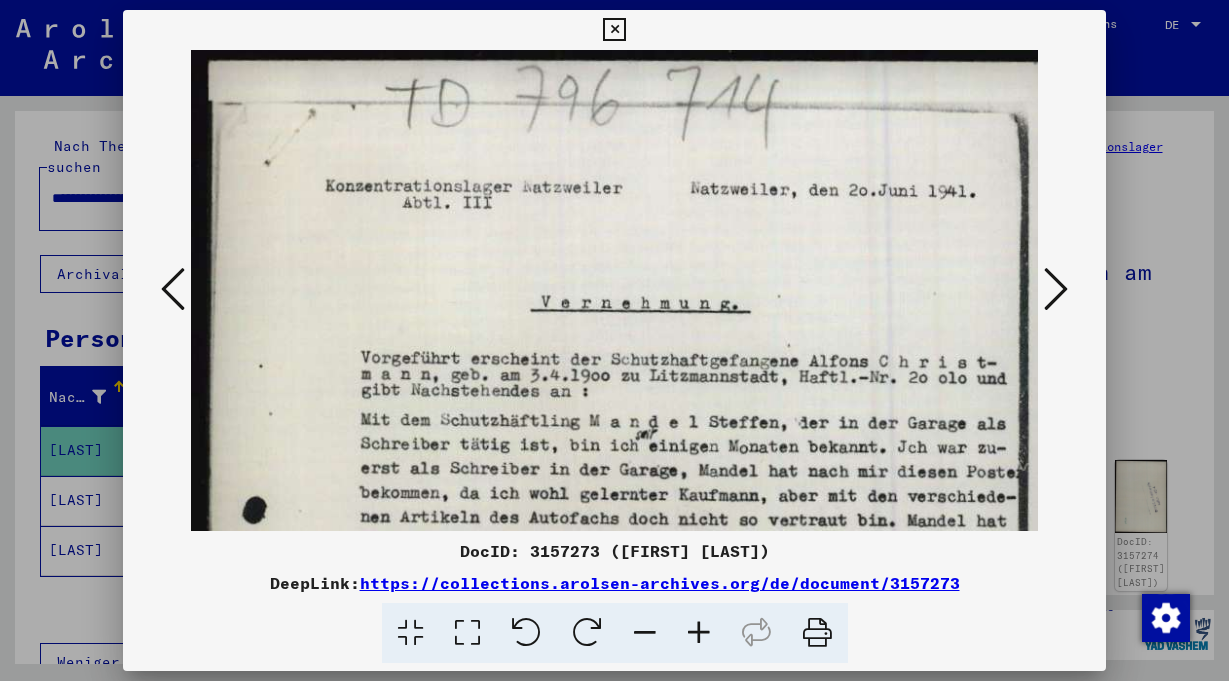 click at bounding box center (699, 633) 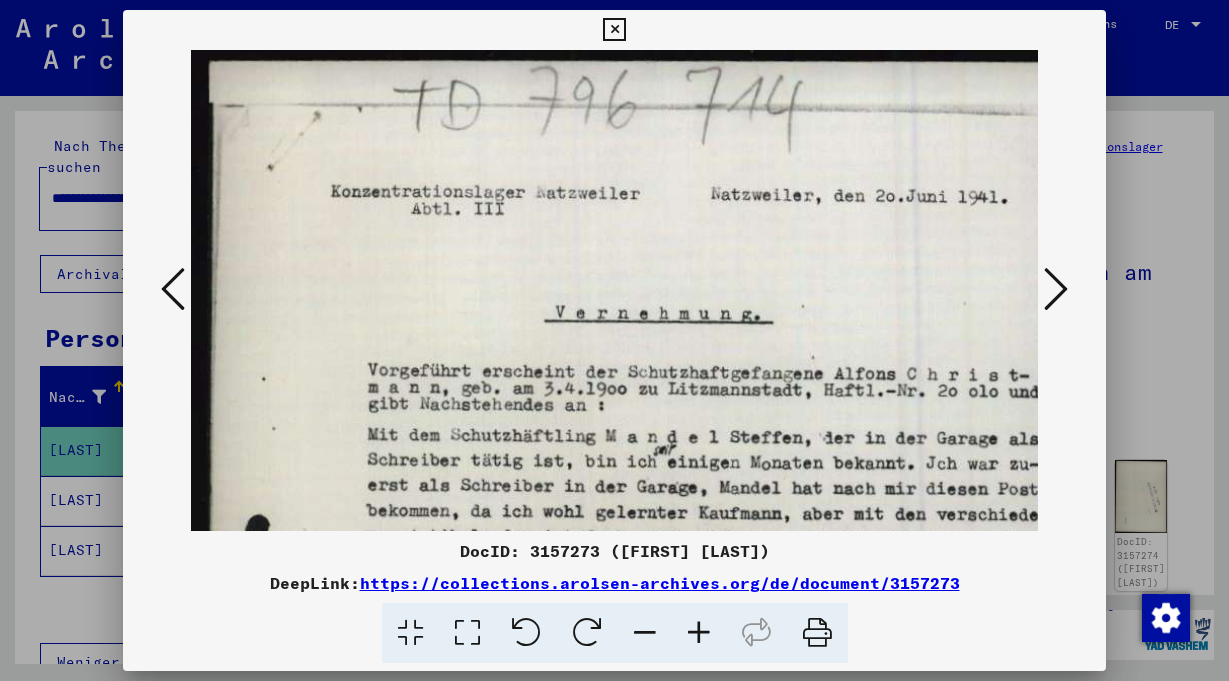 click at bounding box center (699, 633) 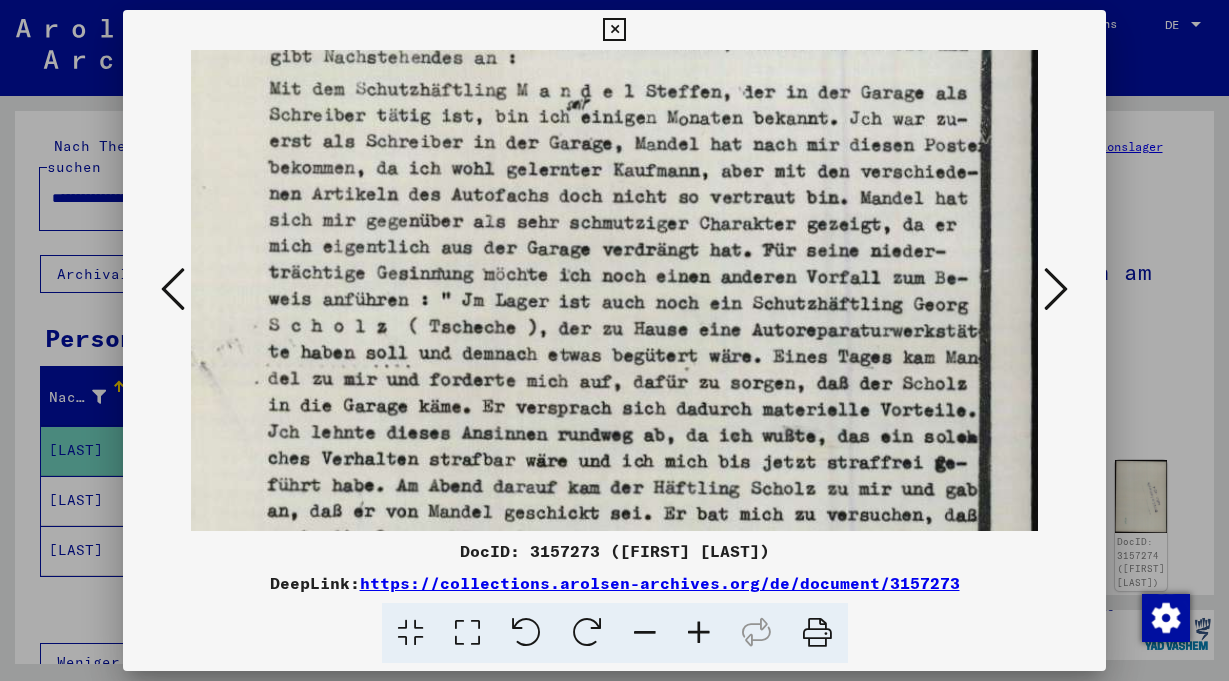 drag, startPoint x: 698, startPoint y: 451, endPoint x: 587, endPoint y: 52, distance: 414.15216 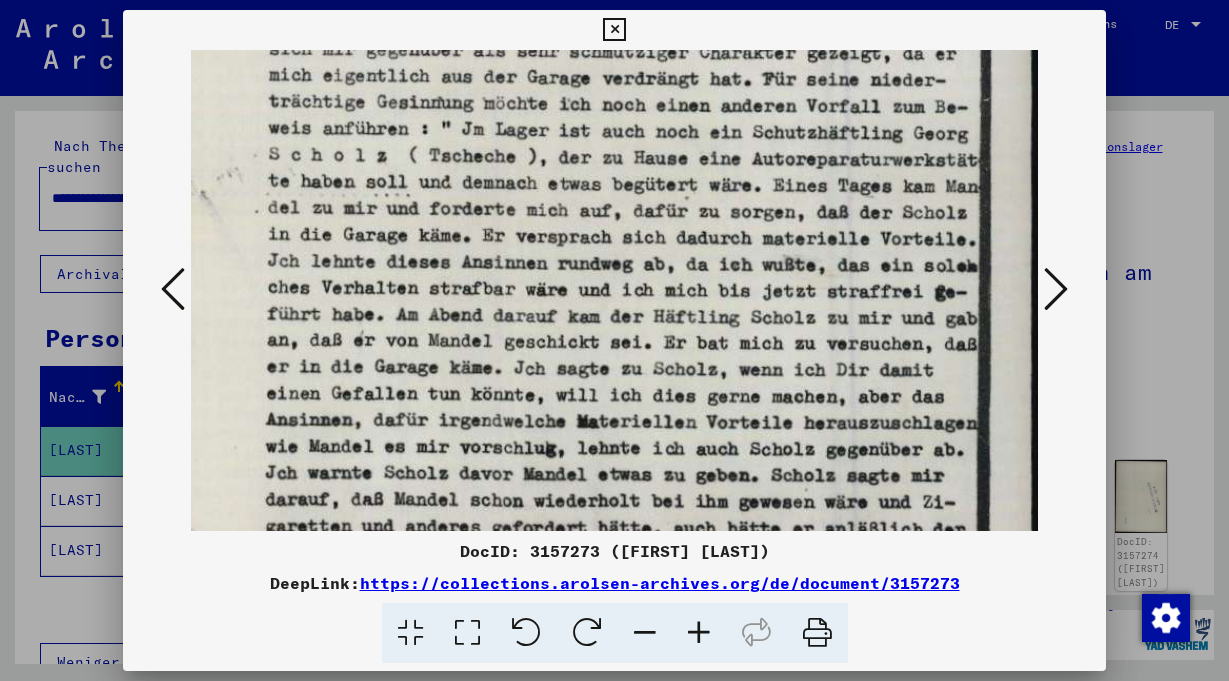 scroll, scrollTop: 538, scrollLeft: 105, axis: both 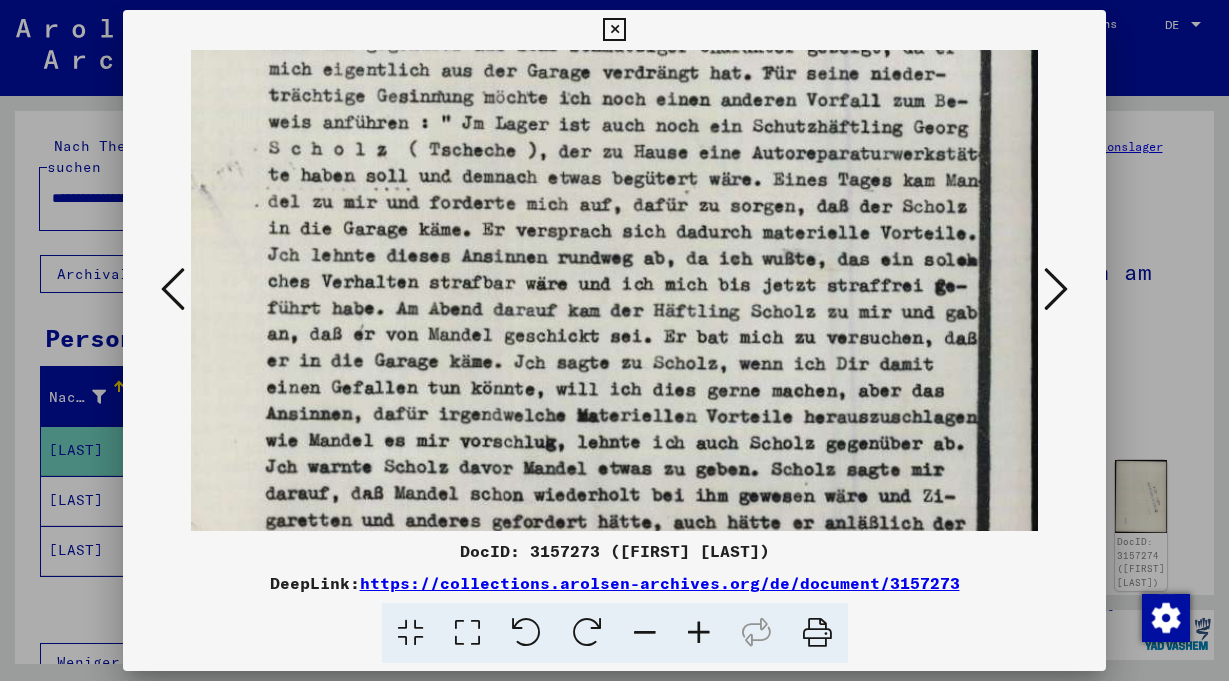 drag, startPoint x: 752, startPoint y: 428, endPoint x: 742, endPoint y: 291, distance: 137.36447 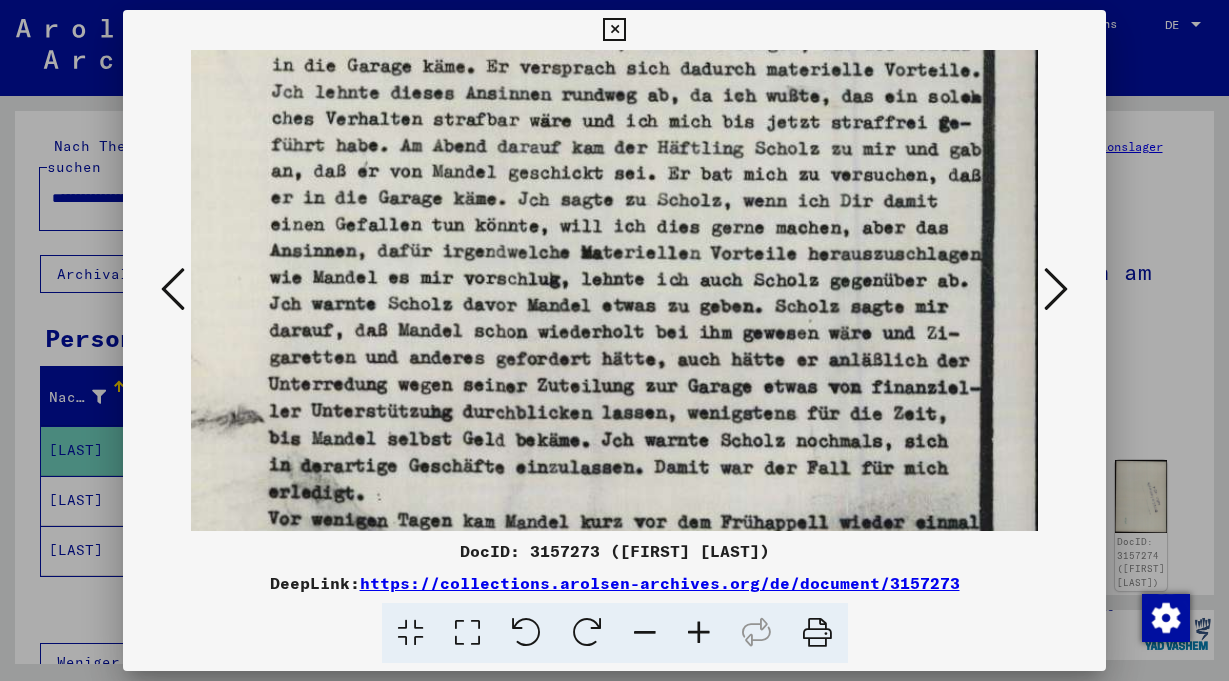 drag, startPoint x: 678, startPoint y: 375, endPoint x: 682, endPoint y: 212, distance: 163.04907 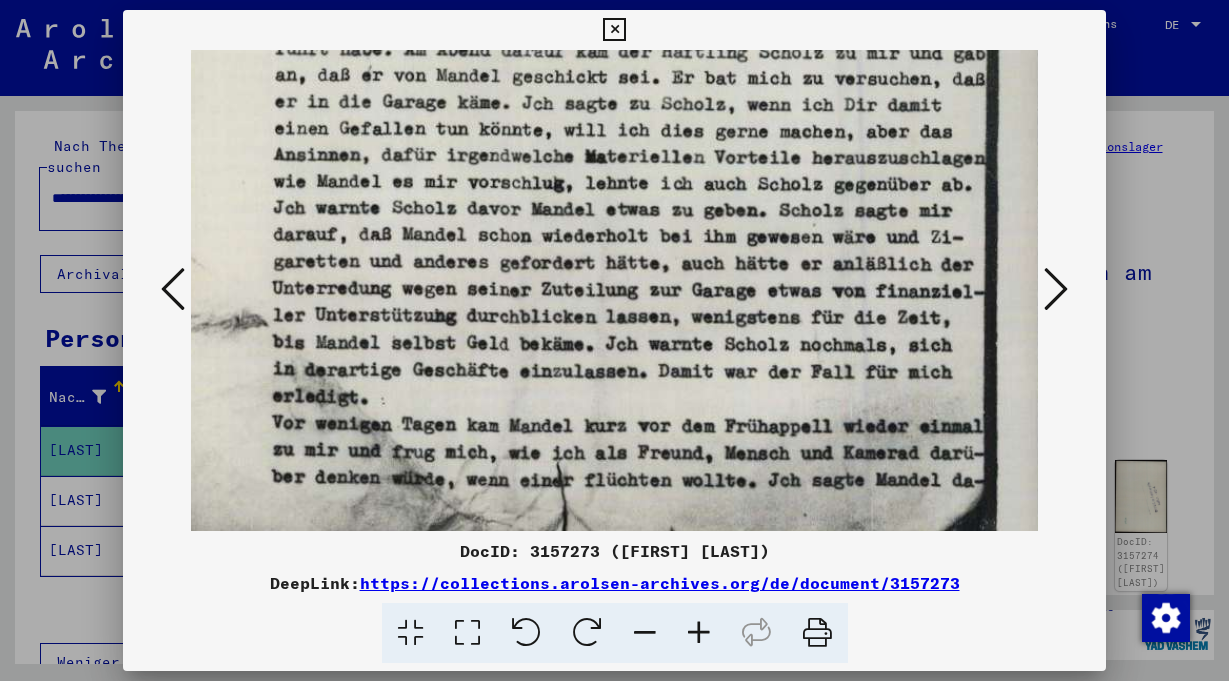 drag, startPoint x: 664, startPoint y: 302, endPoint x: 668, endPoint y: 205, distance: 97.082436 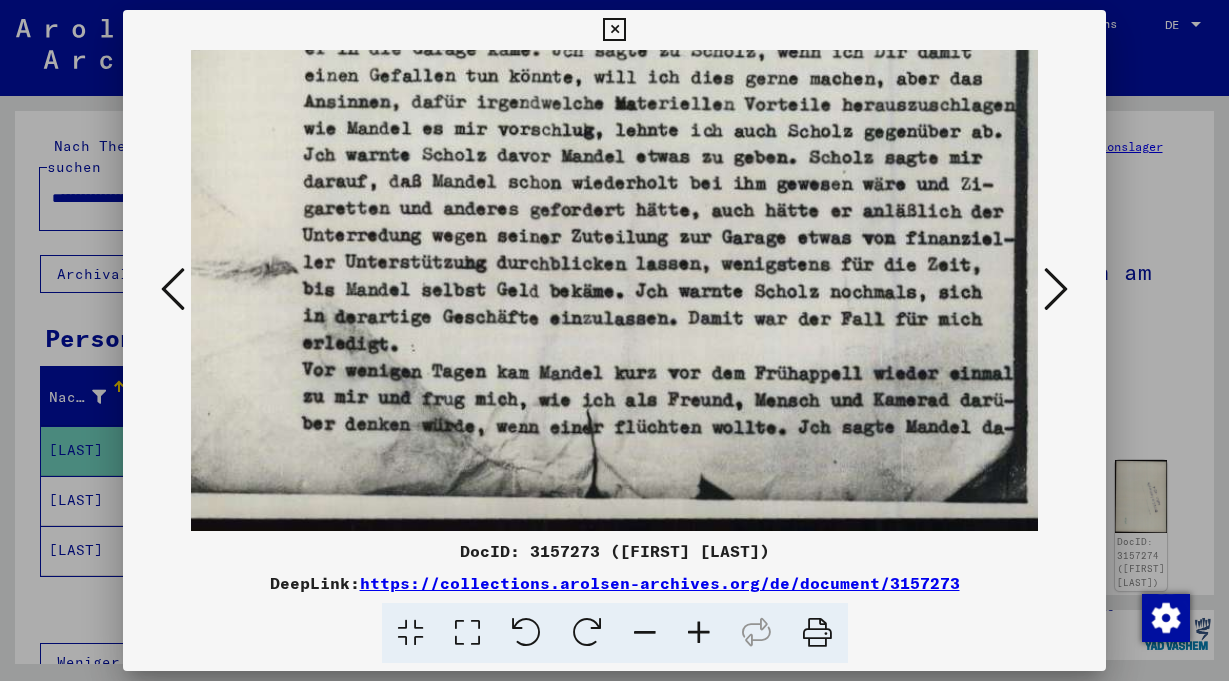 drag, startPoint x: 655, startPoint y: 290, endPoint x: 686, endPoint y: 219, distance: 77.47257 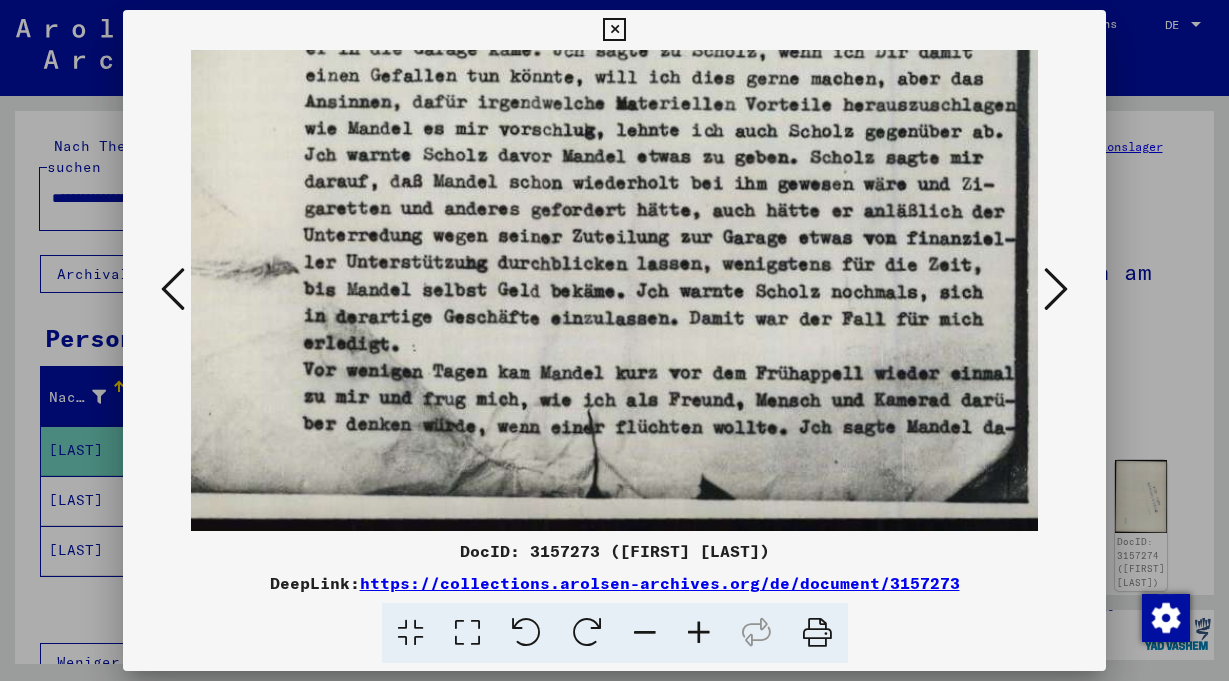 click at bounding box center [1056, 289] 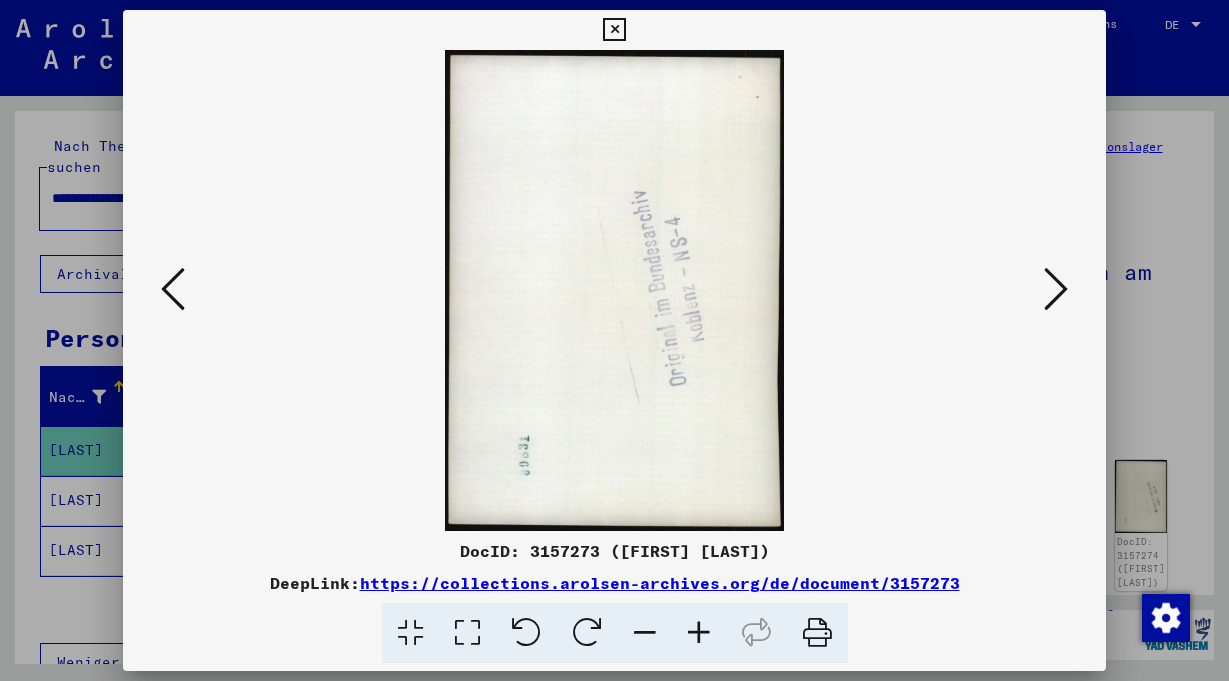 click at bounding box center [614, 290] 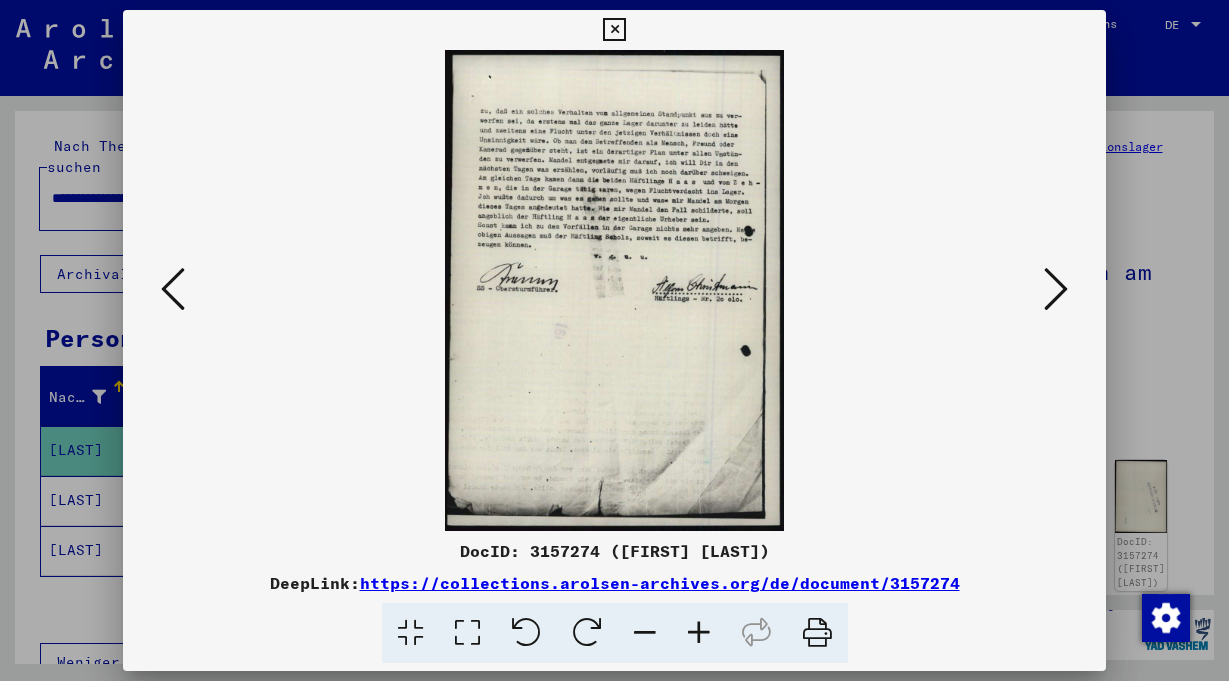 click at bounding box center (699, 633) 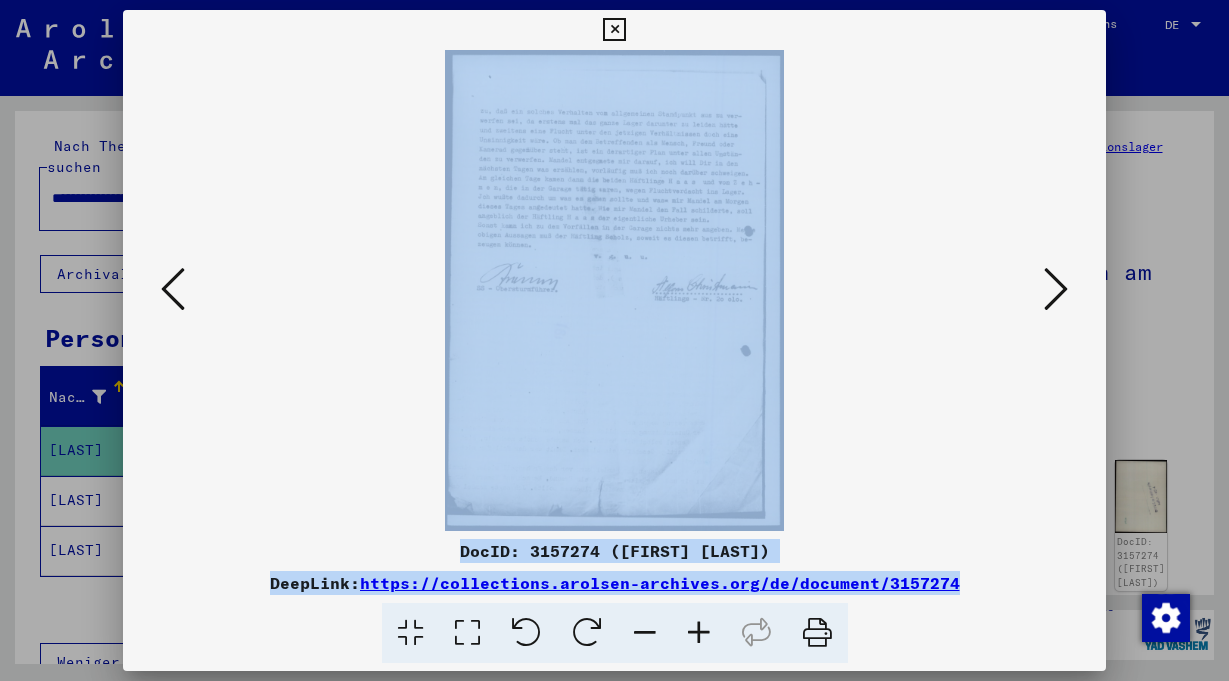 click at bounding box center (699, 633) 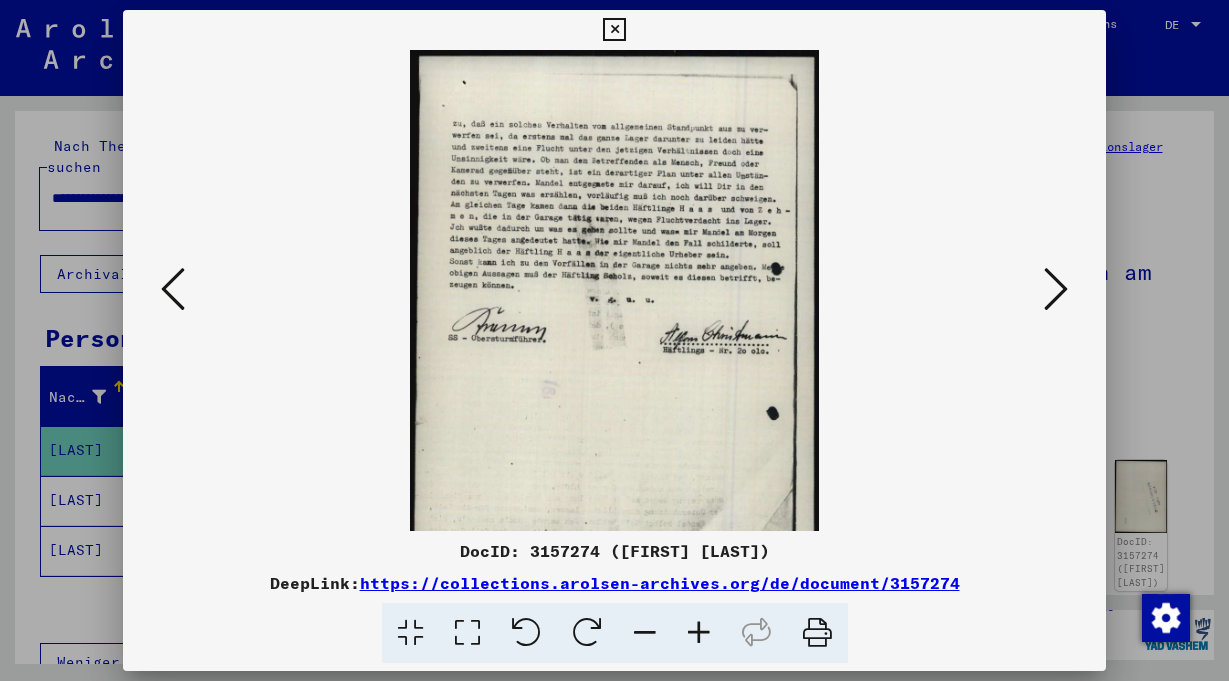 click at bounding box center [699, 633] 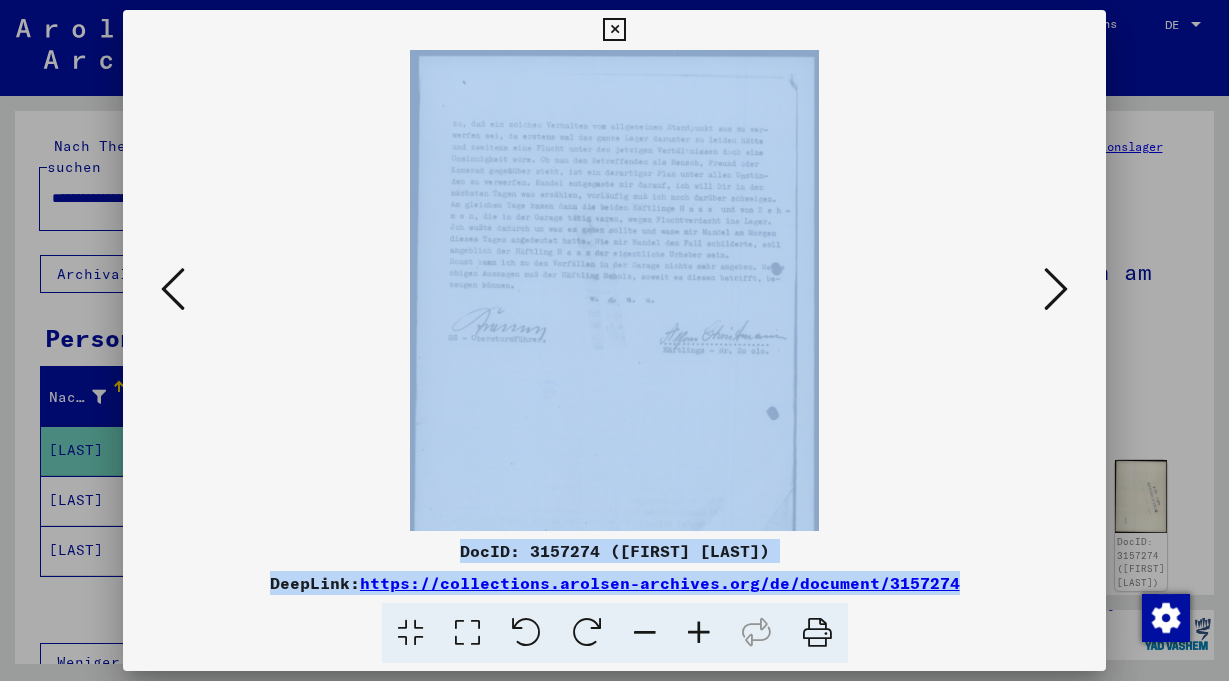 click at bounding box center [699, 633] 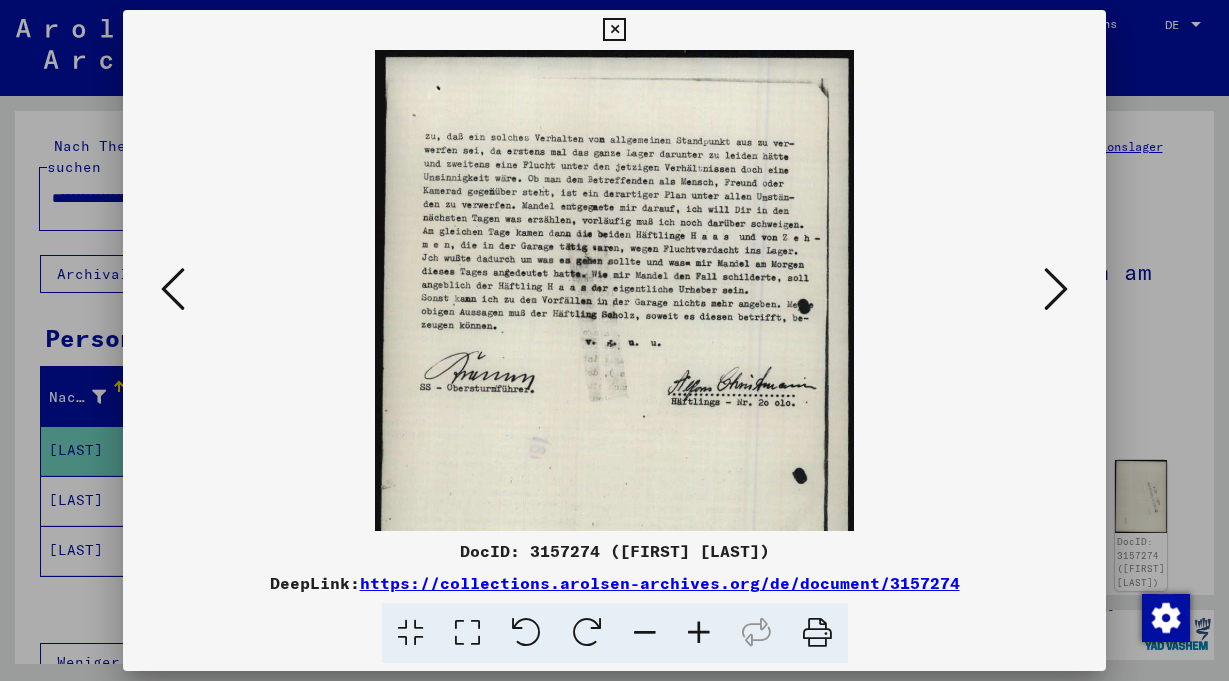click at bounding box center [699, 633] 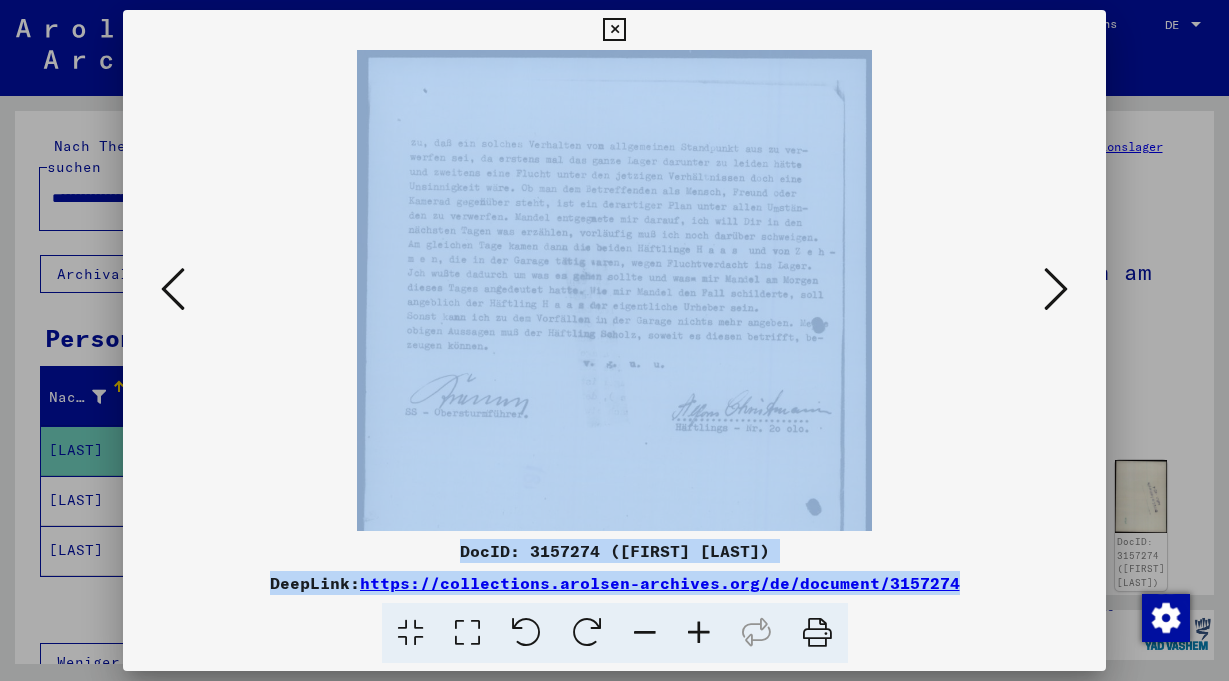 click at bounding box center (699, 633) 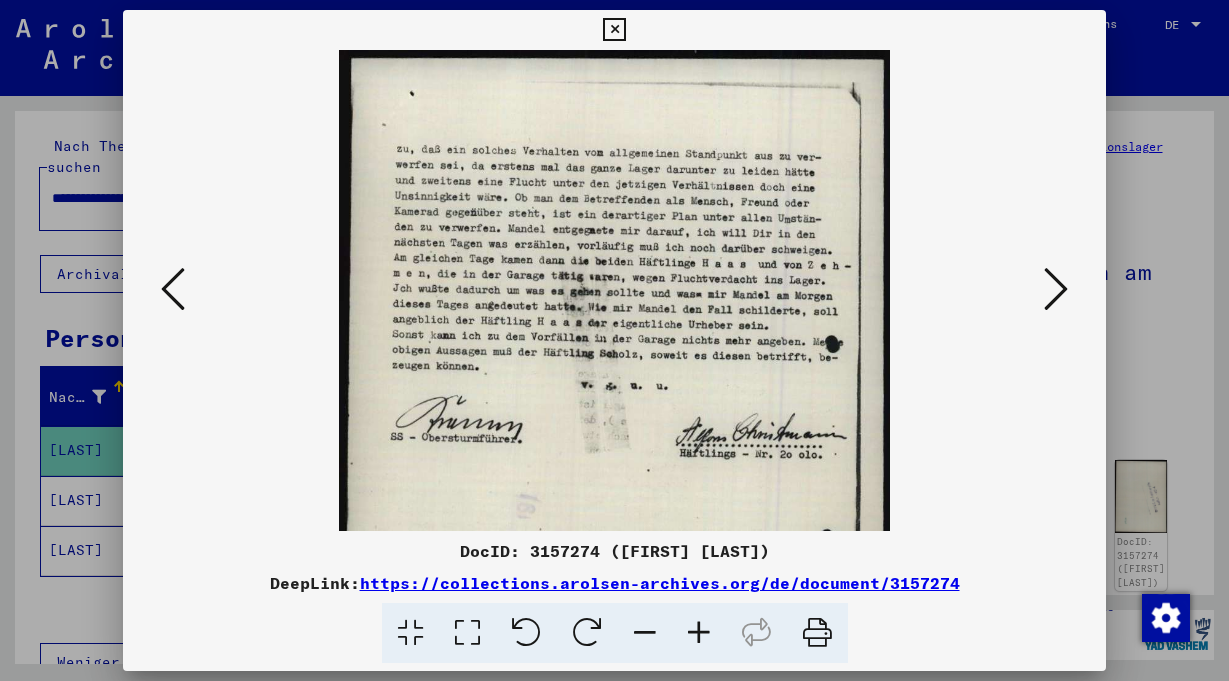 click at bounding box center (699, 633) 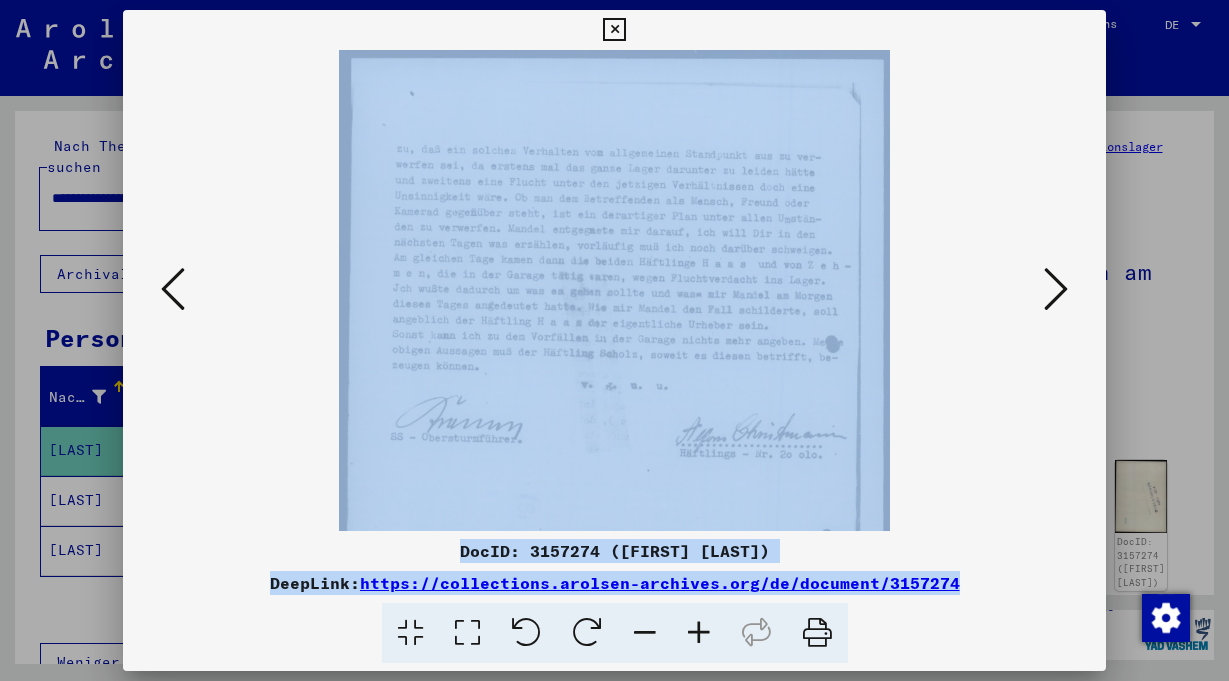 click at bounding box center [699, 633] 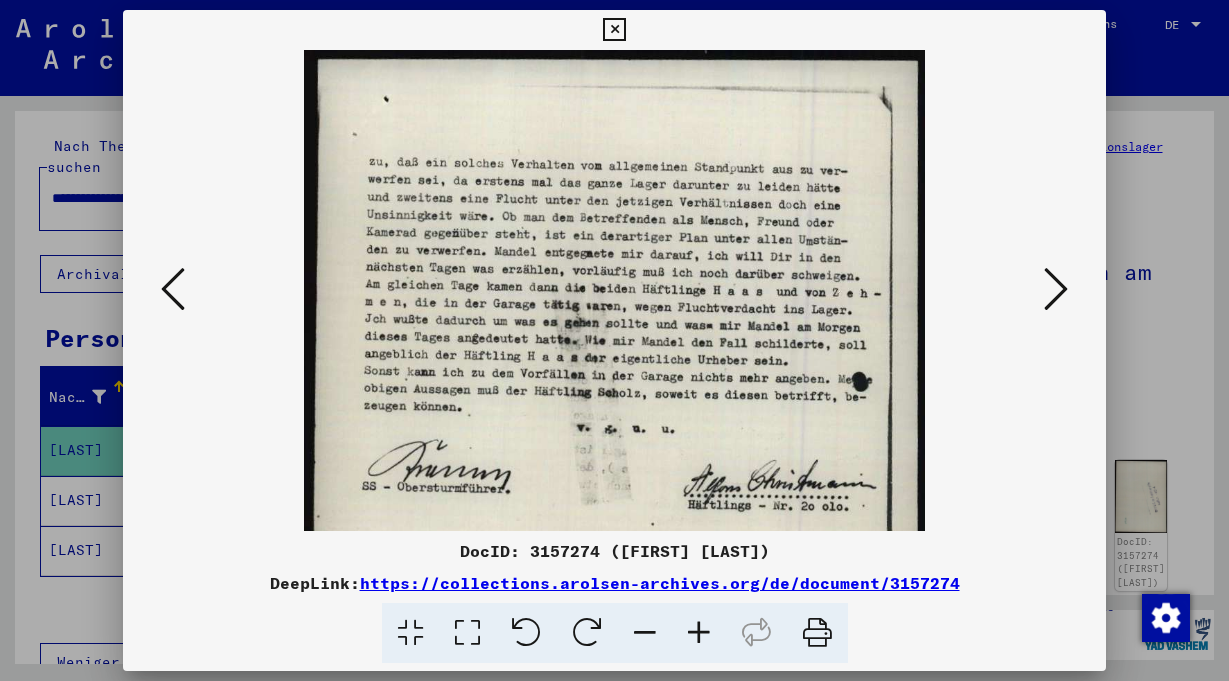 click at bounding box center (699, 633) 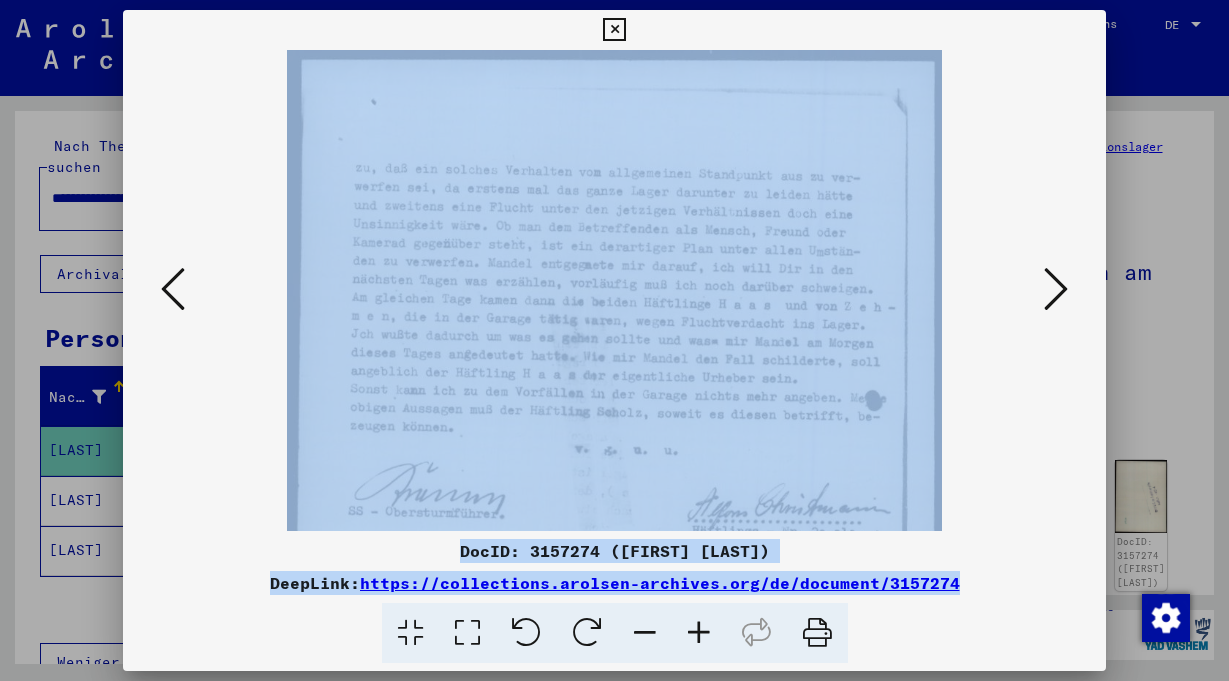 click at bounding box center [699, 633] 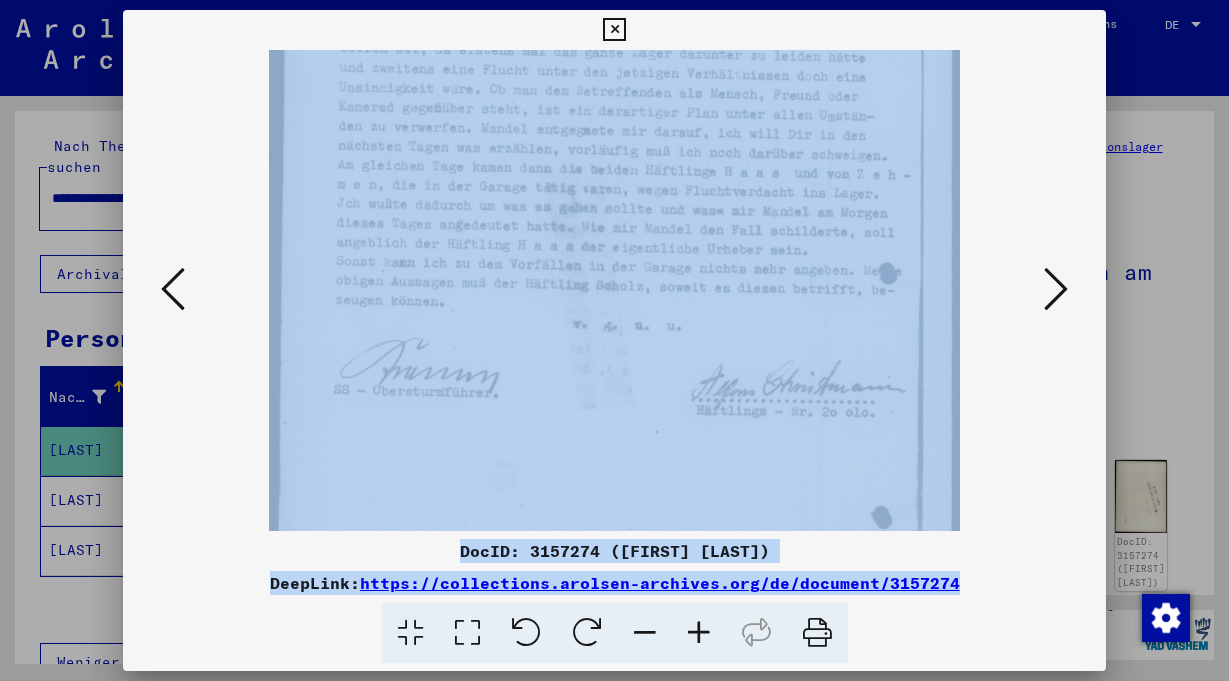 drag, startPoint x: 652, startPoint y: 477, endPoint x: 663, endPoint y: 331, distance: 146.4138 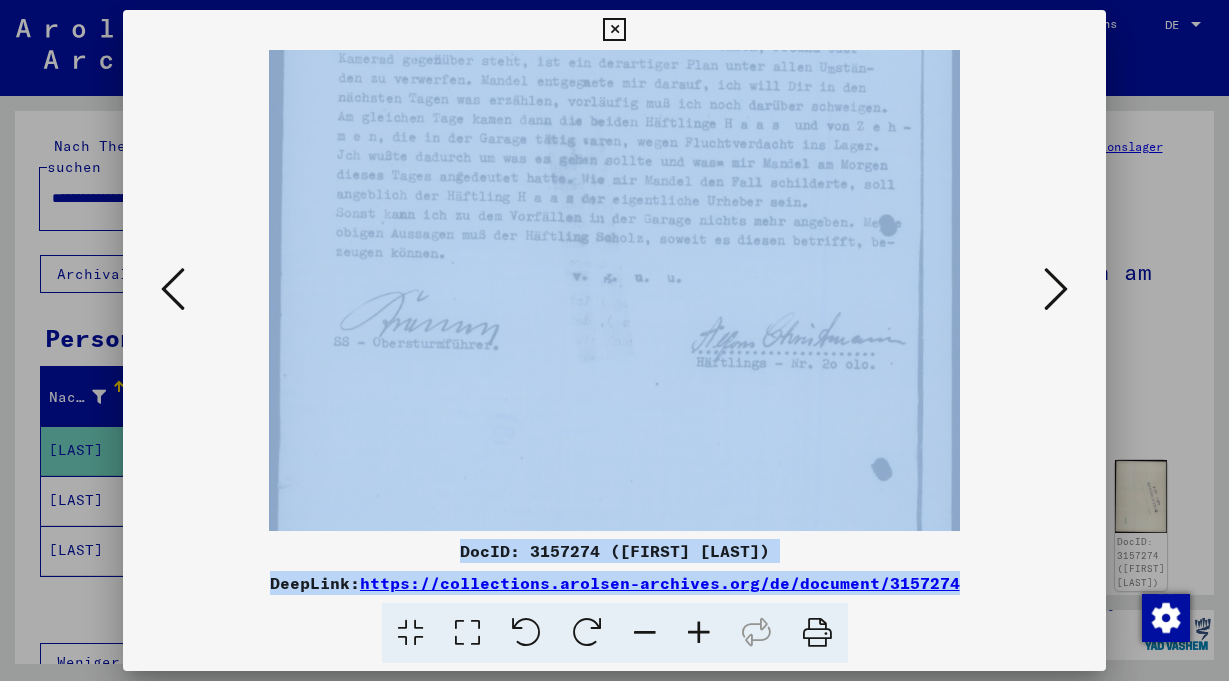 scroll, scrollTop: 246, scrollLeft: 0, axis: vertical 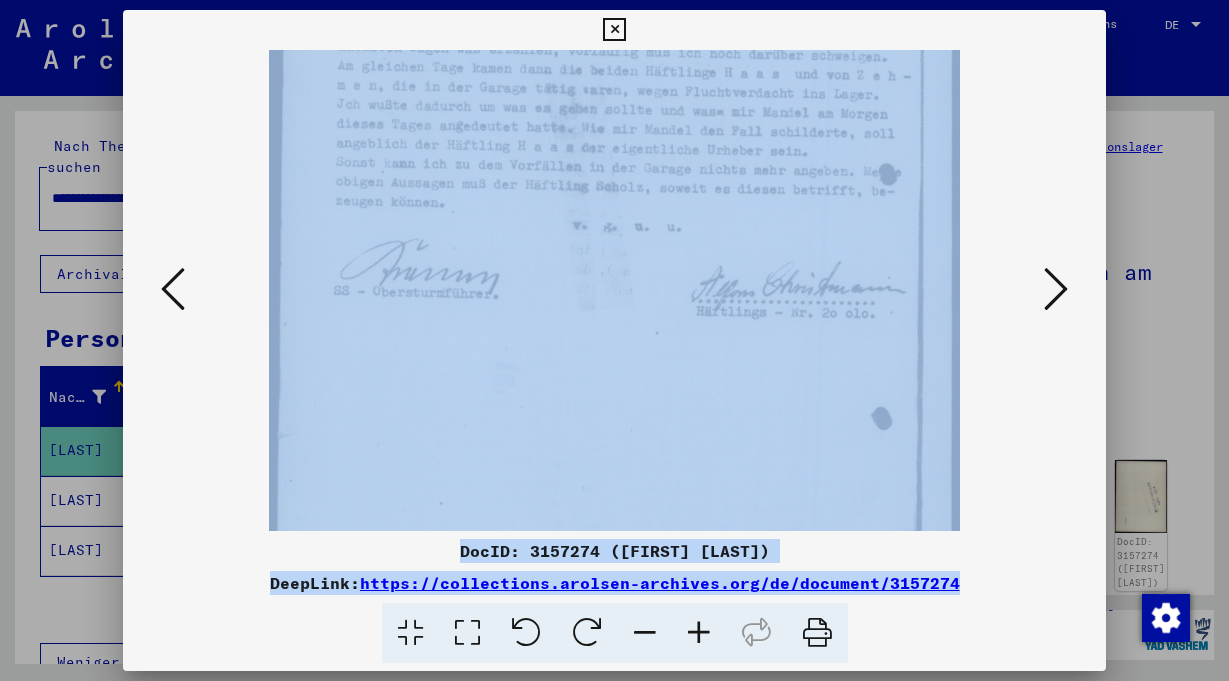drag, startPoint x: 627, startPoint y: 339, endPoint x: 630, endPoint y: 251, distance: 88.051125 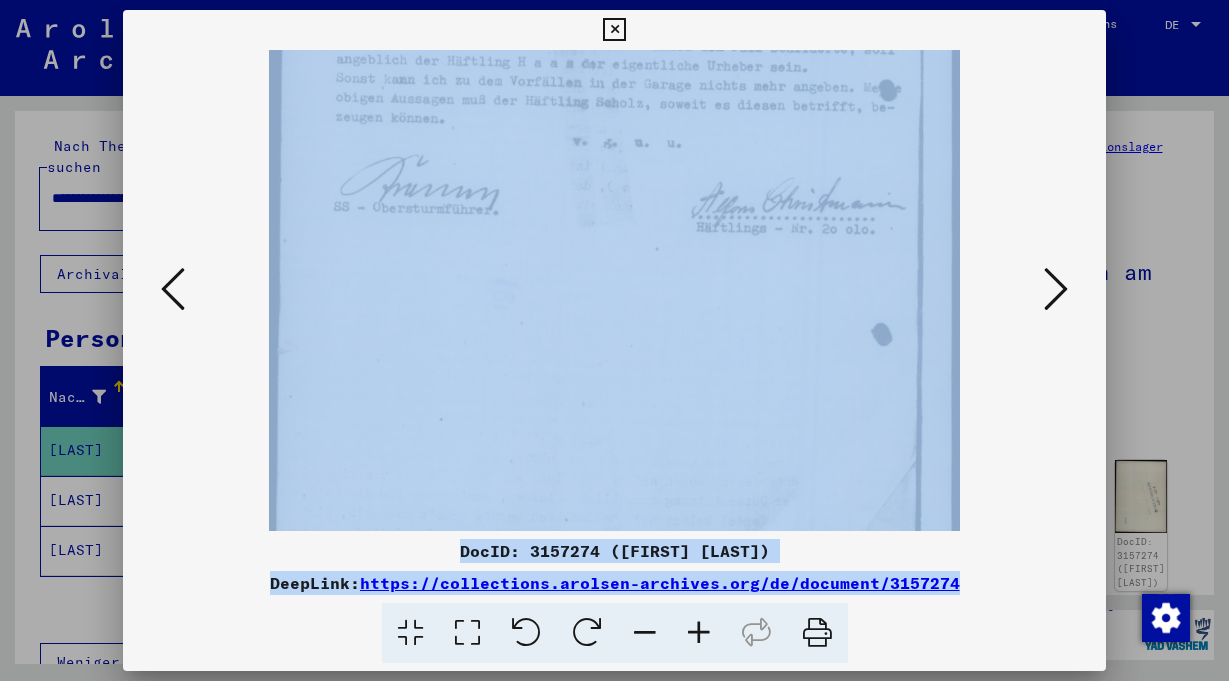 drag, startPoint x: 627, startPoint y: 345, endPoint x: 644, endPoint y: 226, distance: 120.20815 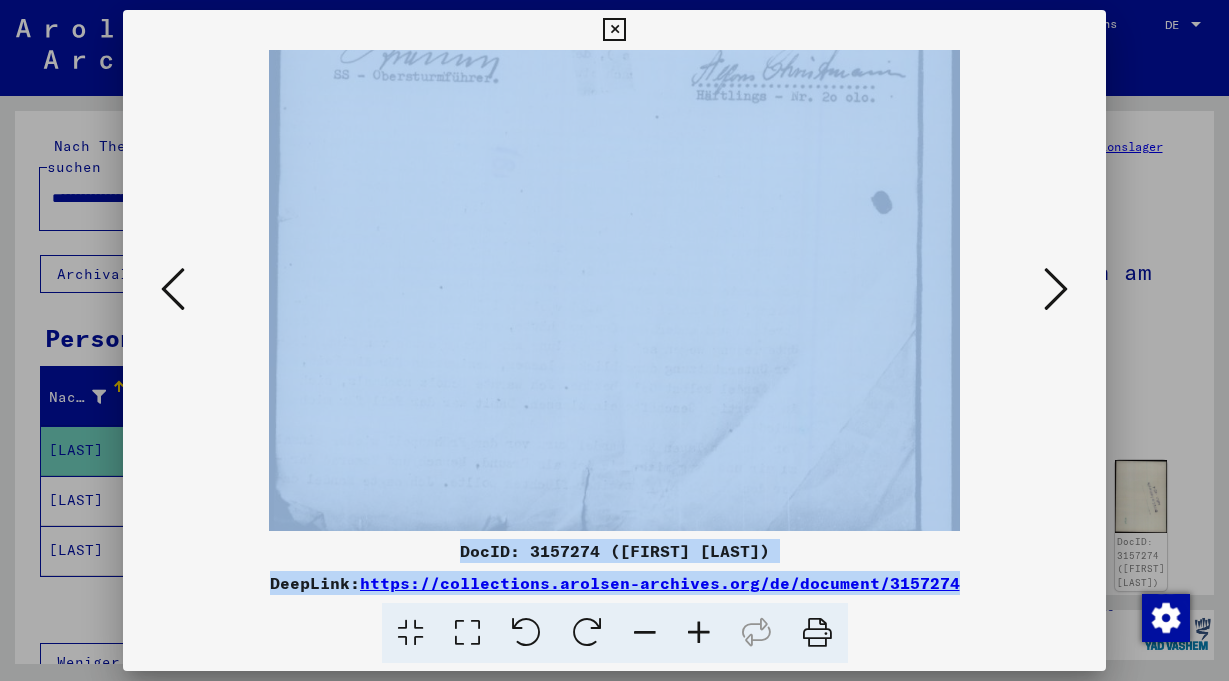 drag, startPoint x: 626, startPoint y: 308, endPoint x: 629, endPoint y: 240, distance: 68.06615 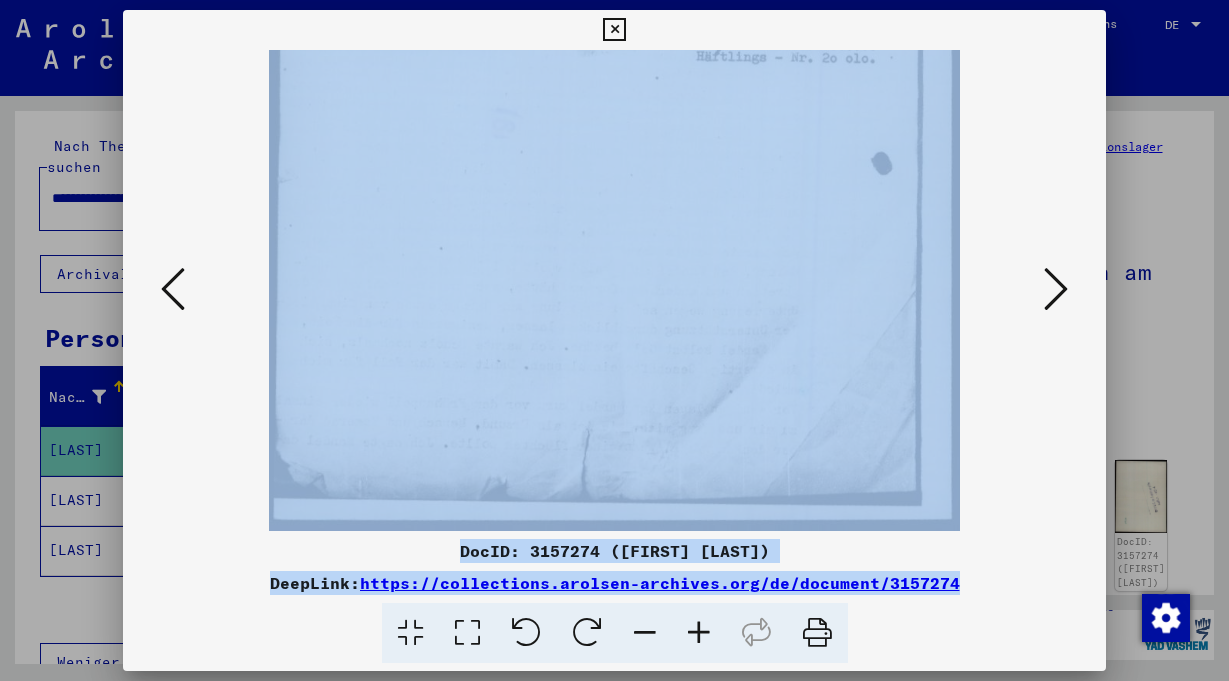 drag, startPoint x: 618, startPoint y: 307, endPoint x: 649, endPoint y: 217, distance: 95.189285 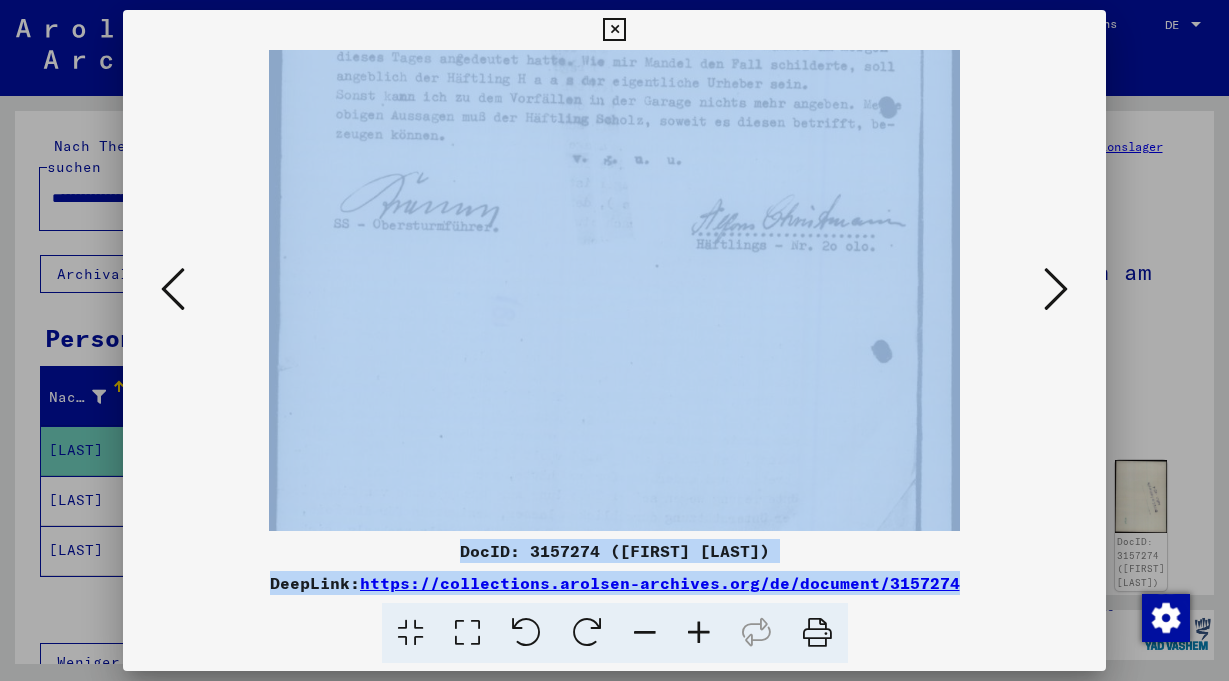 drag, startPoint x: 649, startPoint y: 217, endPoint x: 604, endPoint y: 406, distance: 194.2833 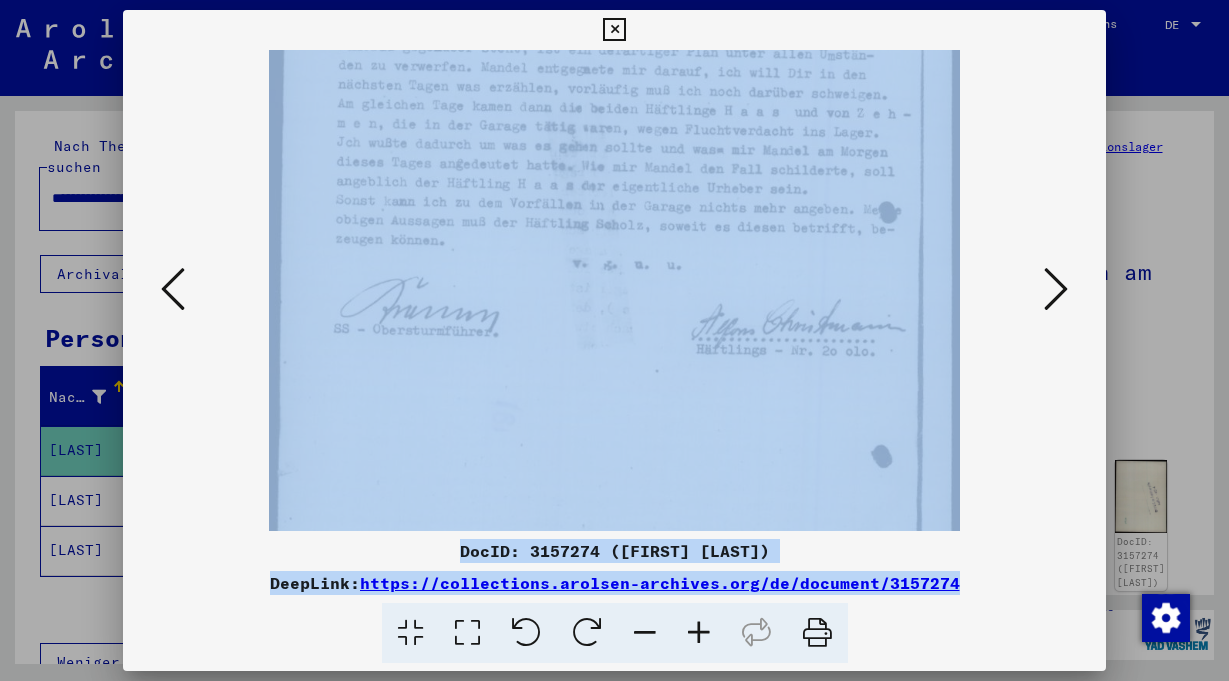 drag, startPoint x: 634, startPoint y: 304, endPoint x: 614, endPoint y: 393, distance: 91.21951 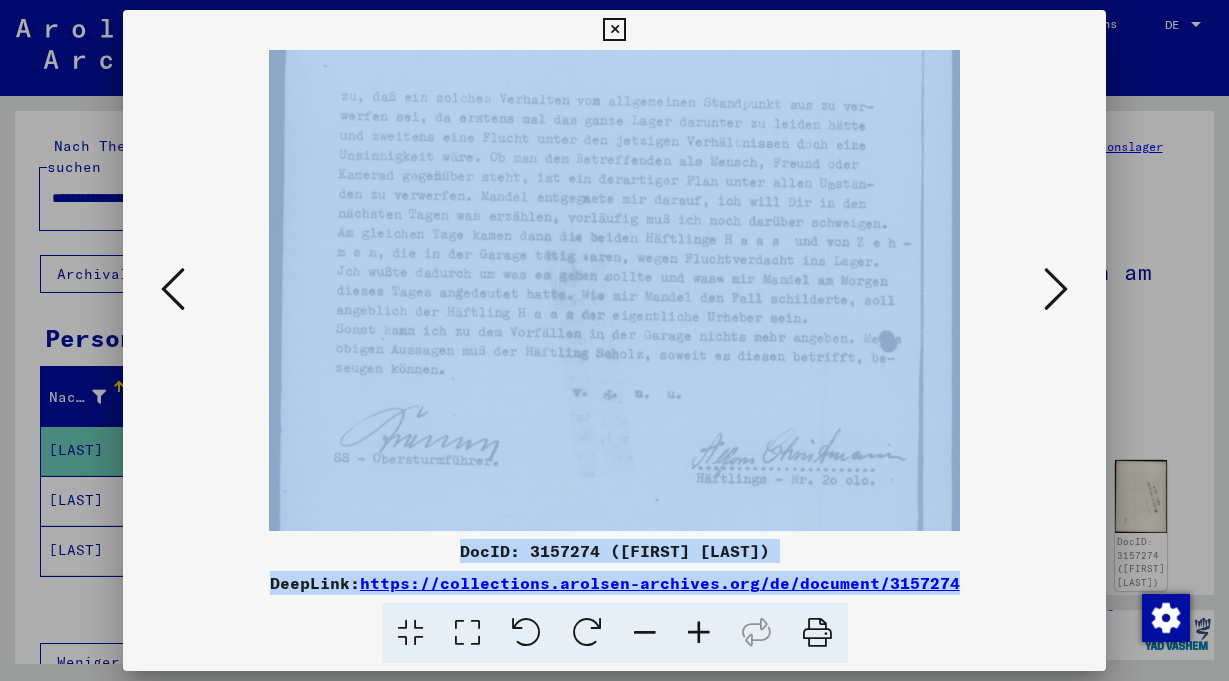 drag, startPoint x: 656, startPoint y: 287, endPoint x: 631, endPoint y: 412, distance: 127.47549 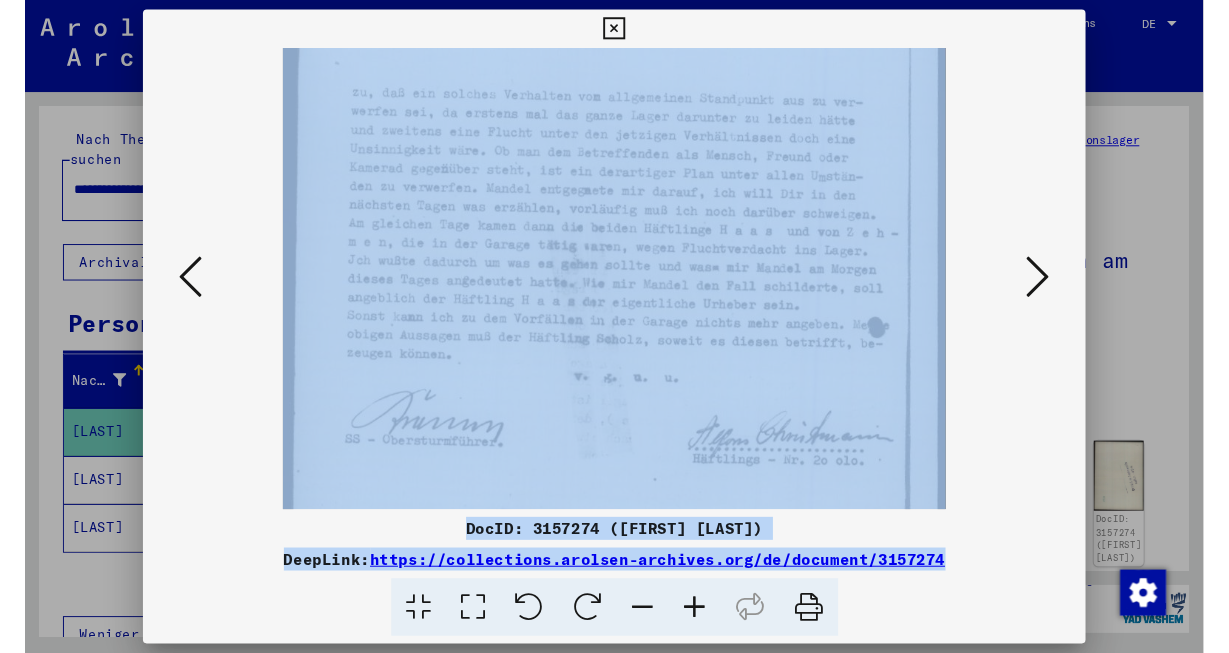 scroll, scrollTop: 56, scrollLeft: 0, axis: vertical 